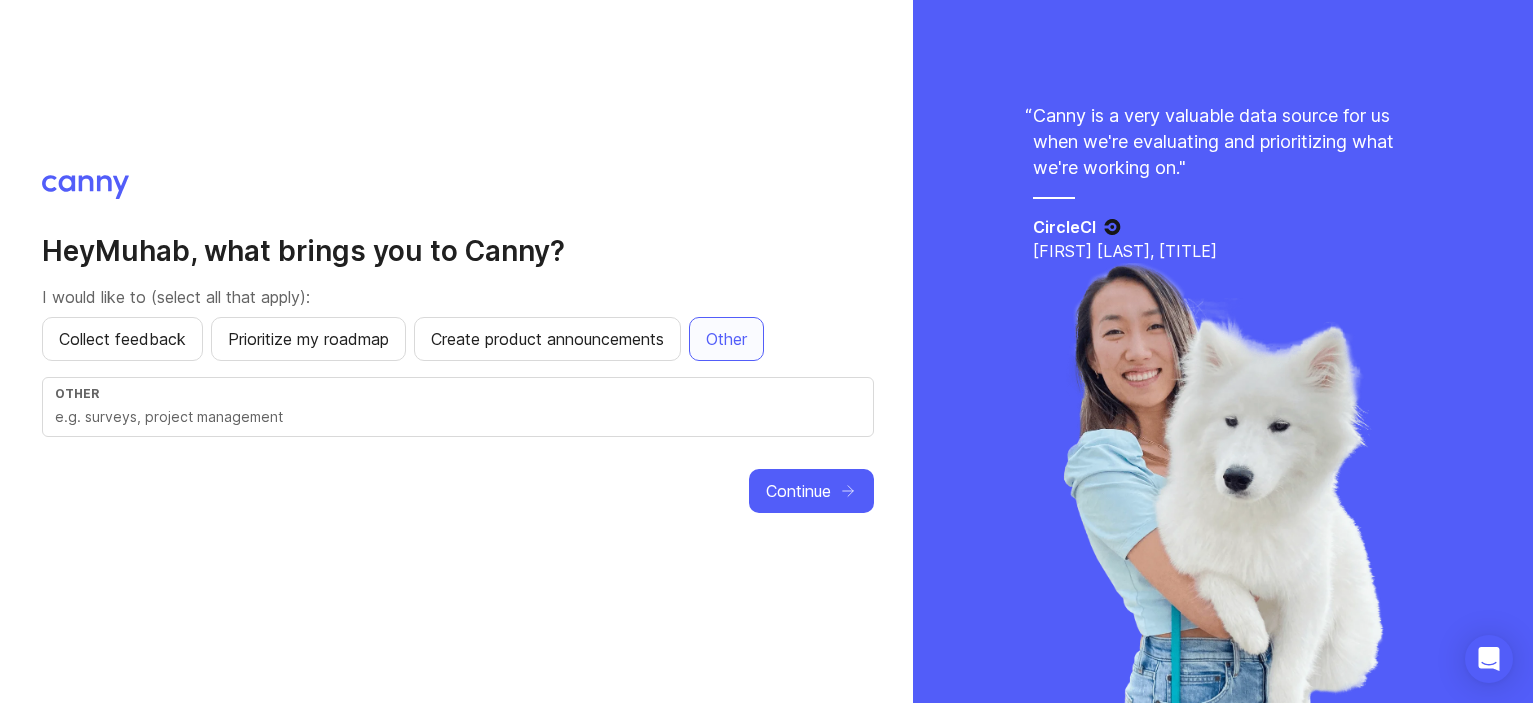 scroll, scrollTop: 0, scrollLeft: 0, axis: both 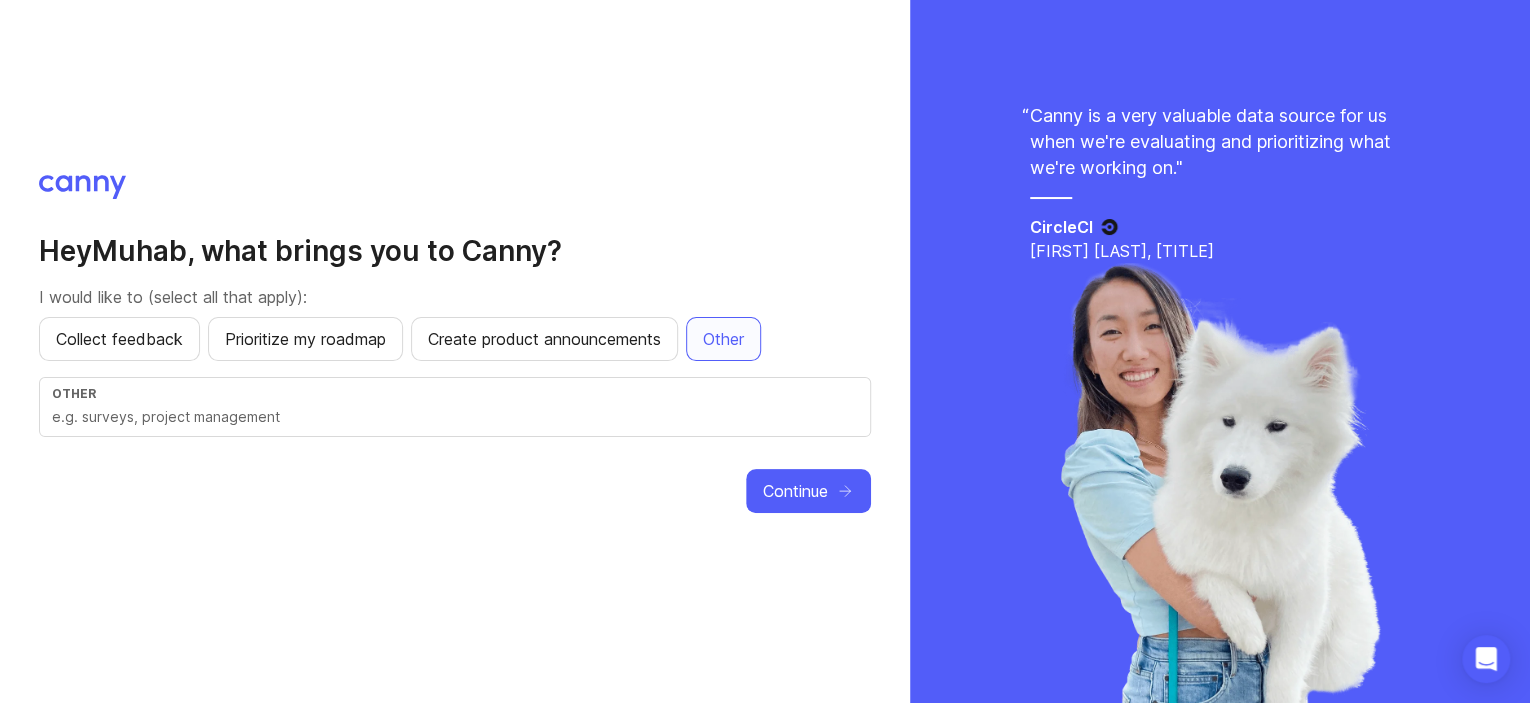 click at bounding box center (455, 417) 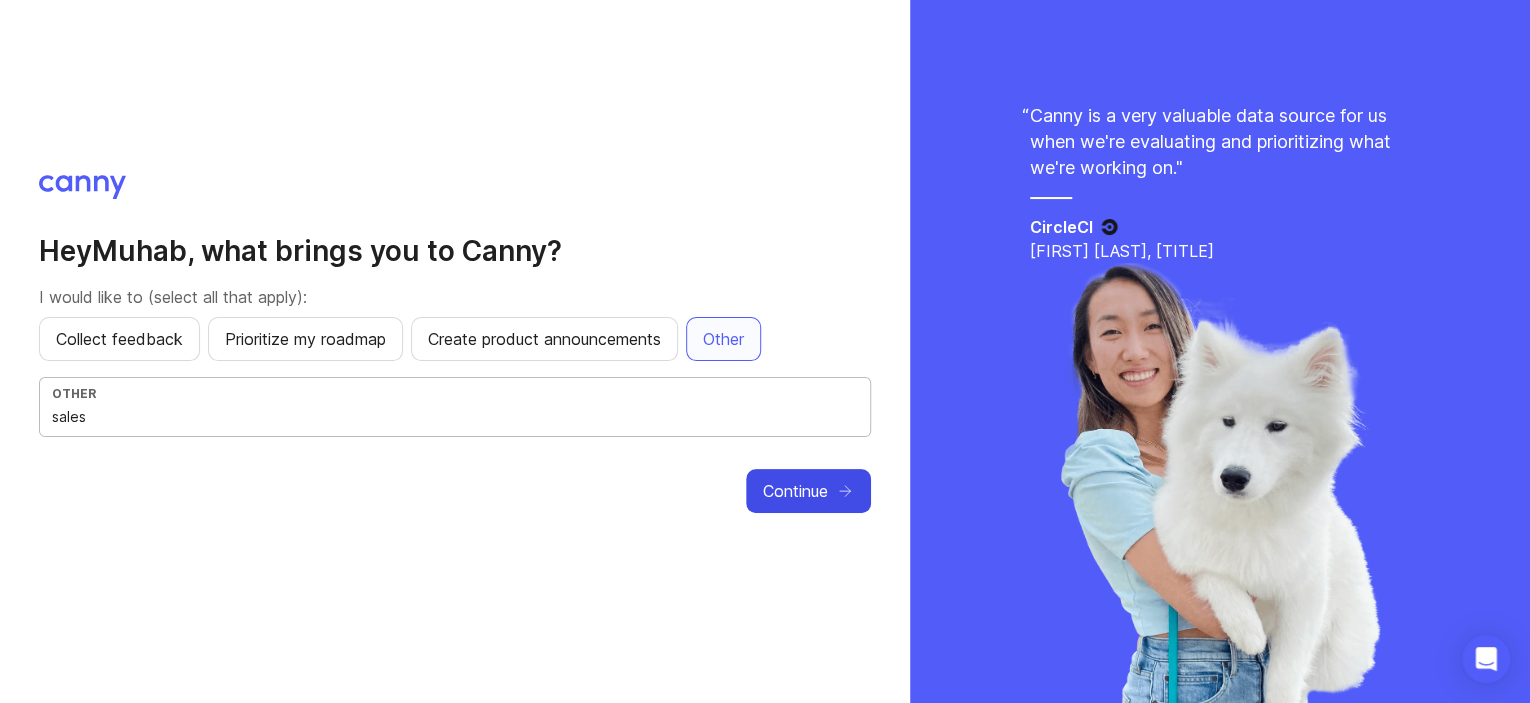 type on "sales" 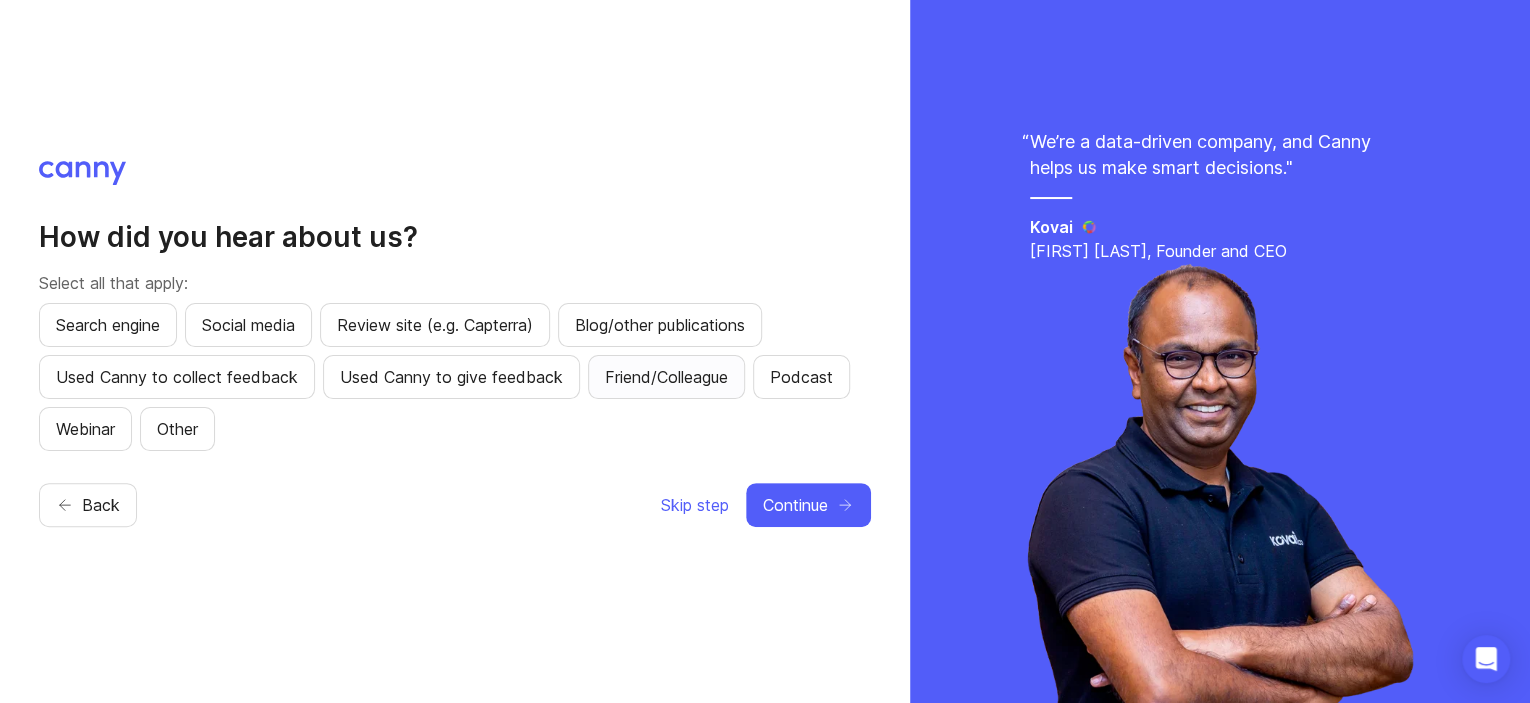 click on "Friend/Colleague" at bounding box center (666, 377) 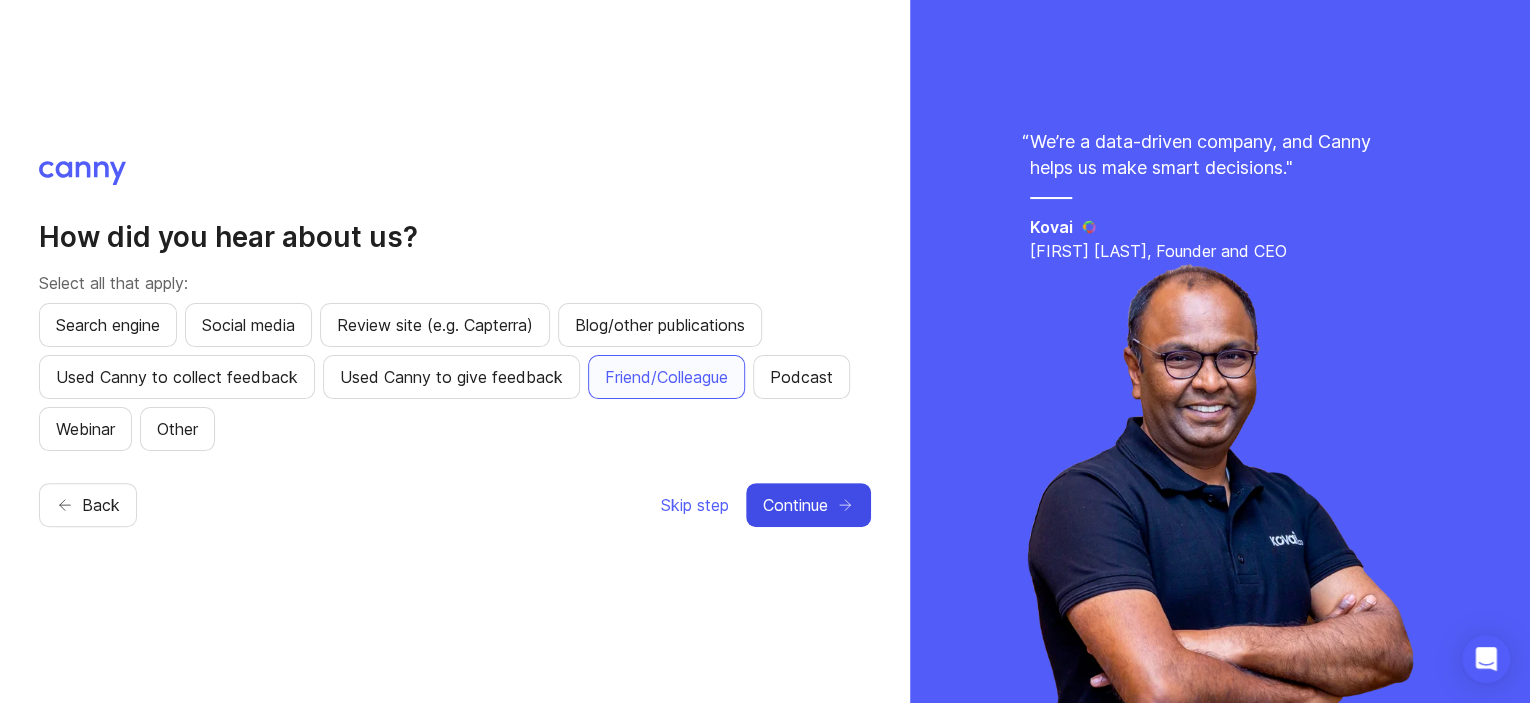 click on "Continue" at bounding box center (808, 505) 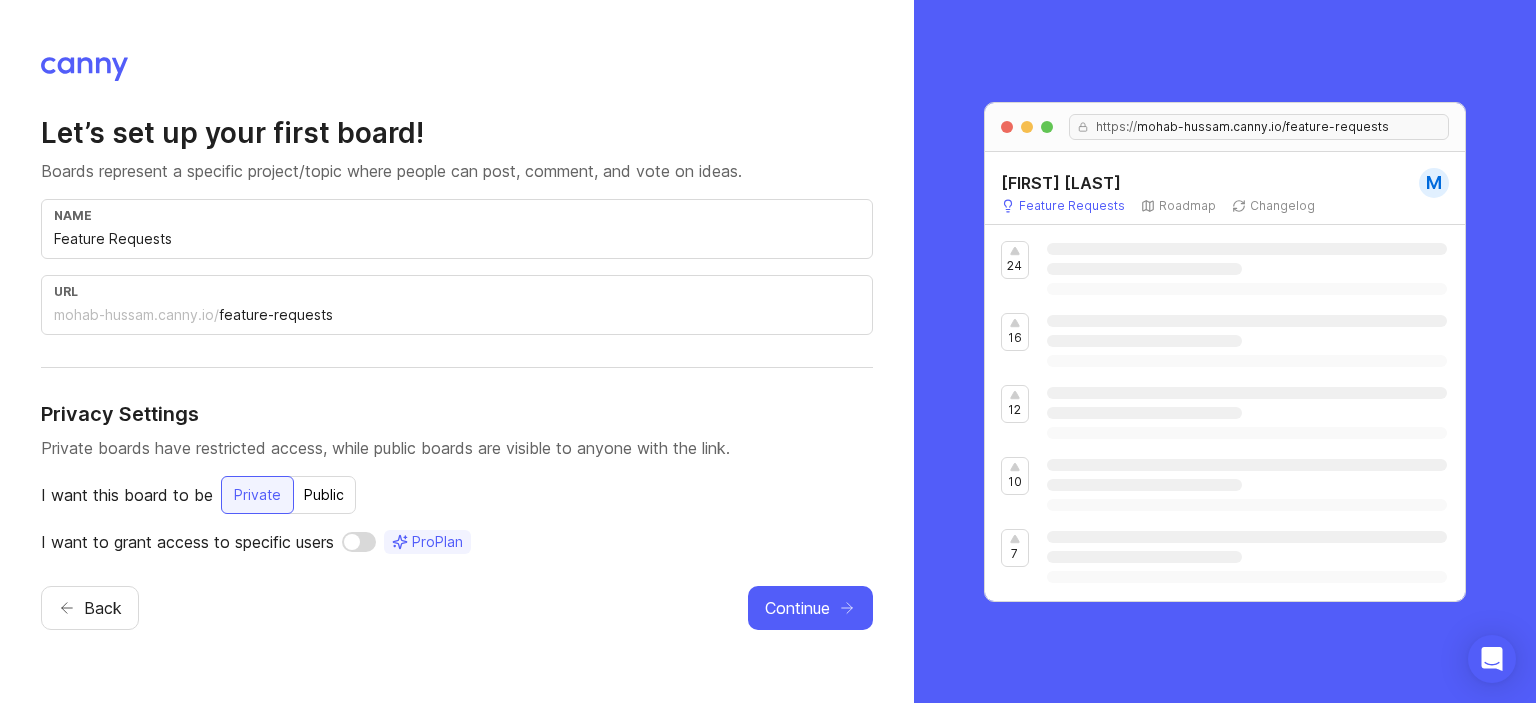 click on "Feature Requests" at bounding box center [457, 239] 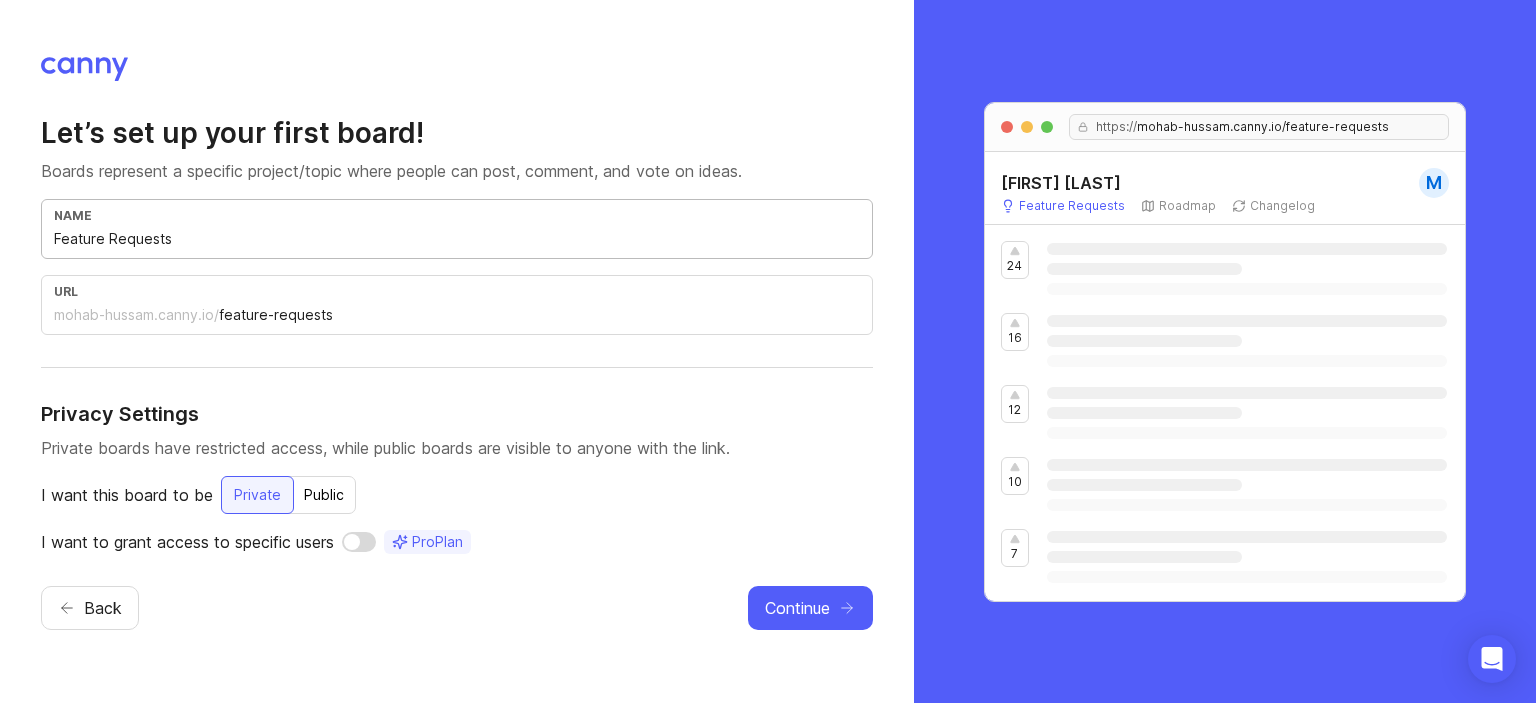 click on "Feature Requests" at bounding box center (457, 239) 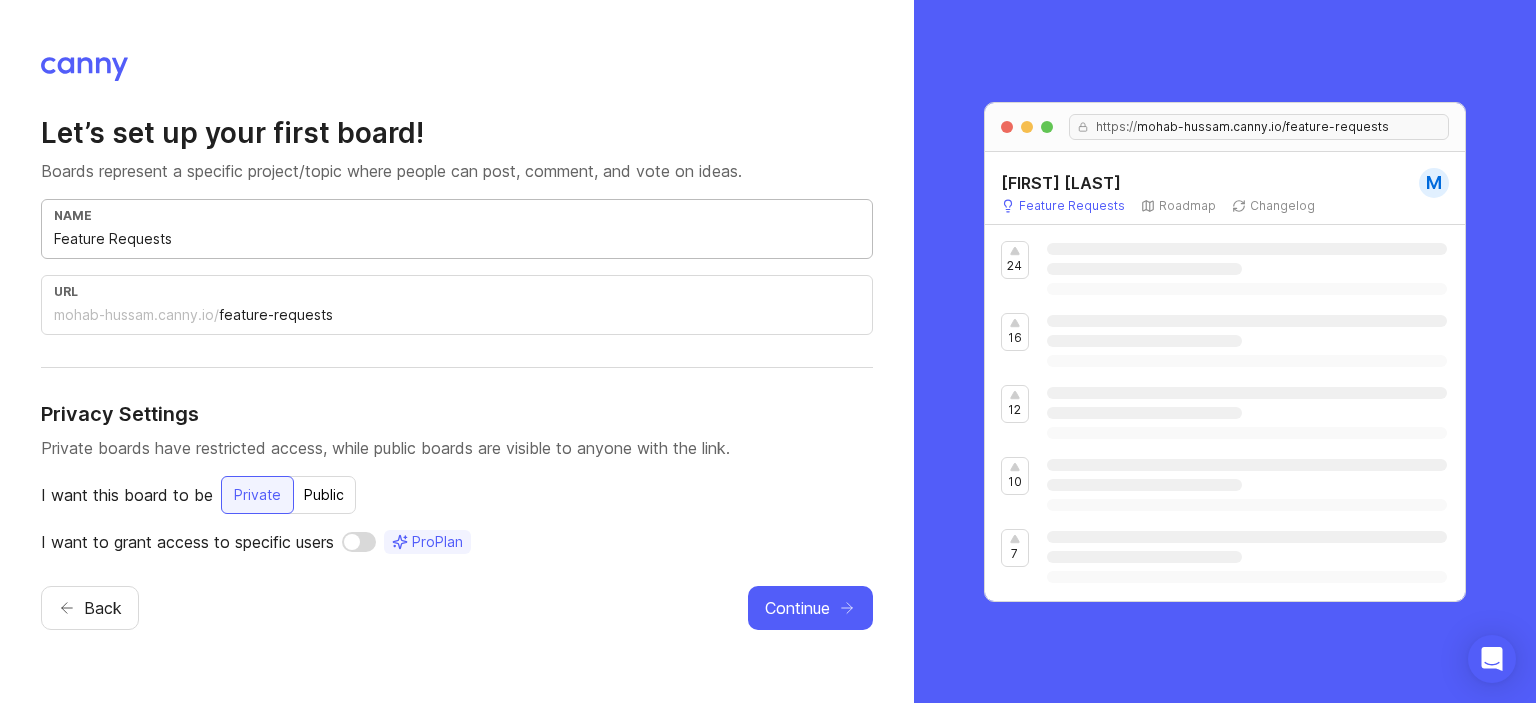 type on "M" 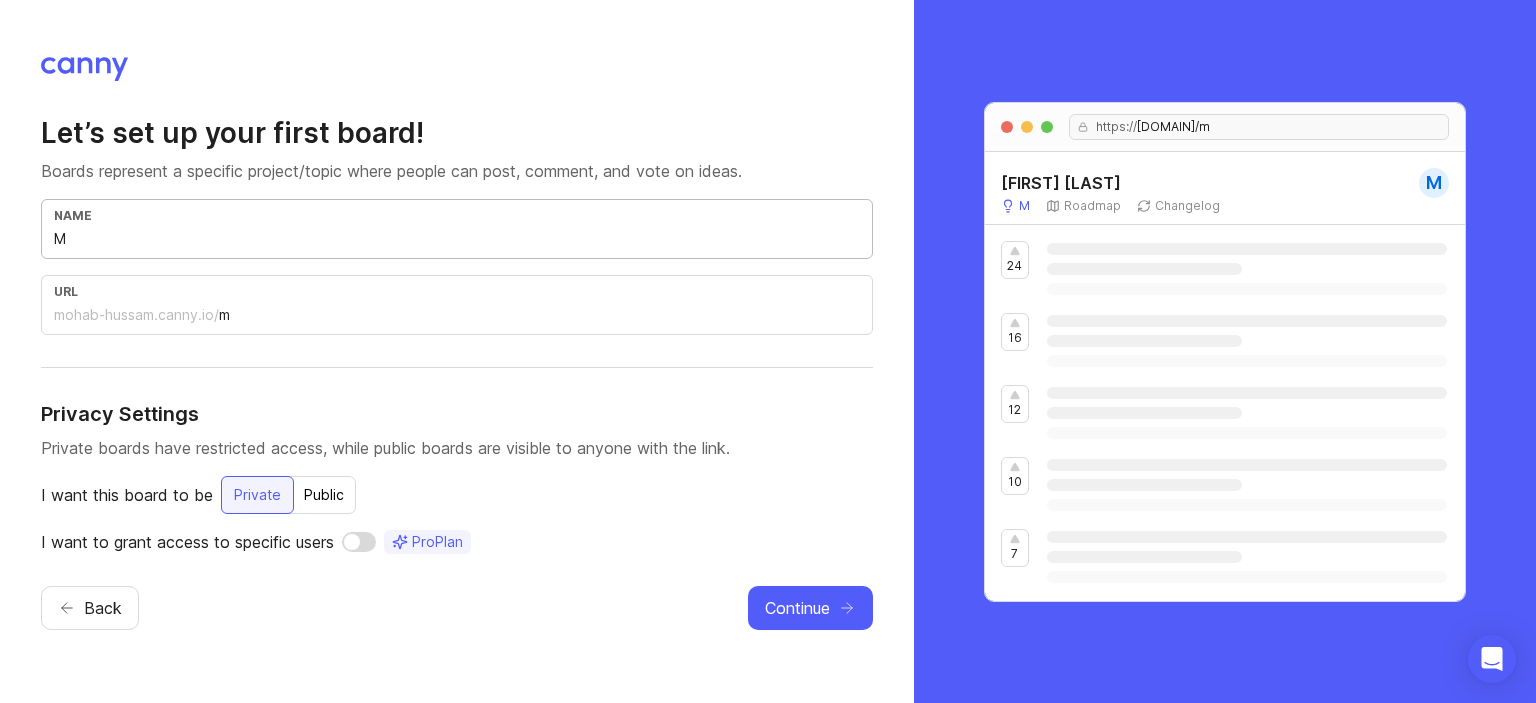 type on "MO" 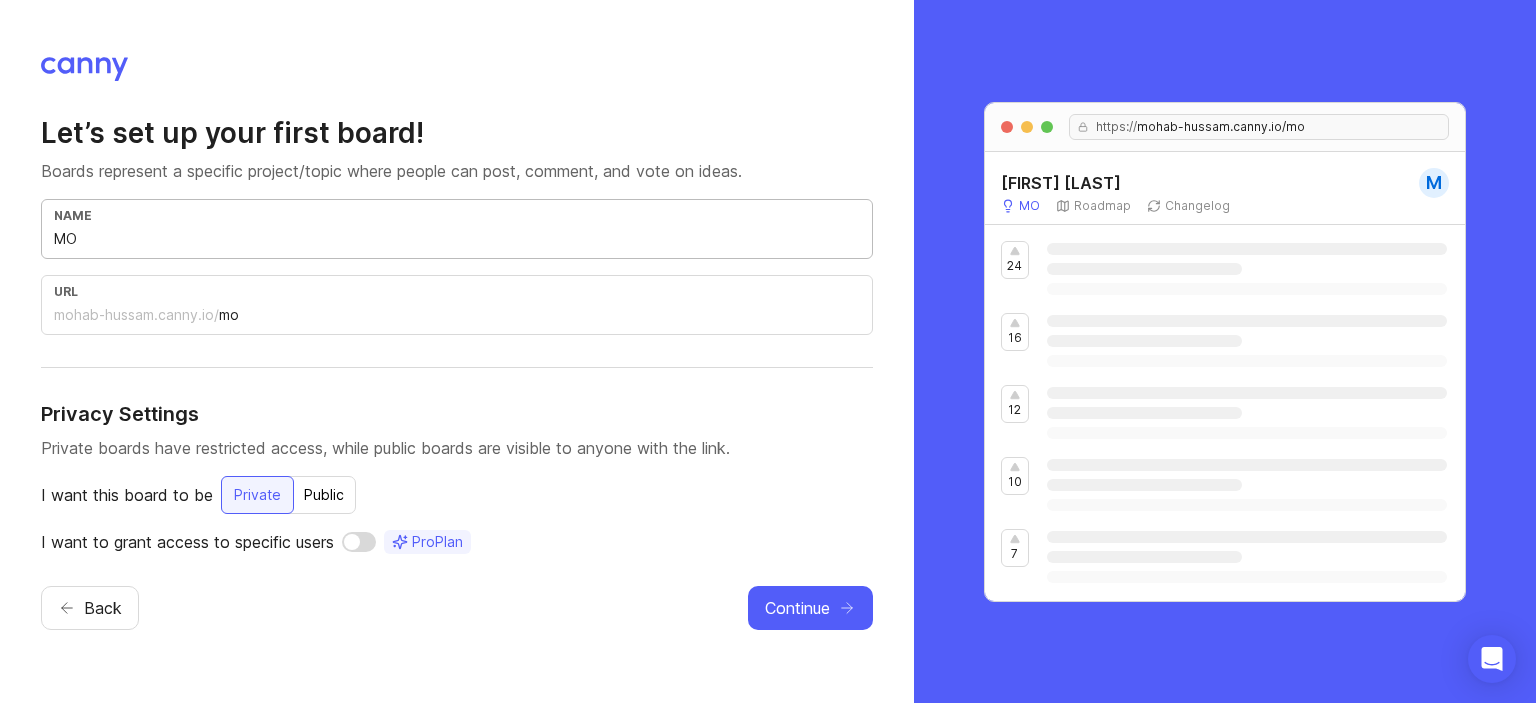 type on "MOh" 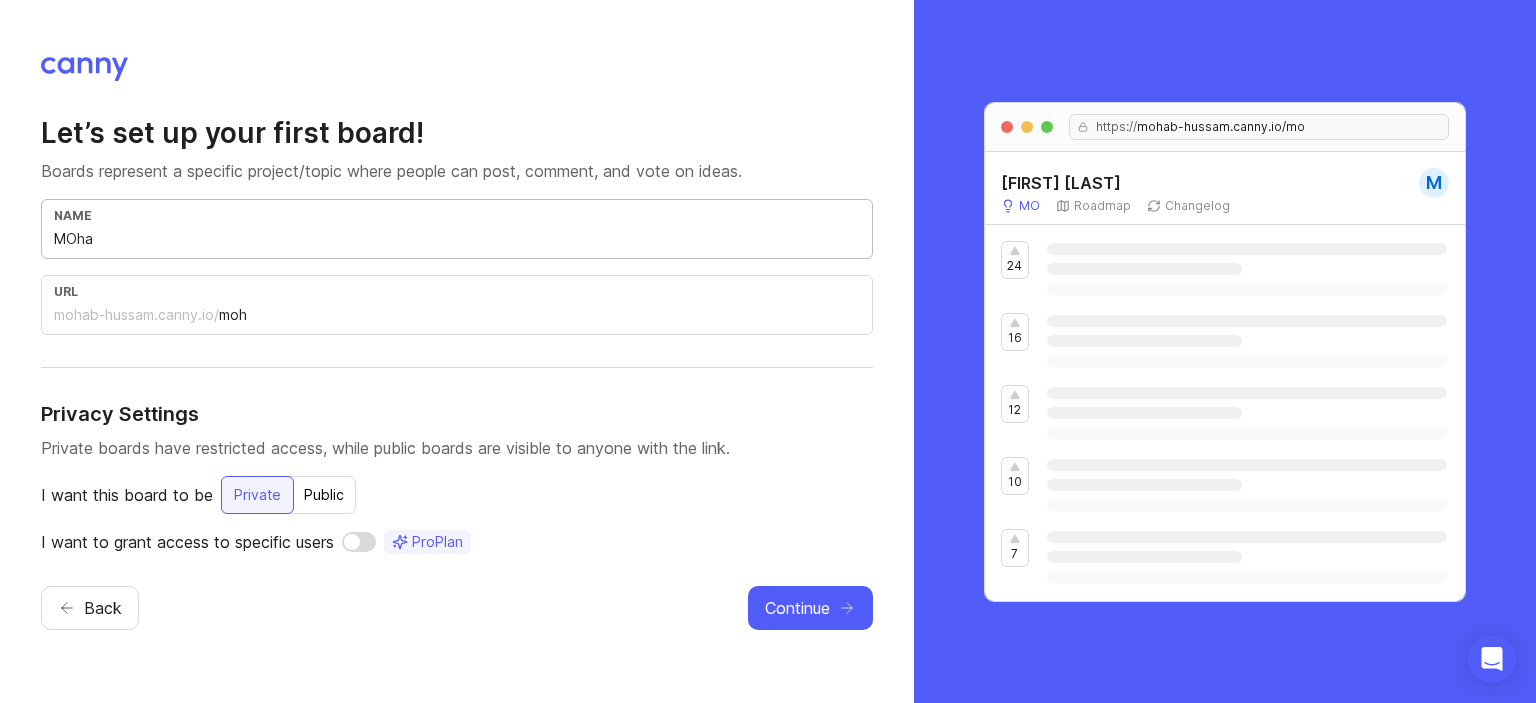 type on "MOhab" 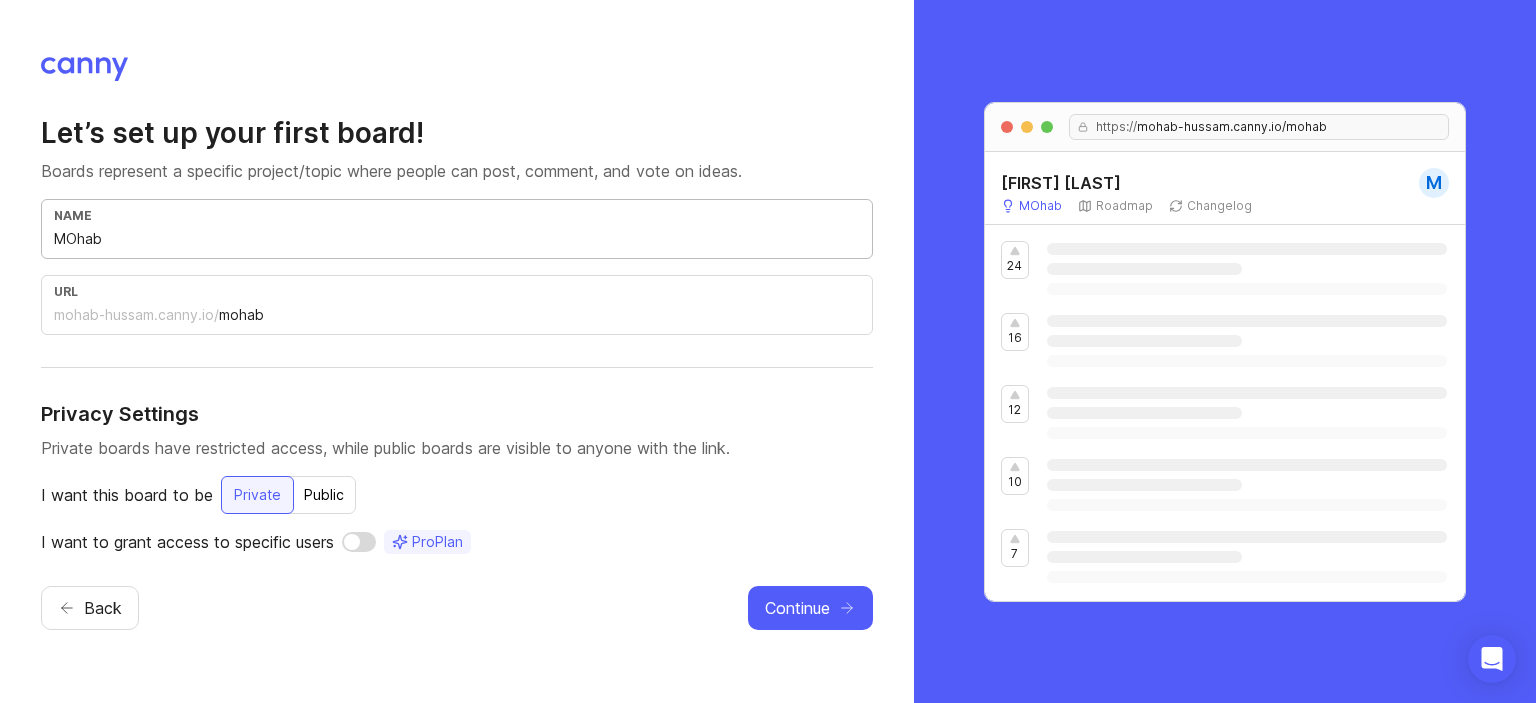 type on "MOhabh" 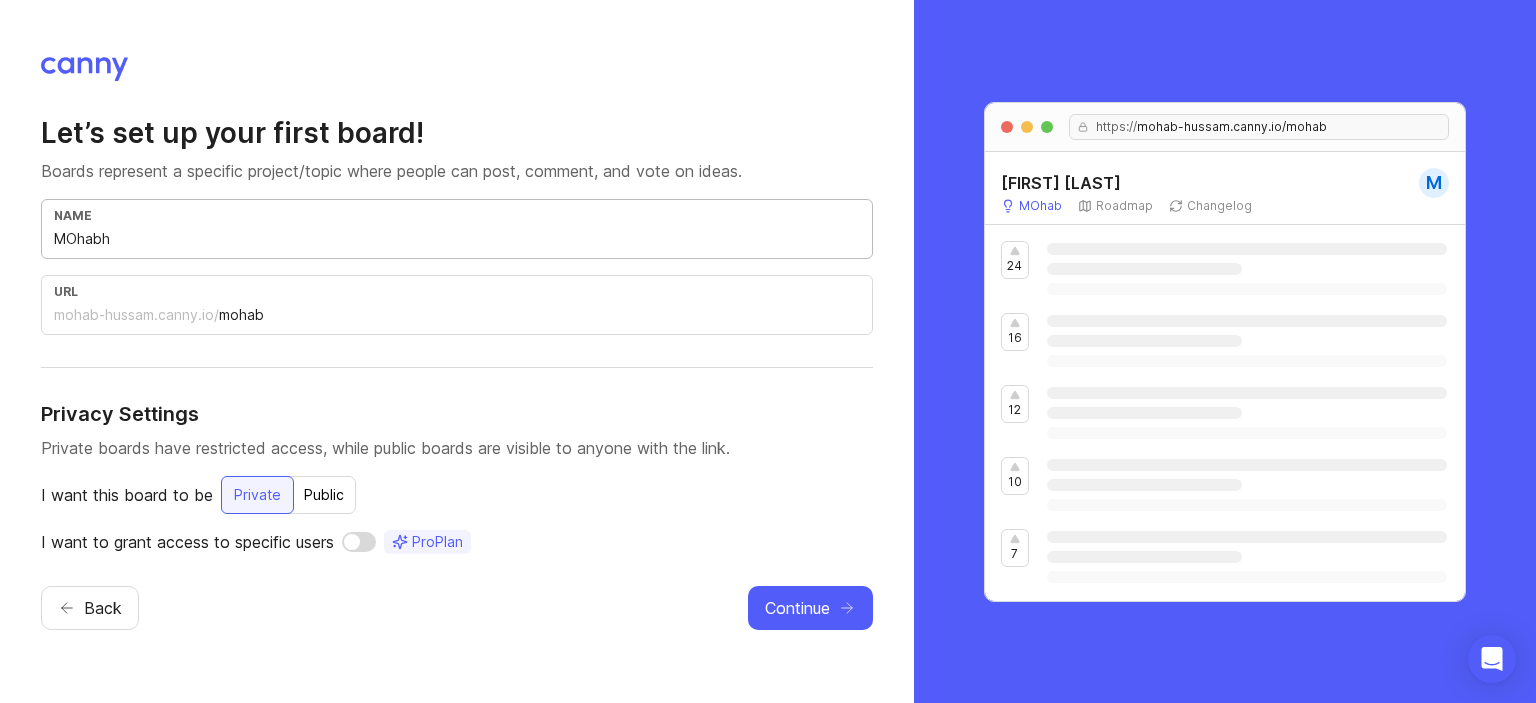 type on "mohabh" 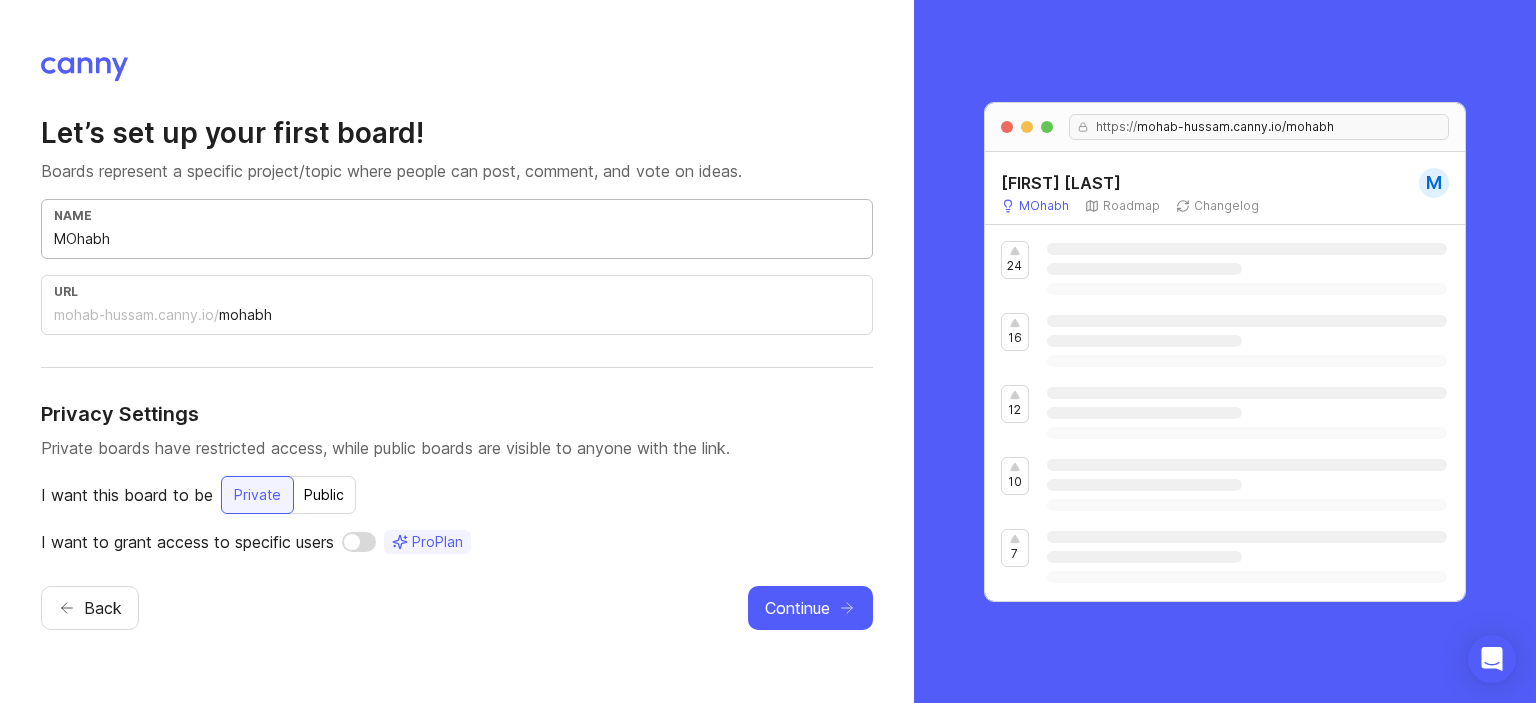 type on "MOhab" 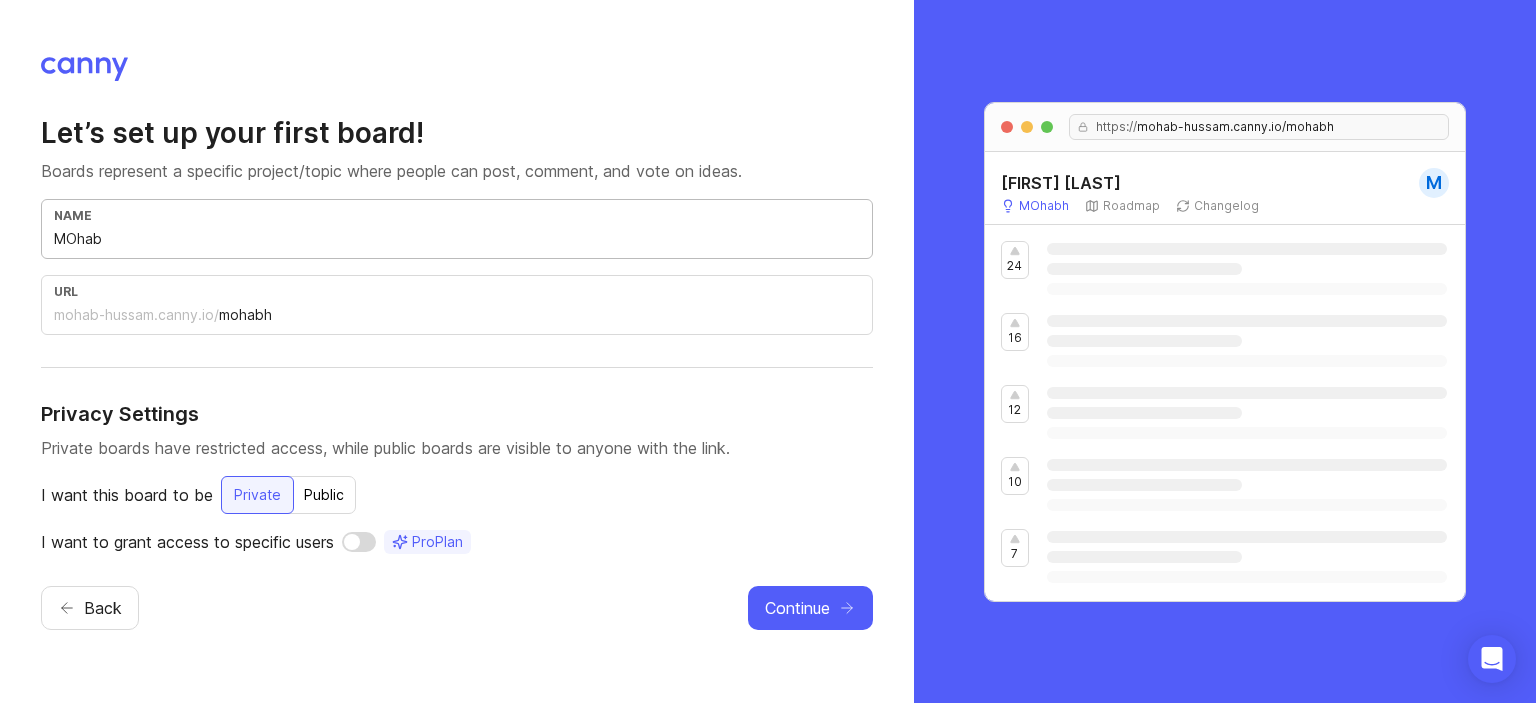 type on "mohab" 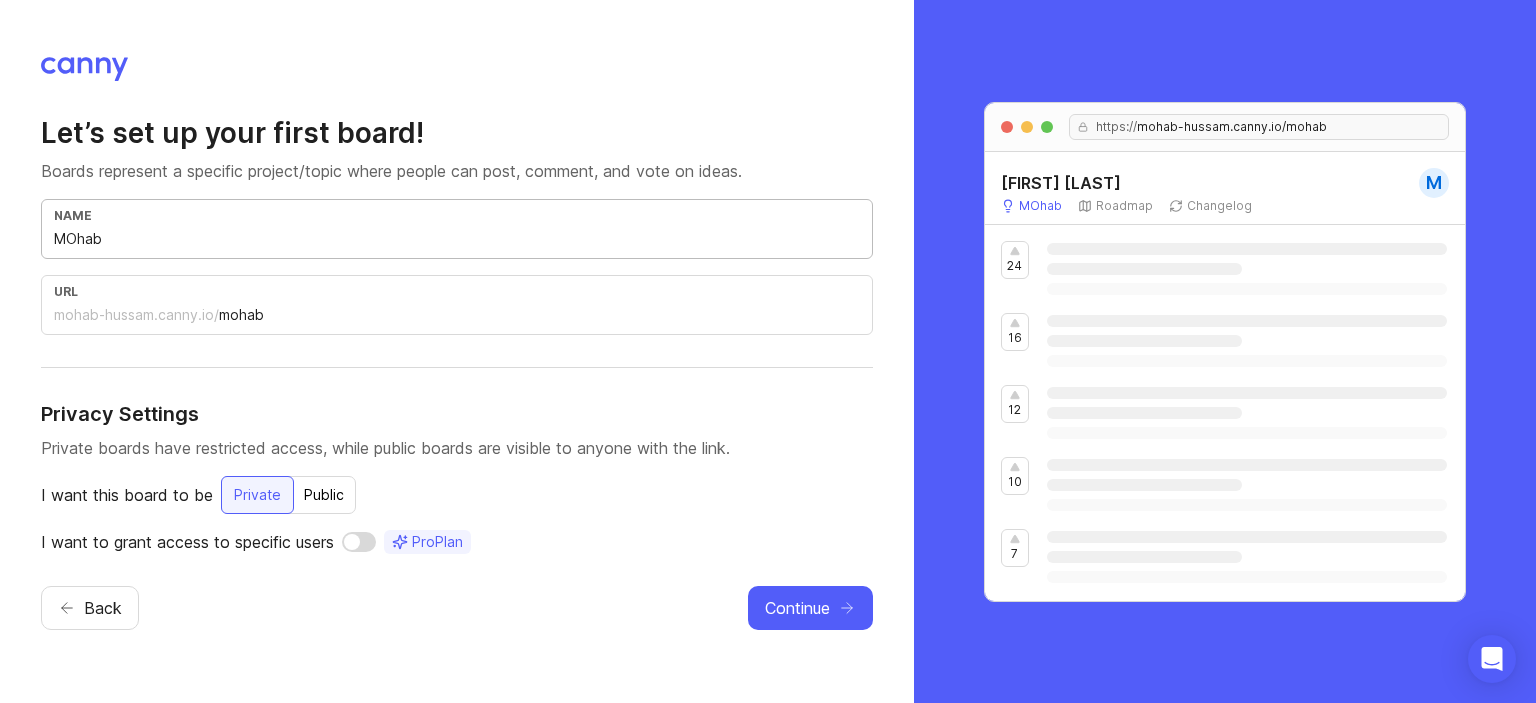type on "MOha" 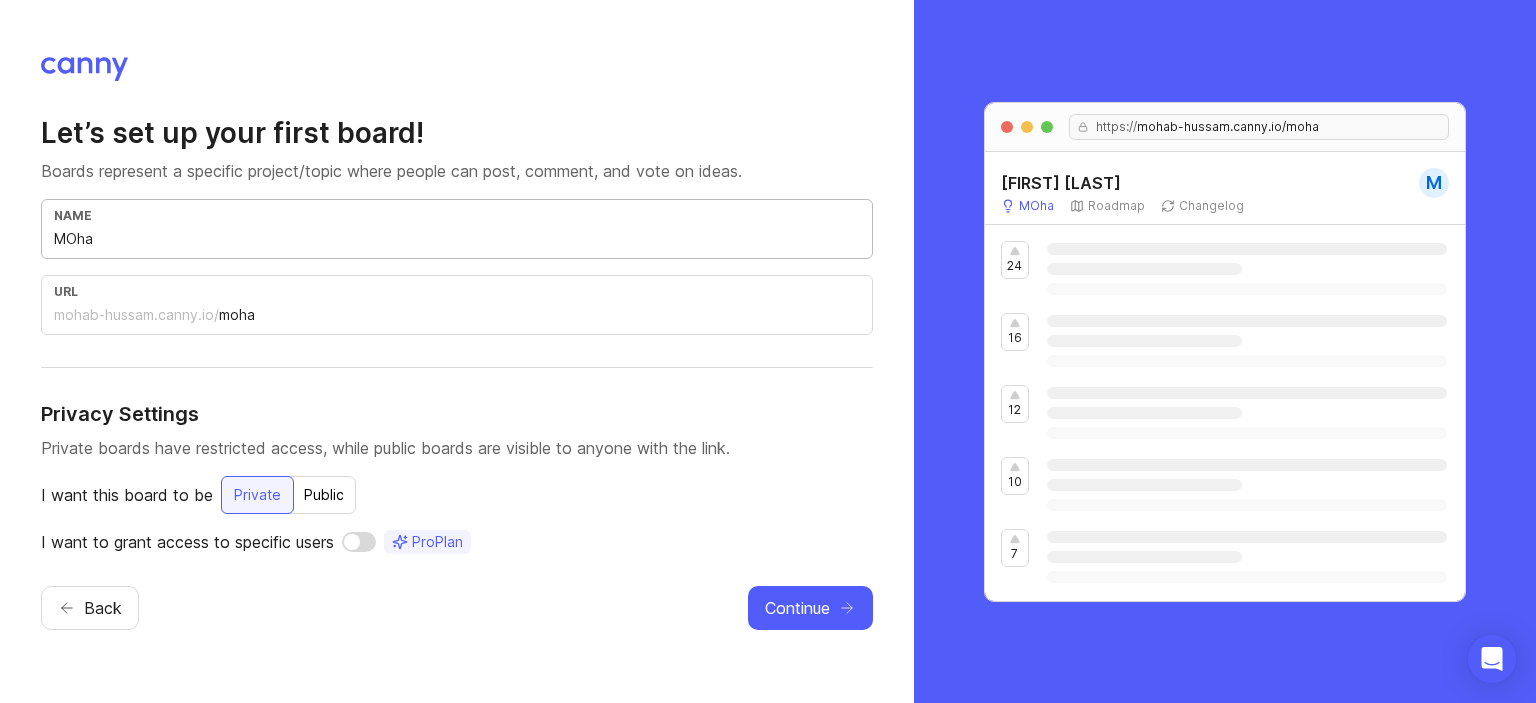 type on "MOh" 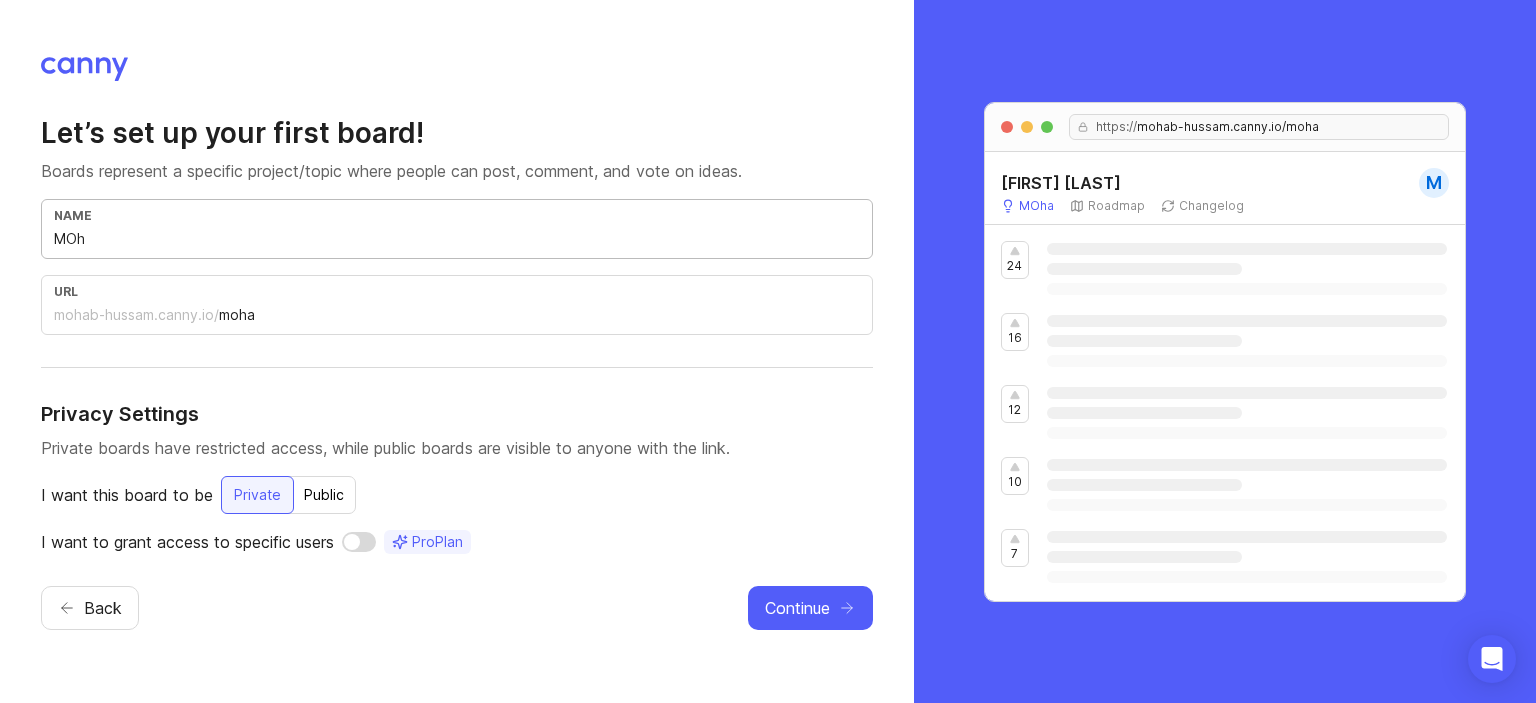 type on "moh" 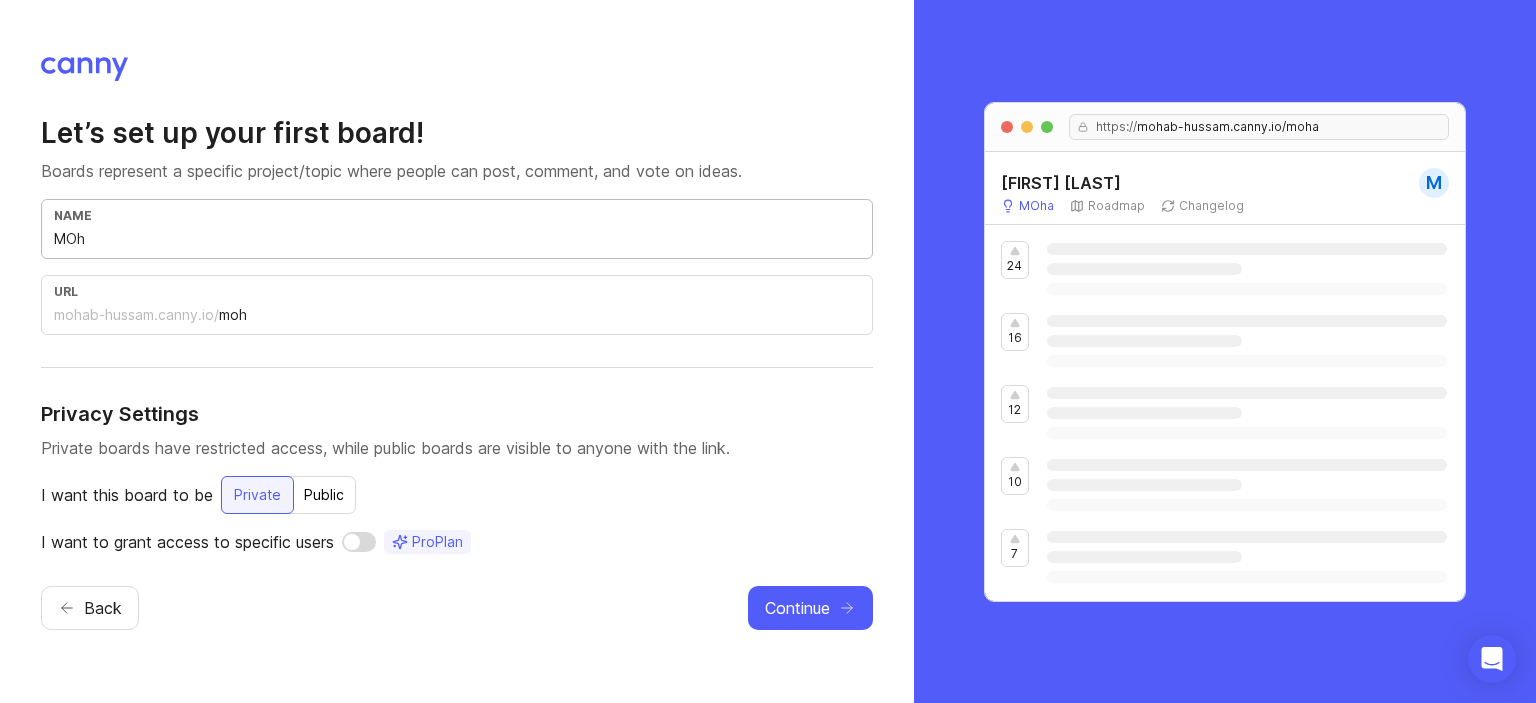 type on "MO" 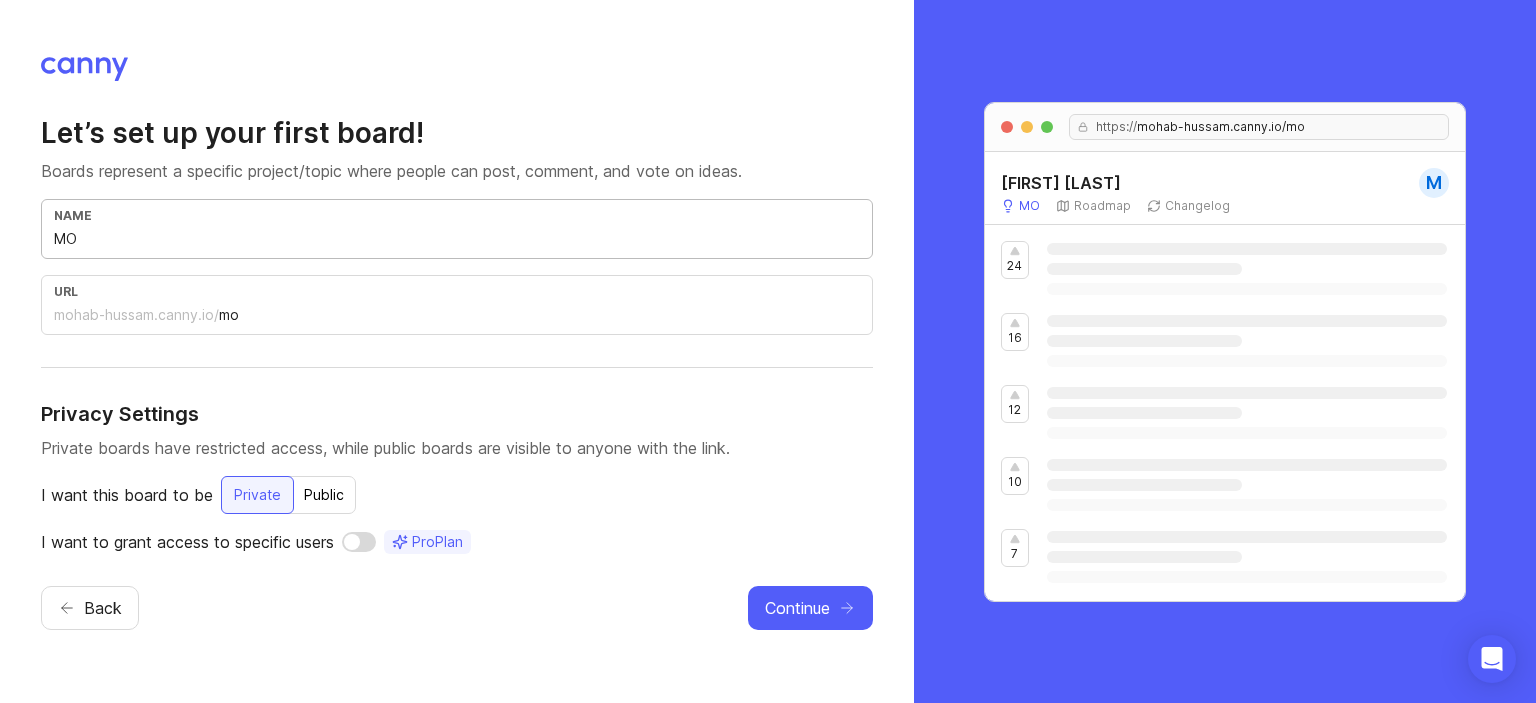 type on "M" 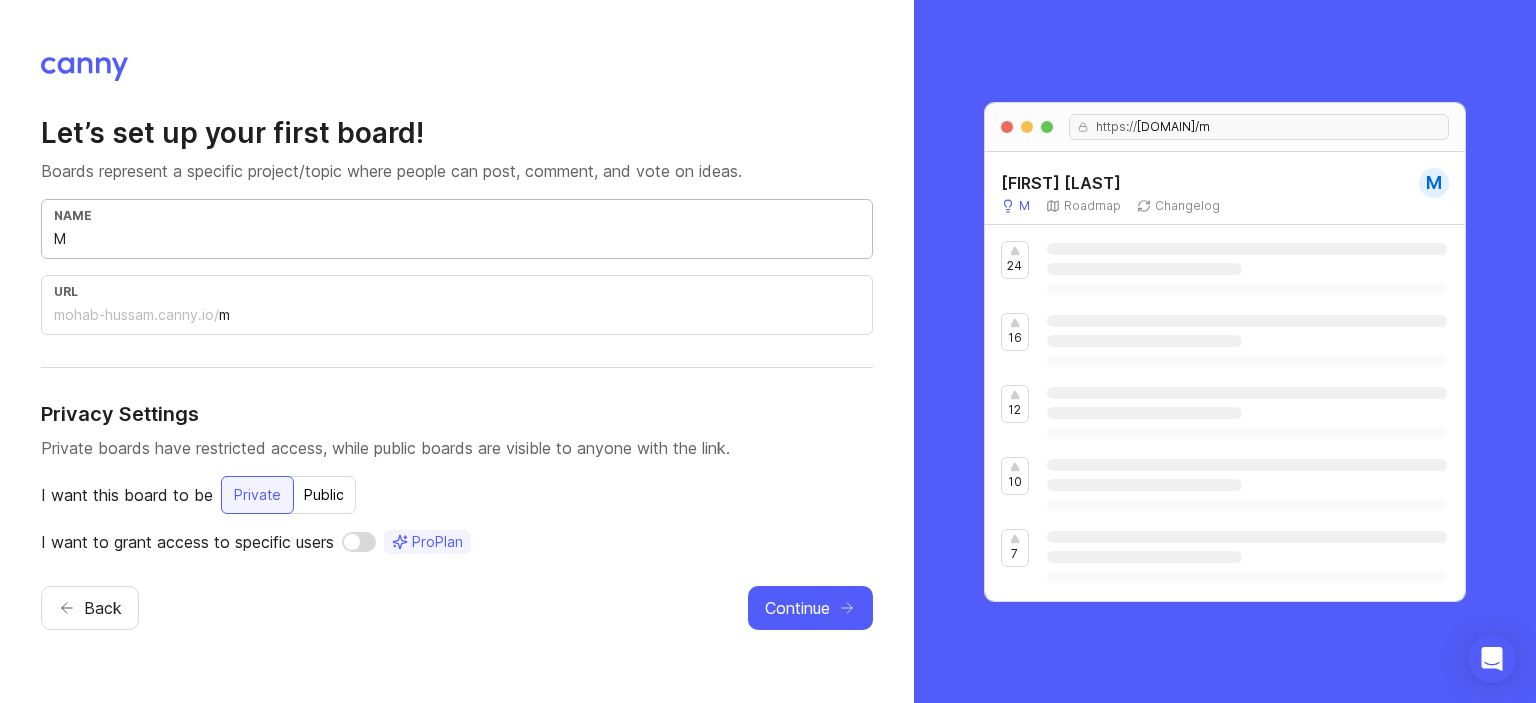 type 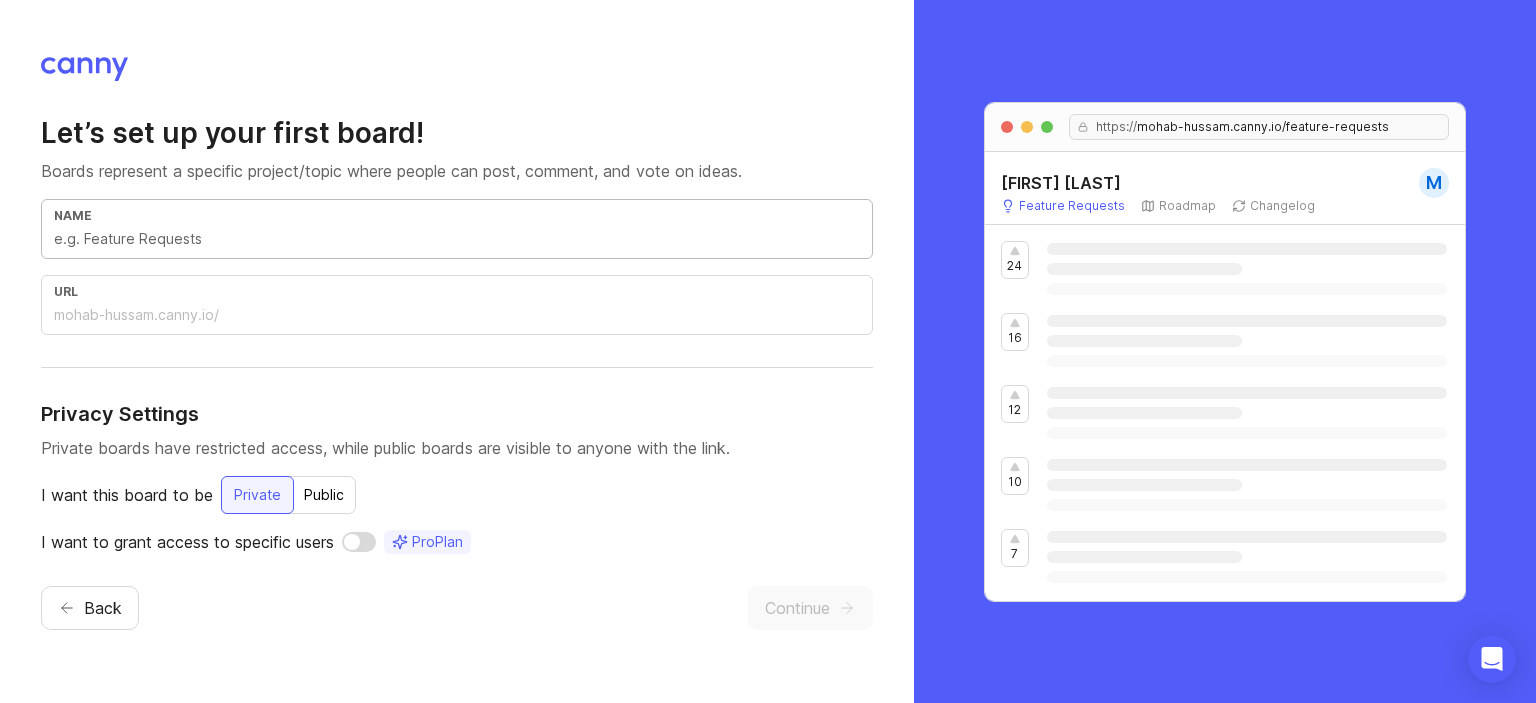 click at bounding box center [457, 239] 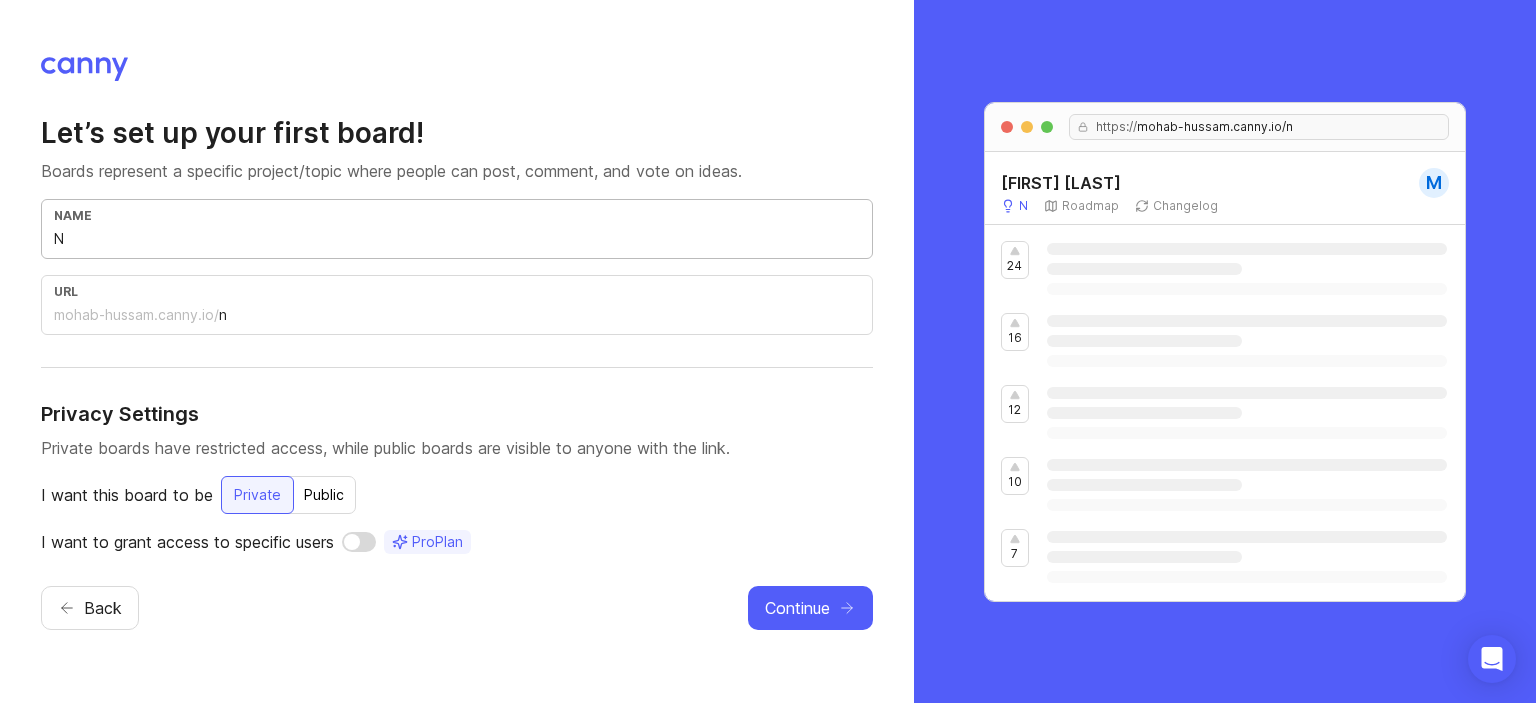 type on "Nt" 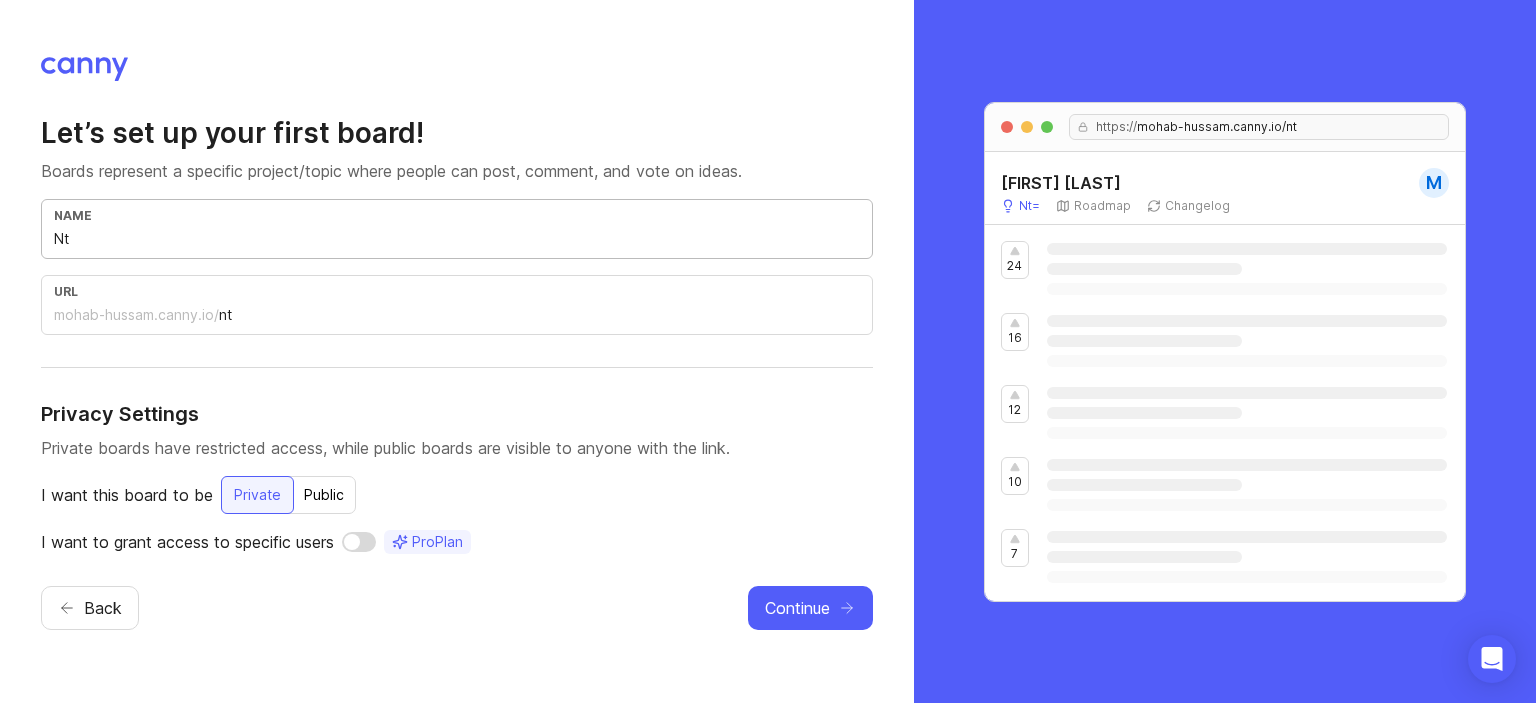 type on "N" 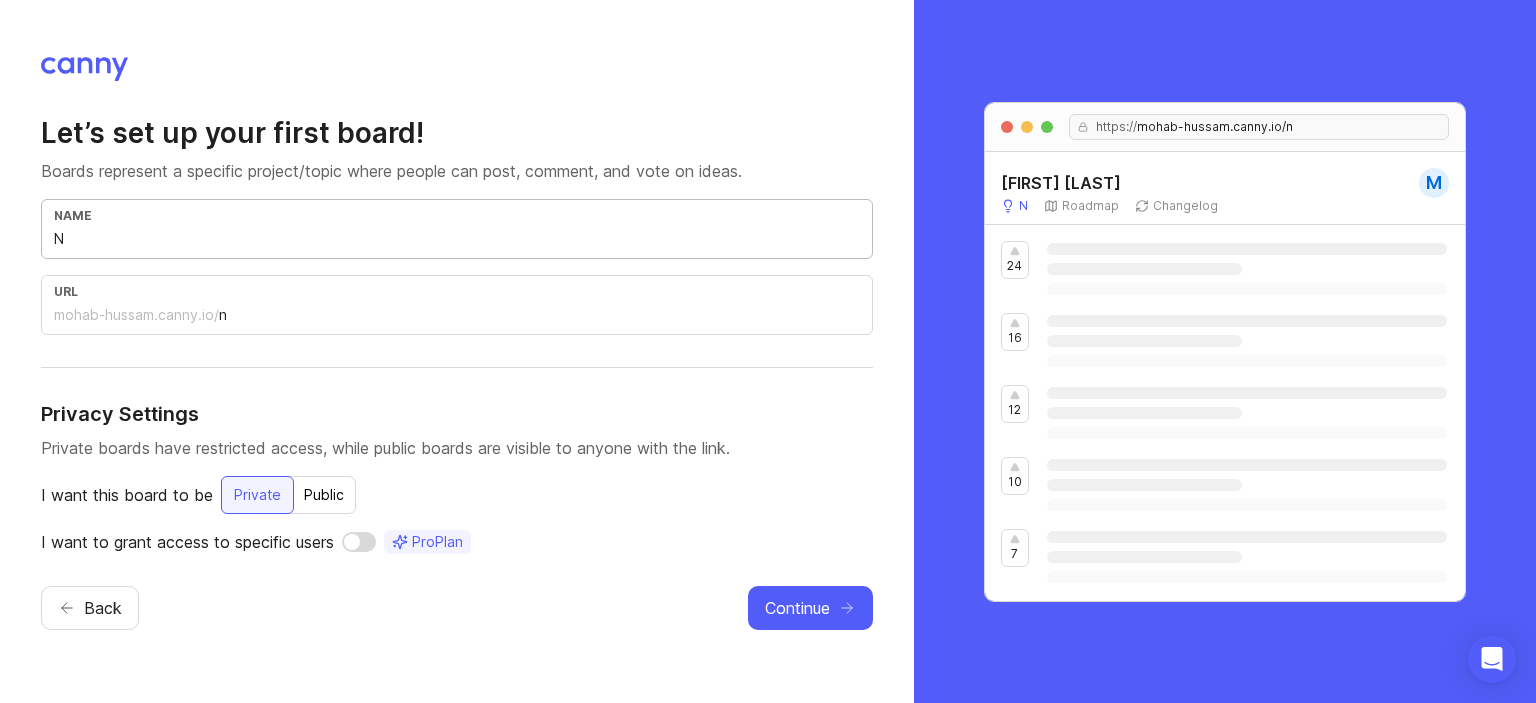 type 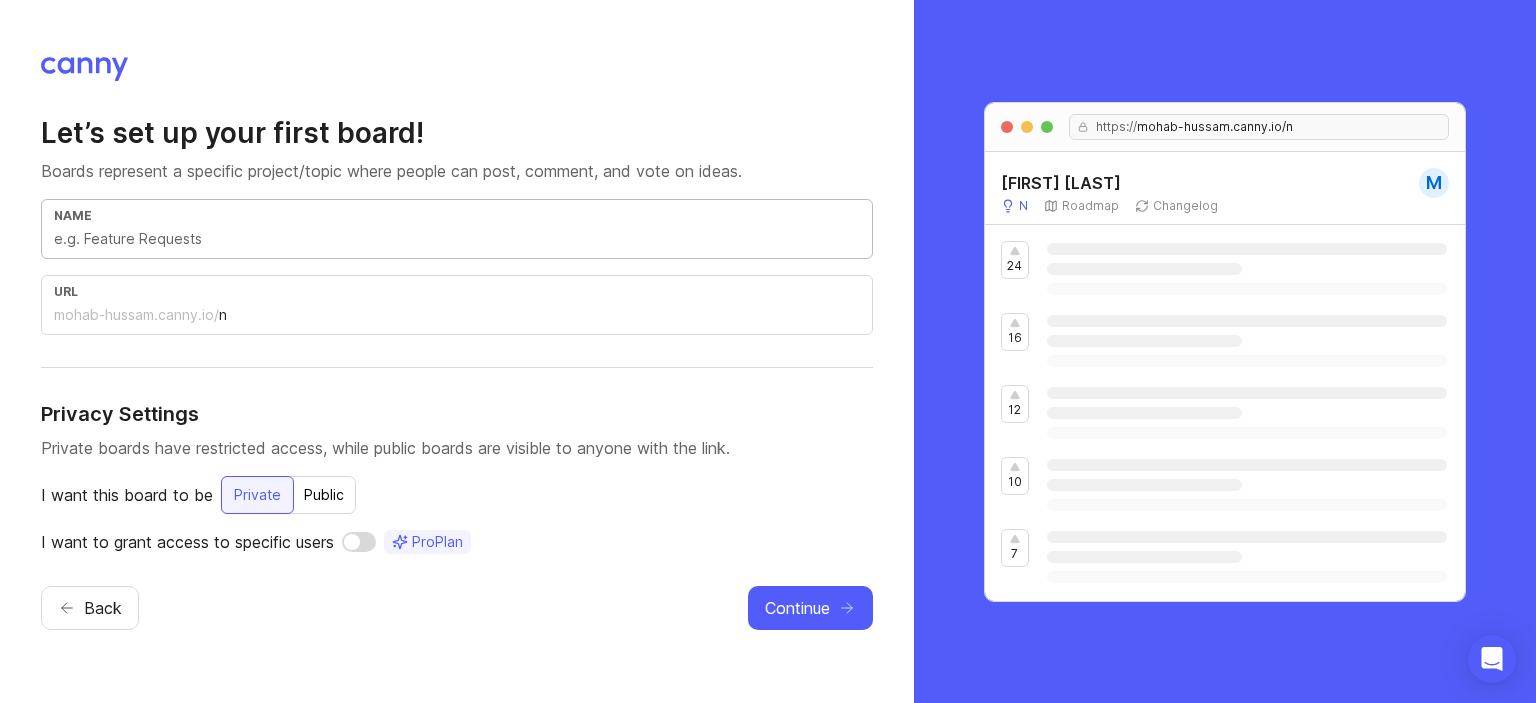 type 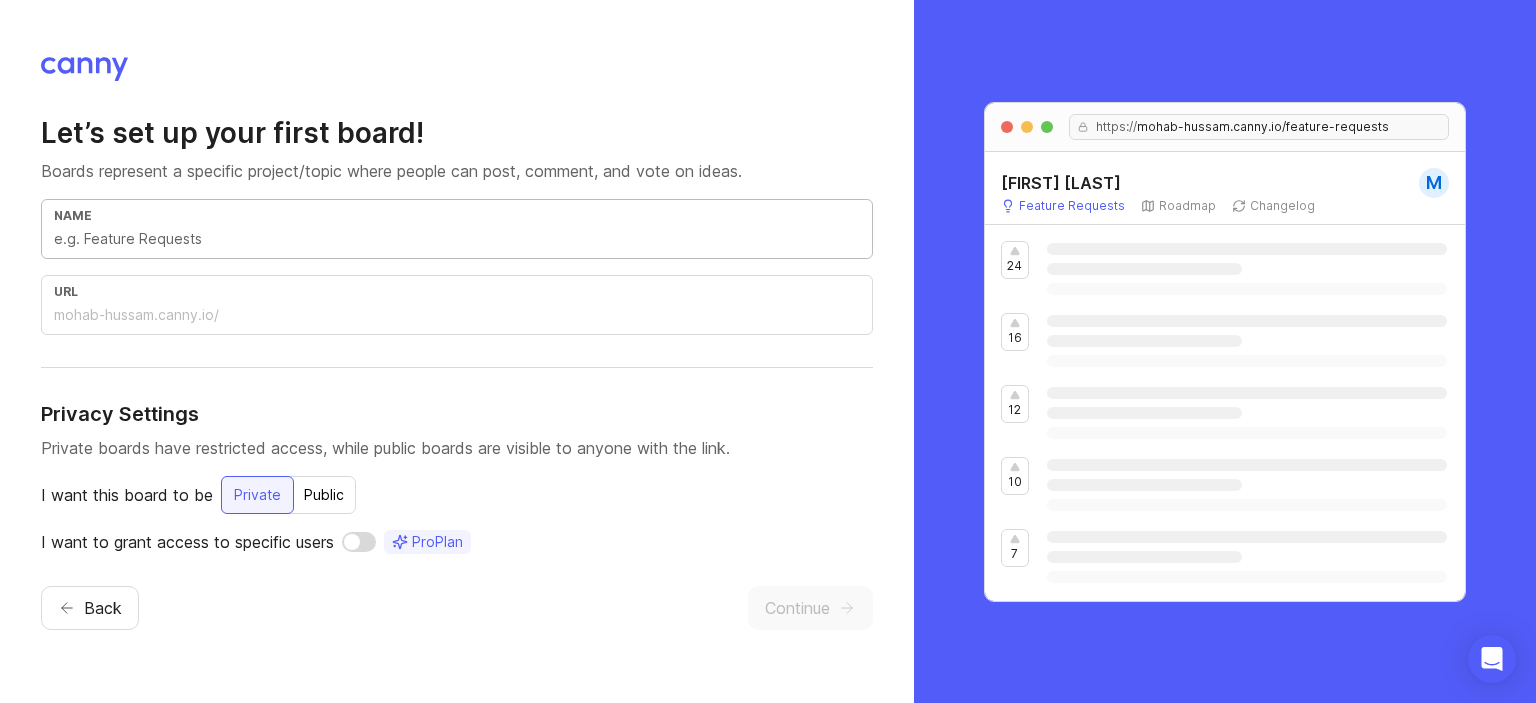 type on "n" 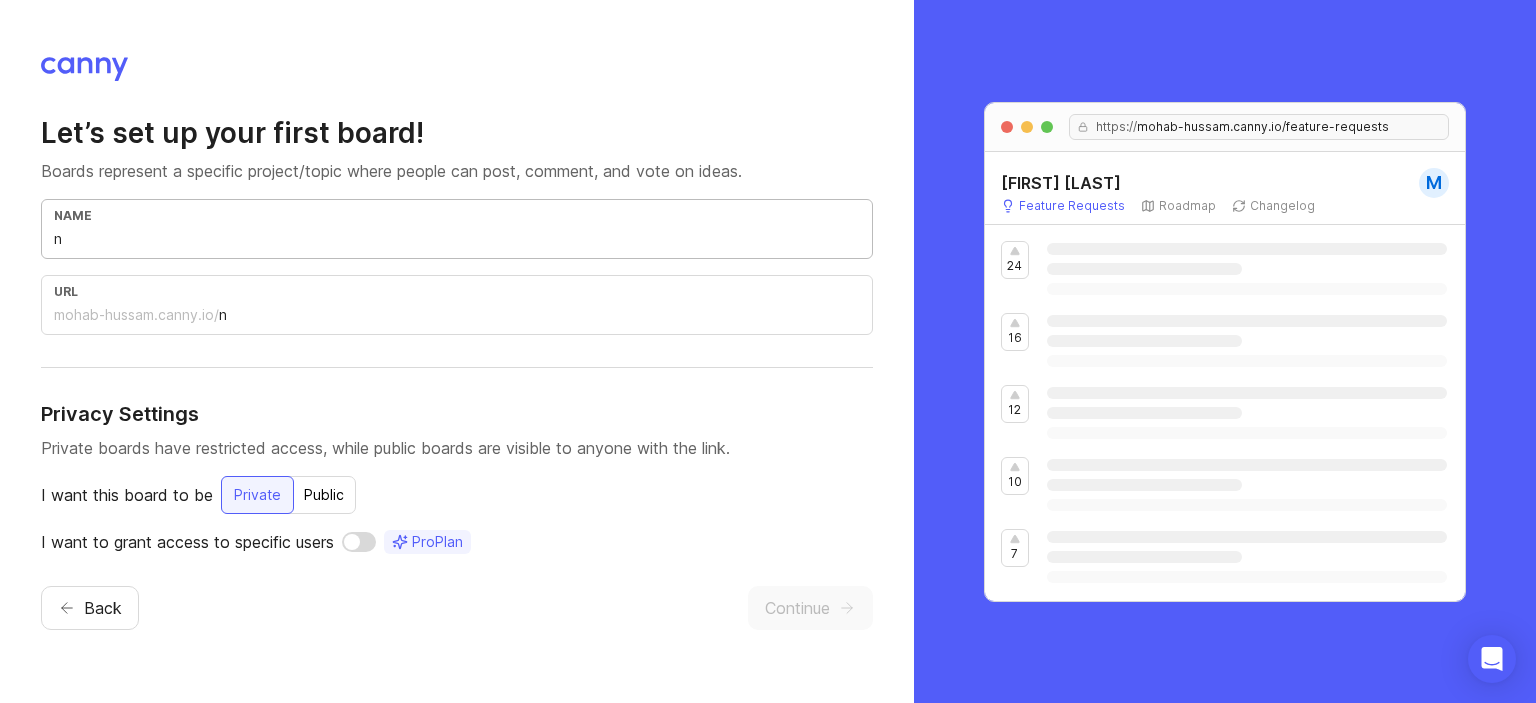 type on "nt" 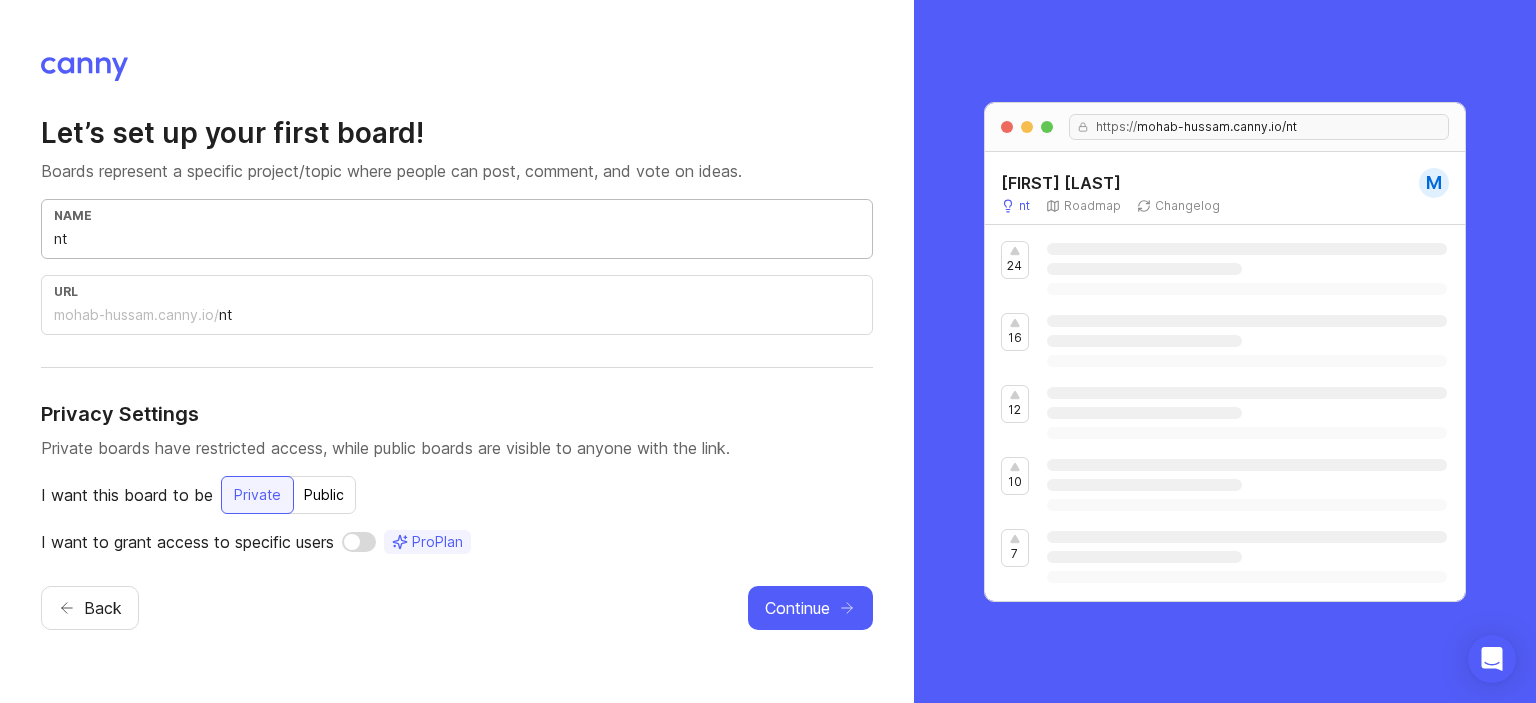 type on "nta" 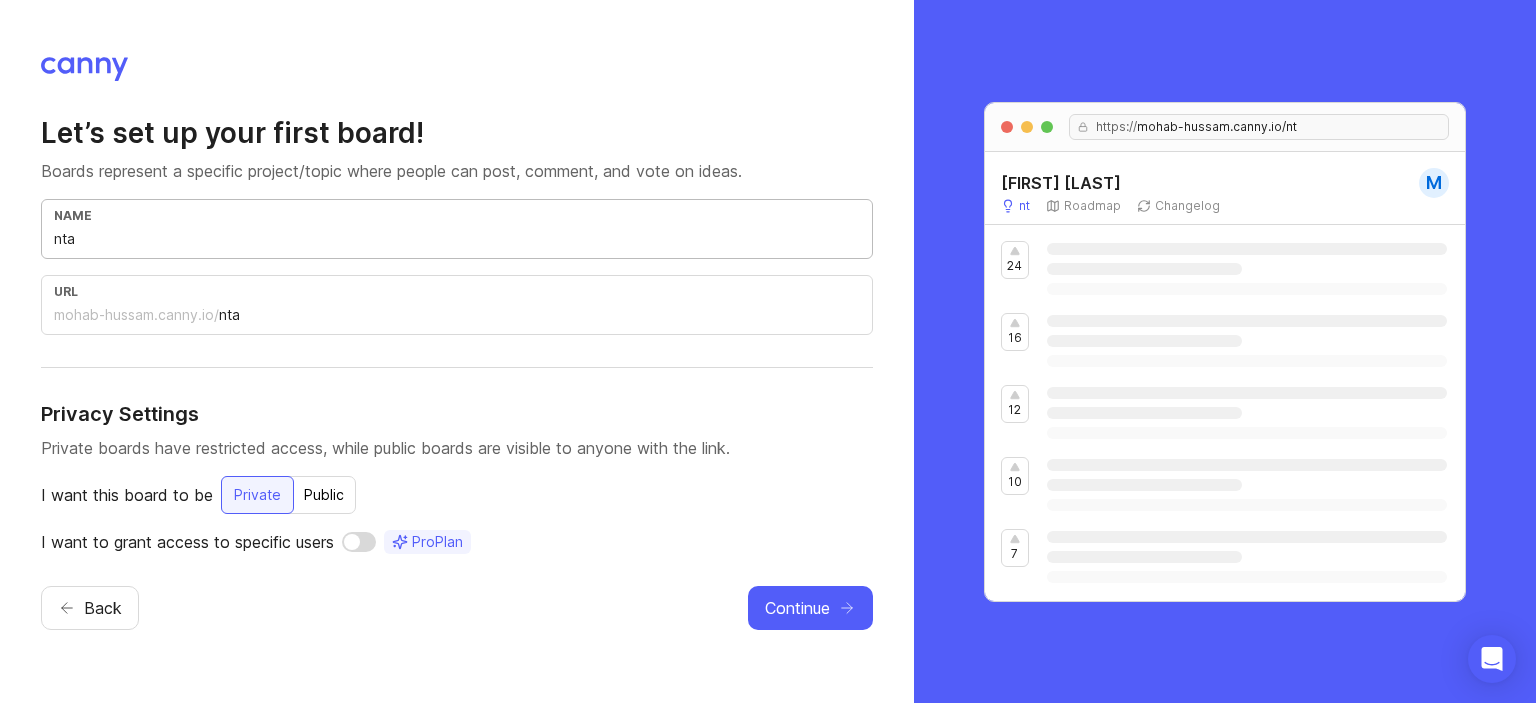 type on "ntam" 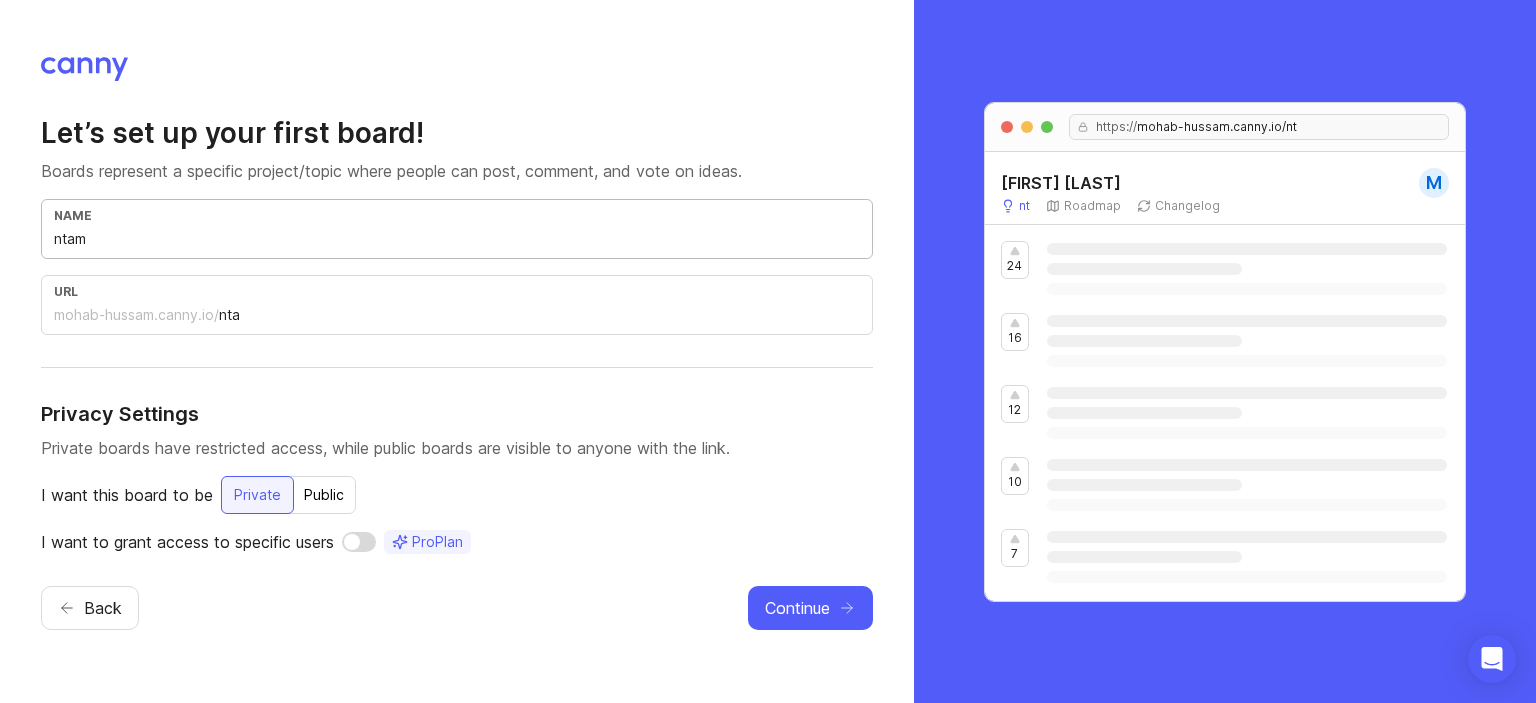 type on "ntam" 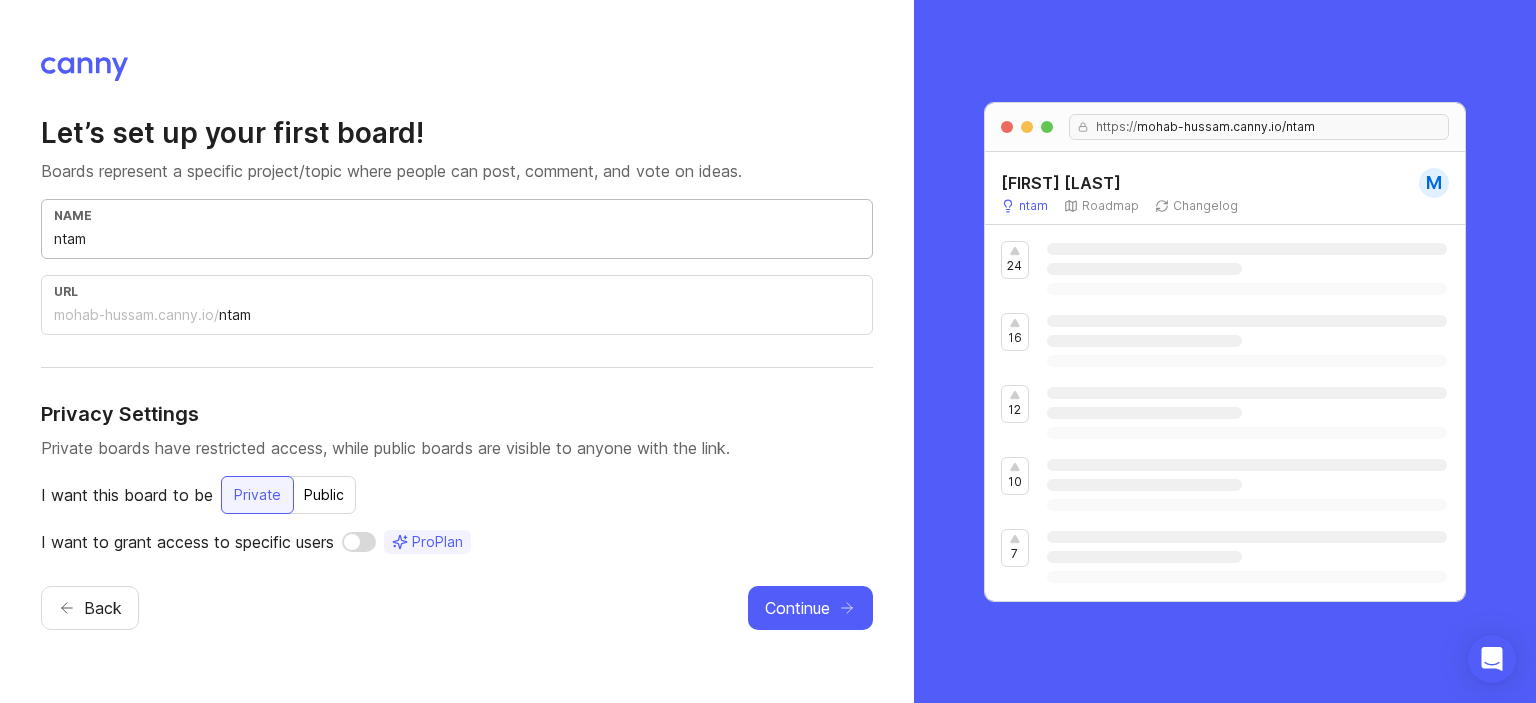type on "ntam F" 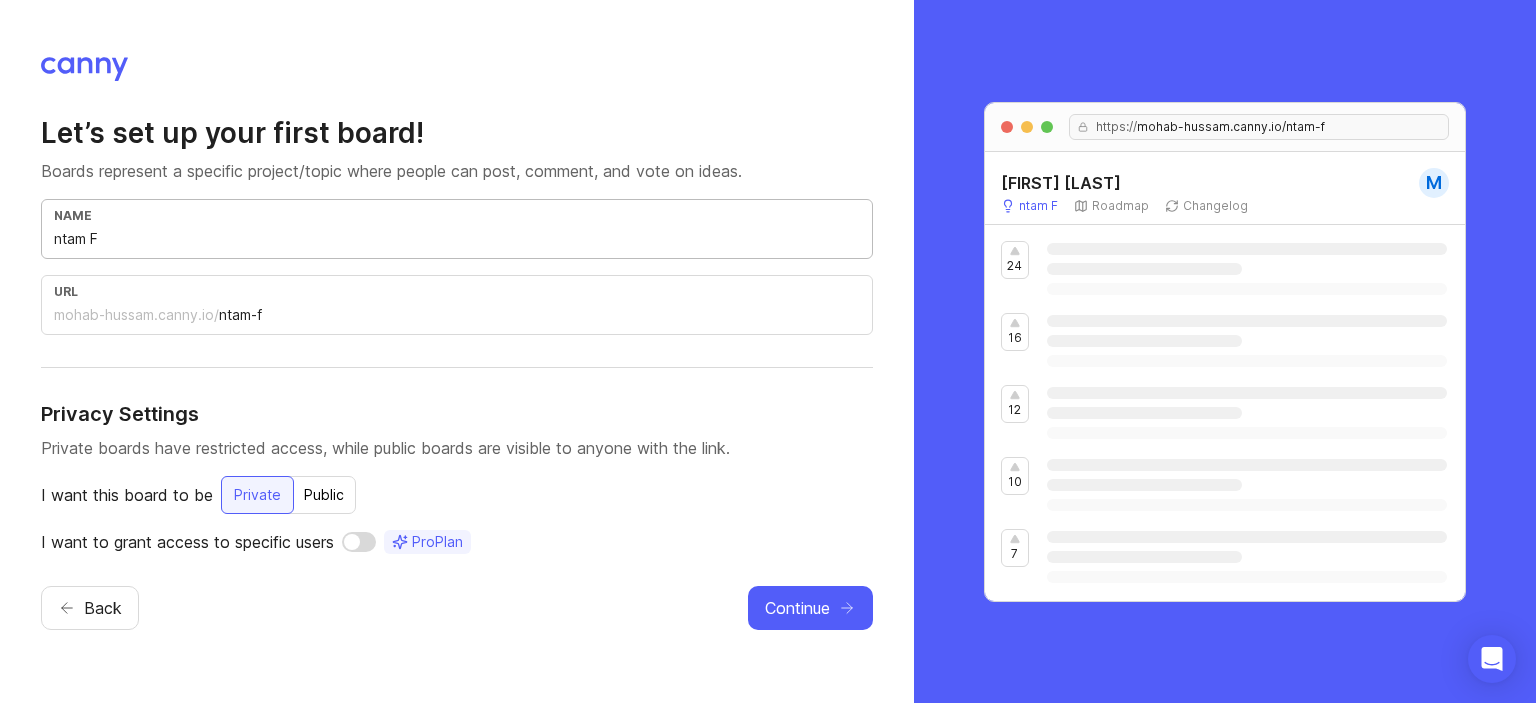 type on "ntam" 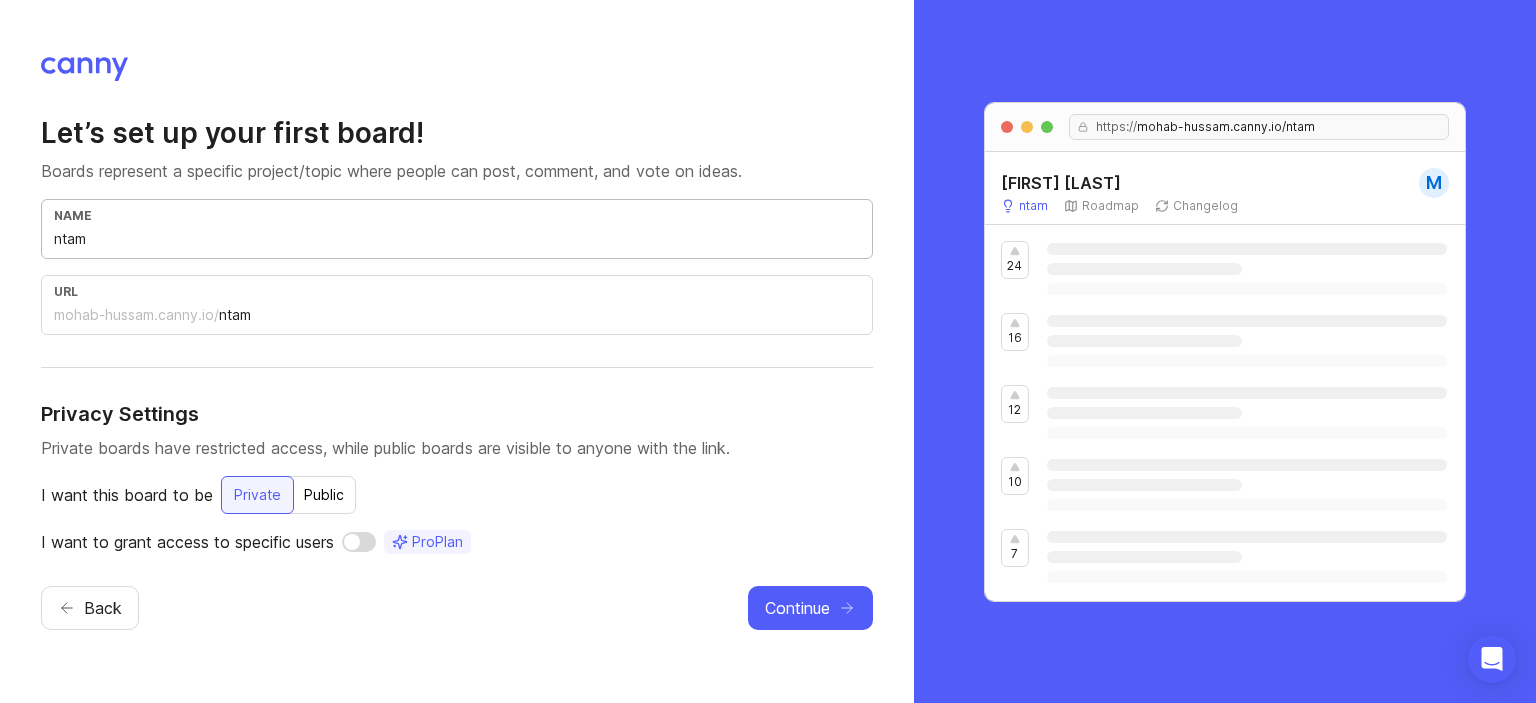 type on "ntam G" 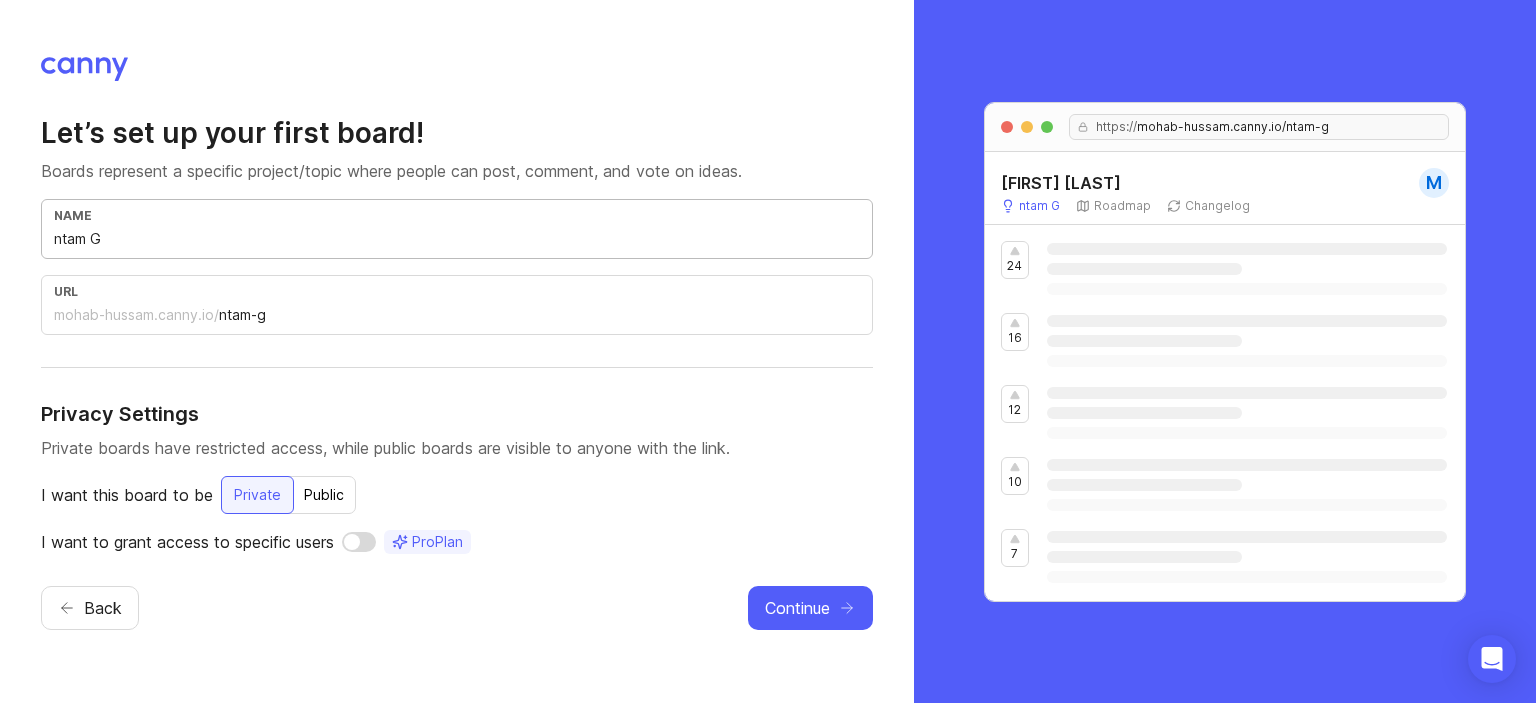 type on "ntam Gr" 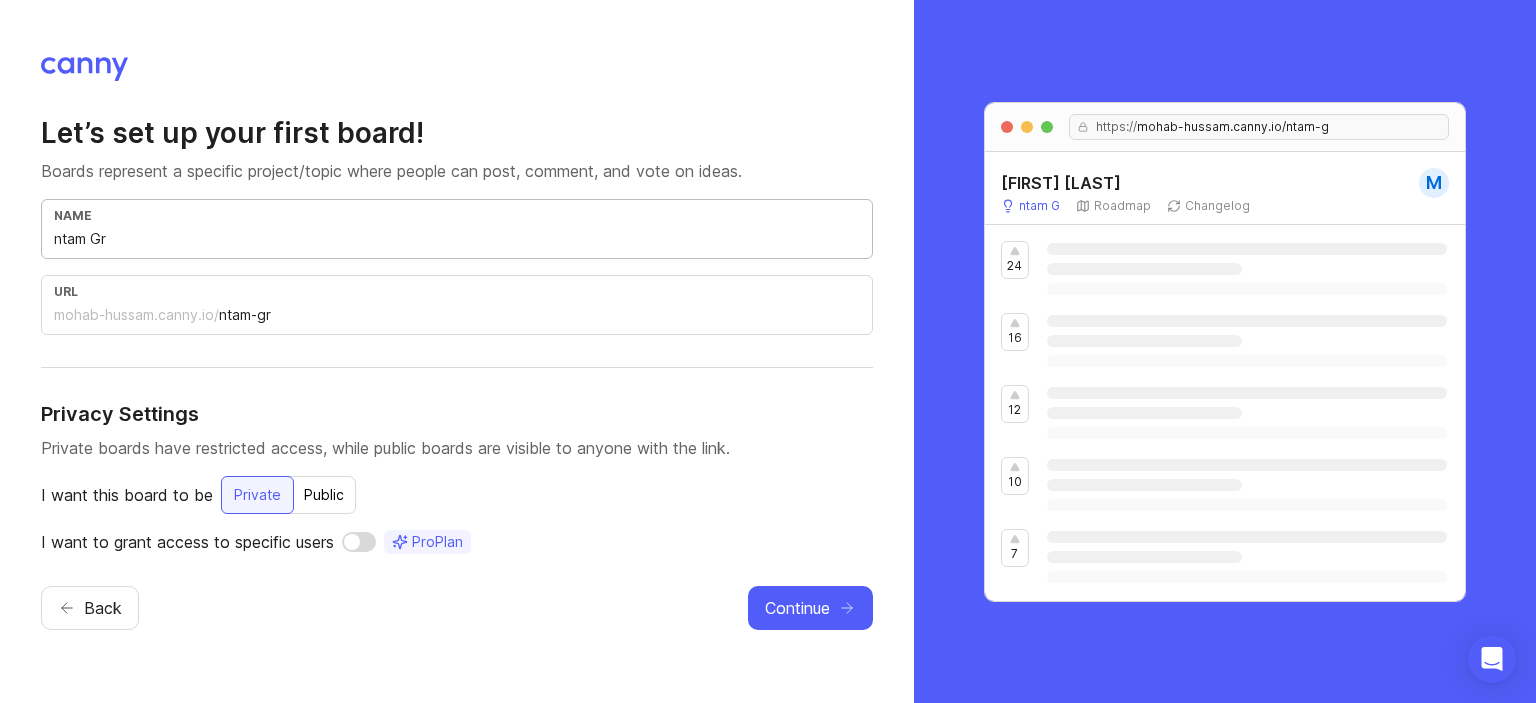 type on "ntam Gro" 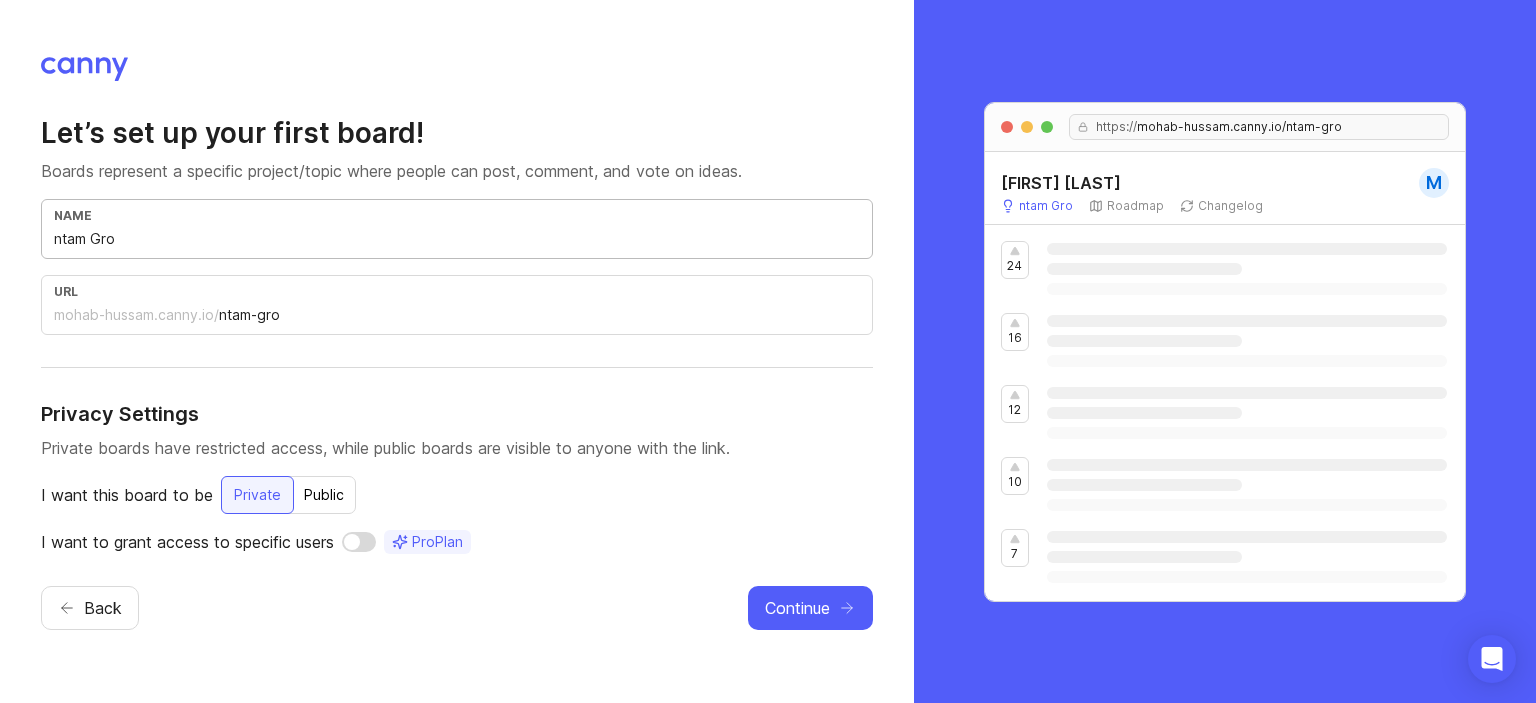 type on "ntam Grou" 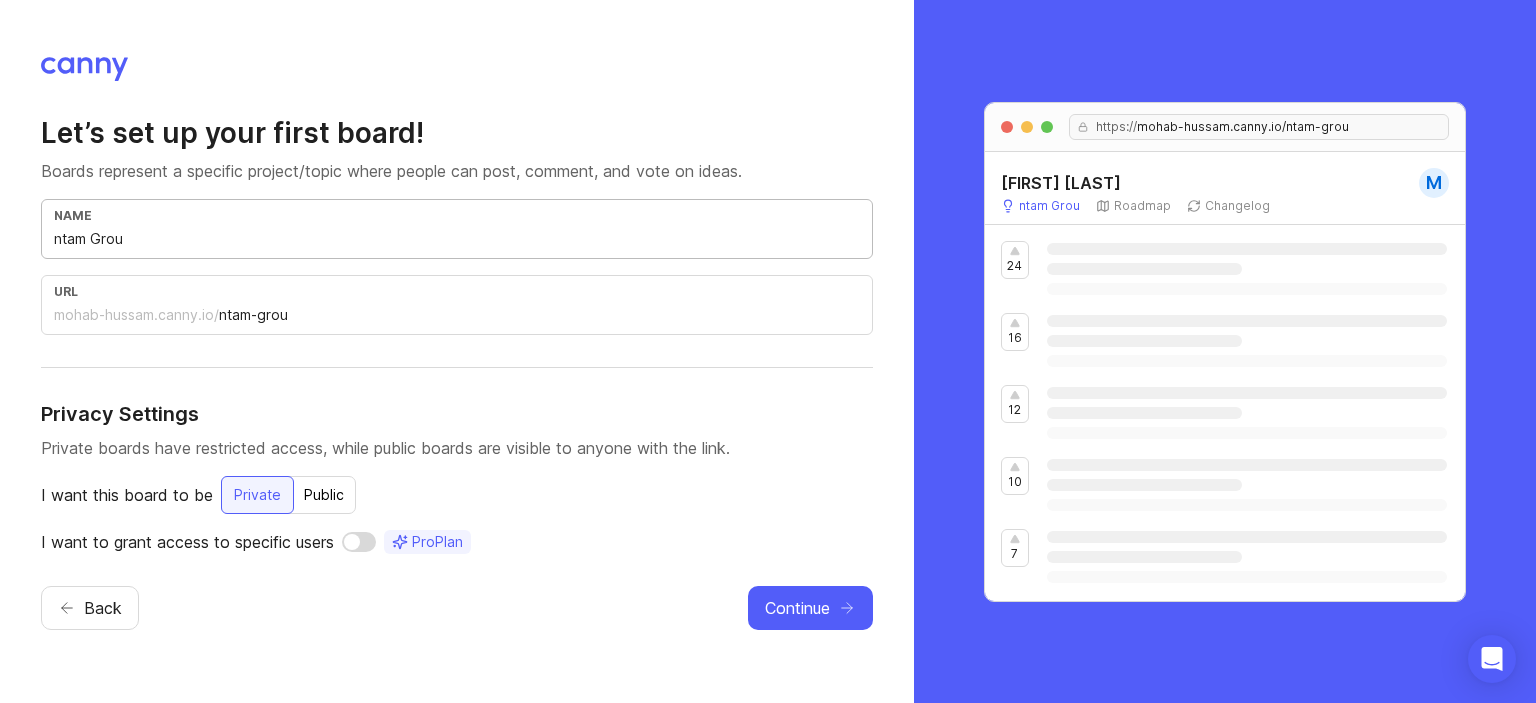 type on "ntam Group" 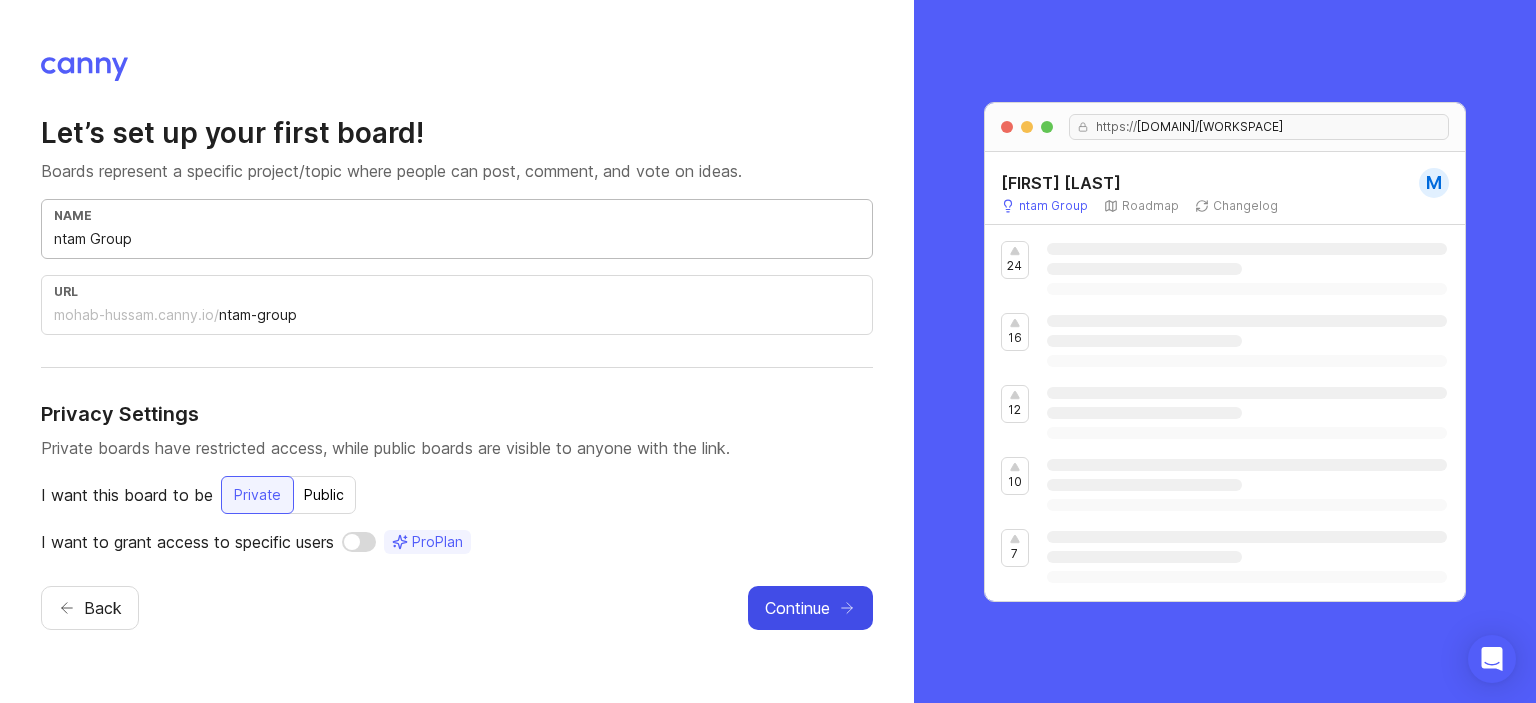 type on "ntam Group" 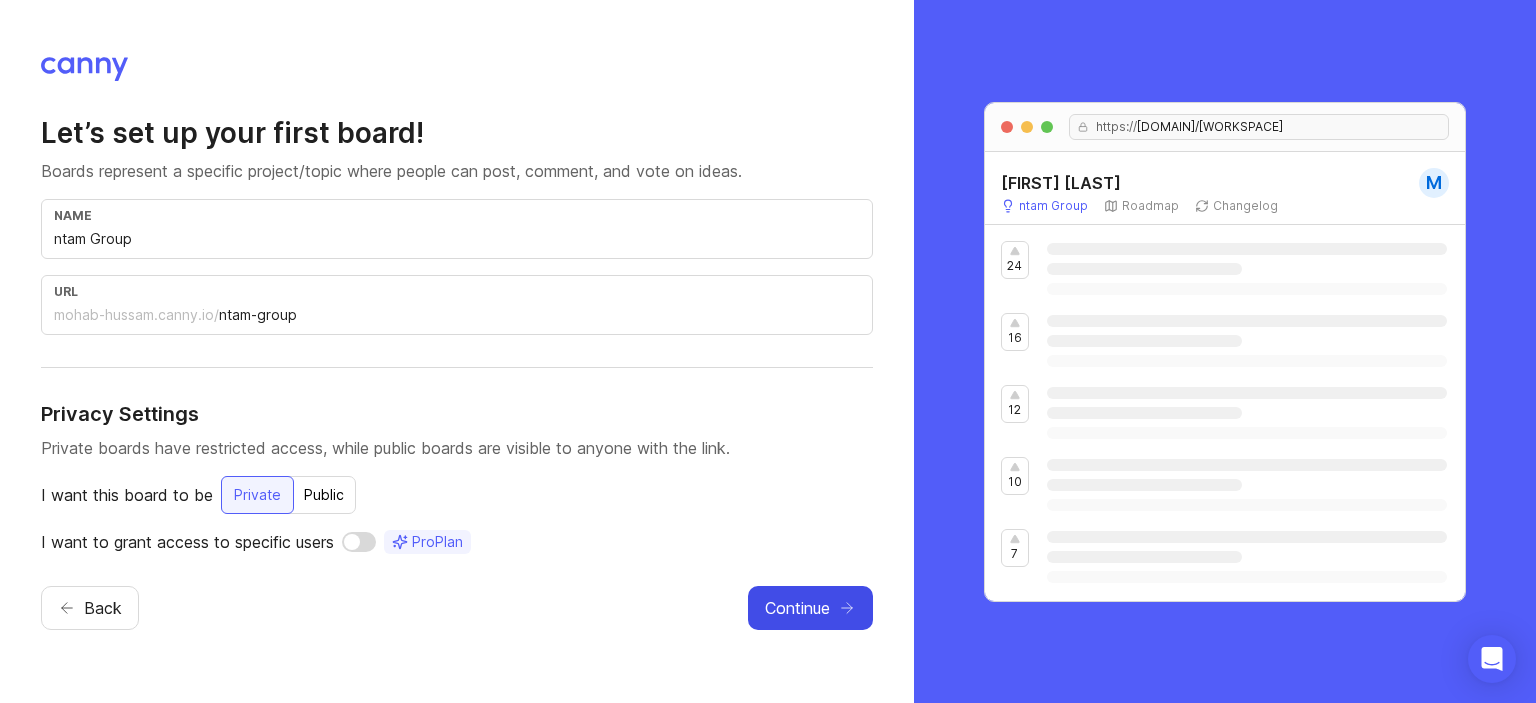 click on "Continue" at bounding box center [797, 608] 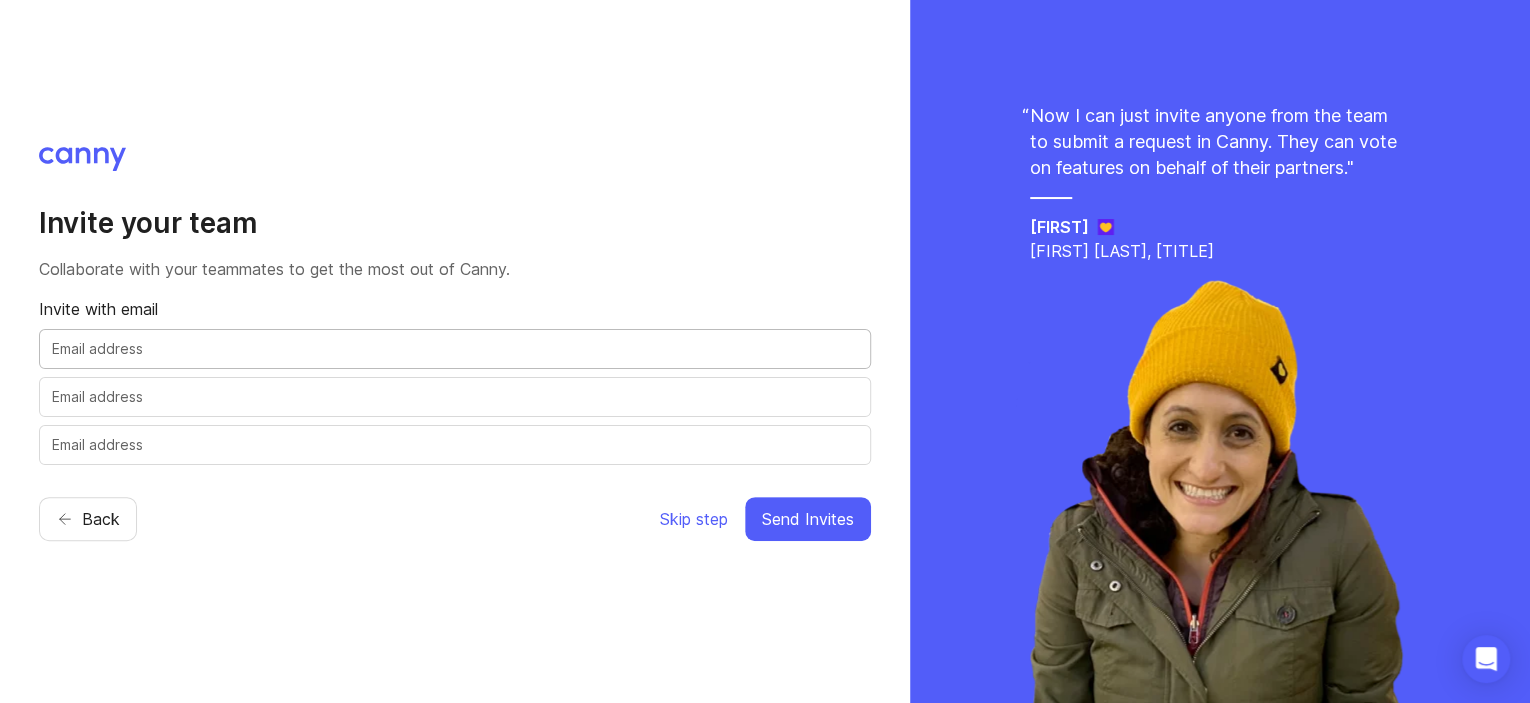 click at bounding box center (455, 349) 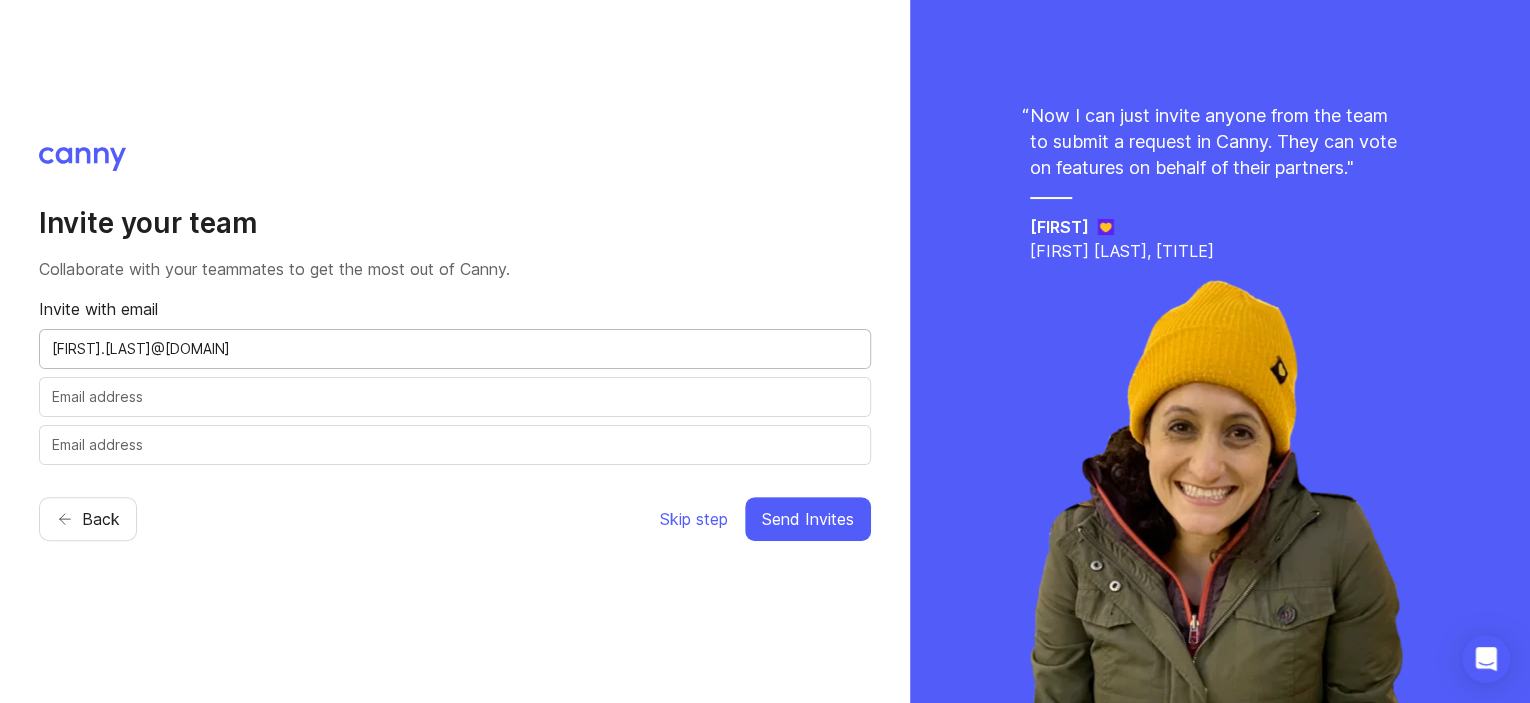 type on "[FIRST].[LAST]@[DOMAIN]" 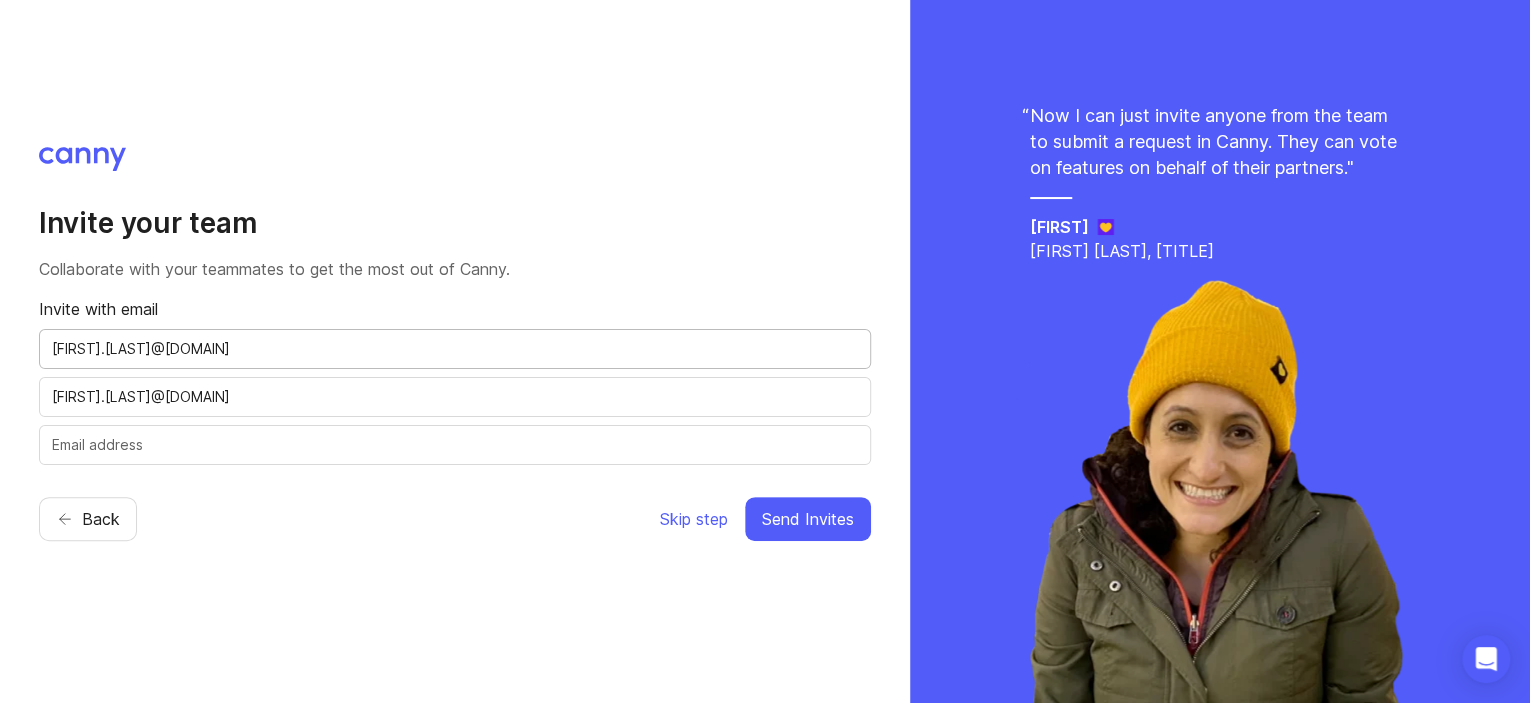 type on "[FIRST].[LAST]@[DOMAIN]" 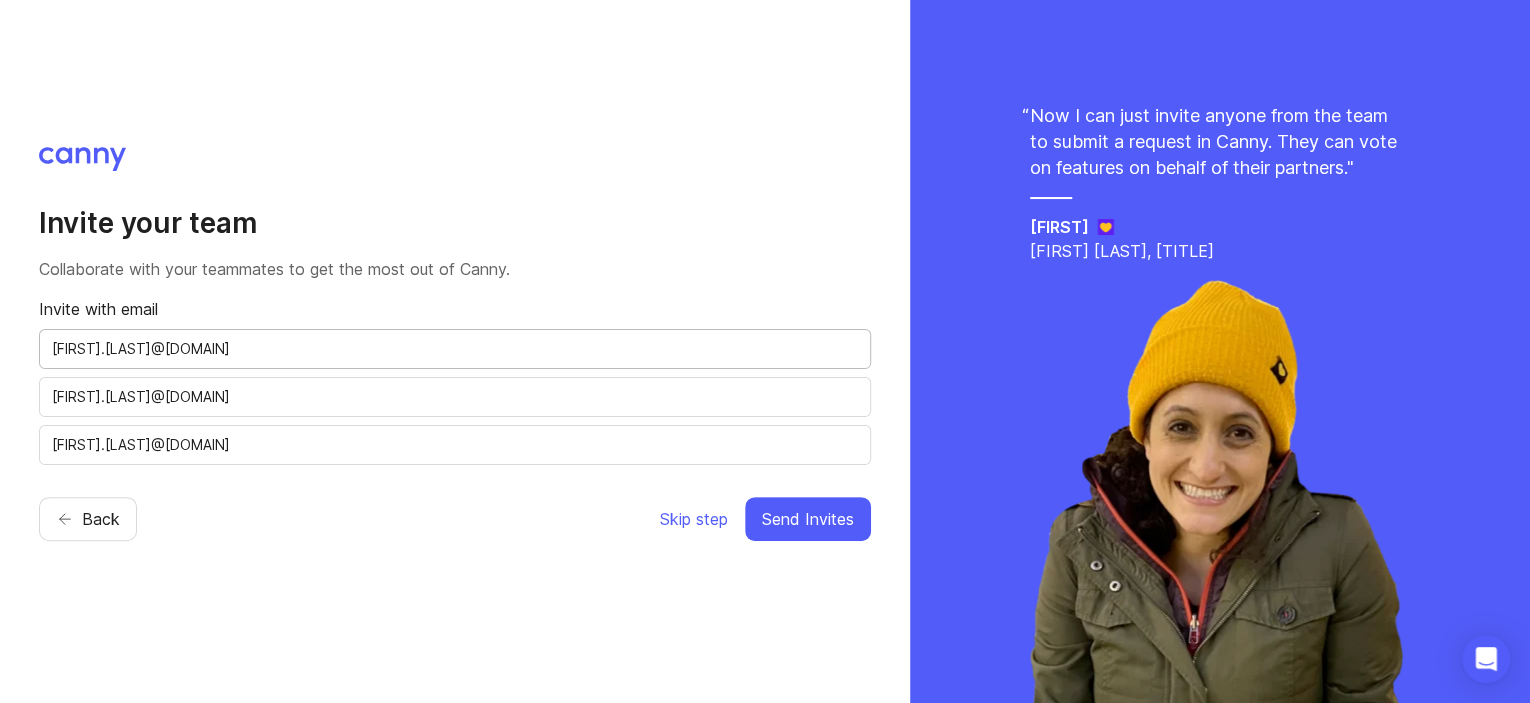 click on "[FIRST].[LAST]@[DOMAIN]" at bounding box center (455, 397) 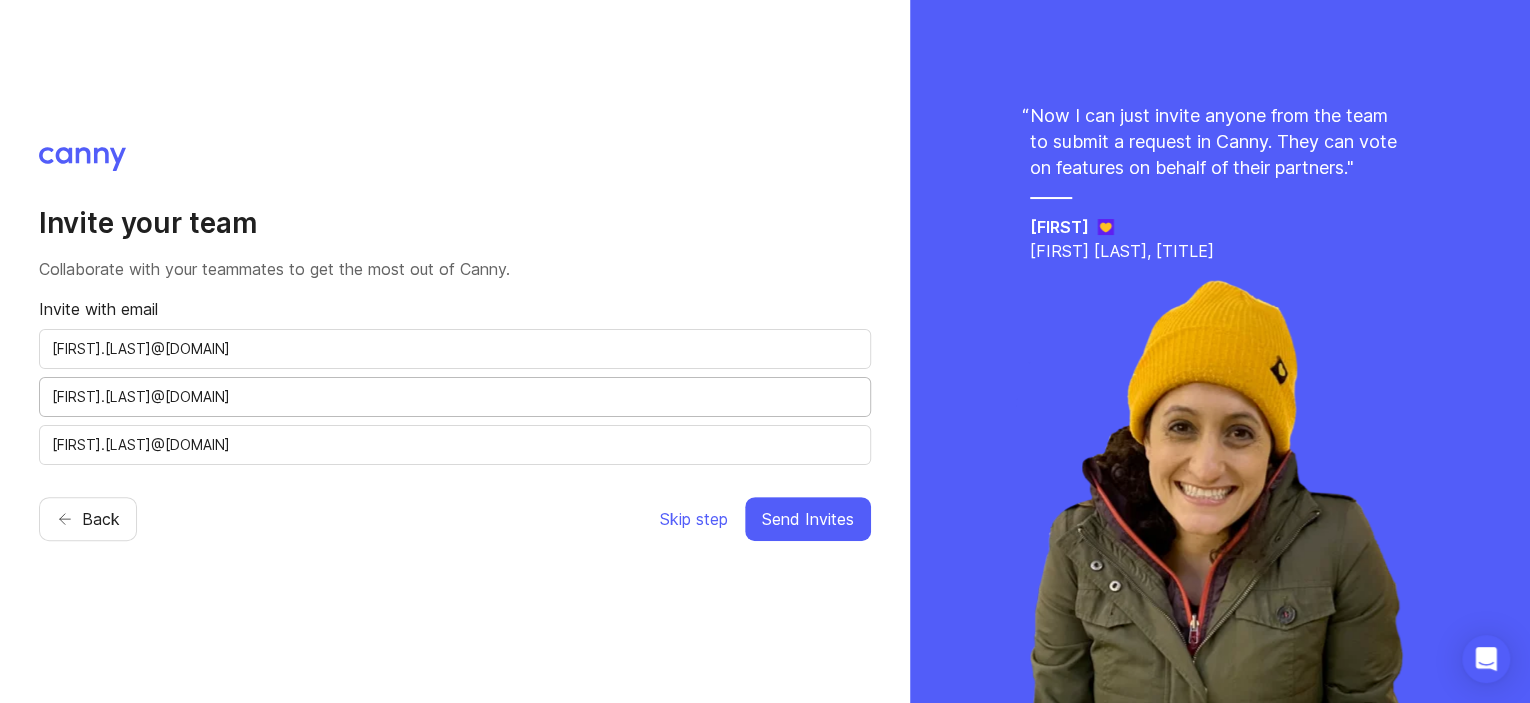 click on "[FIRST].[LAST]@[DOMAIN]" at bounding box center [455, 397] 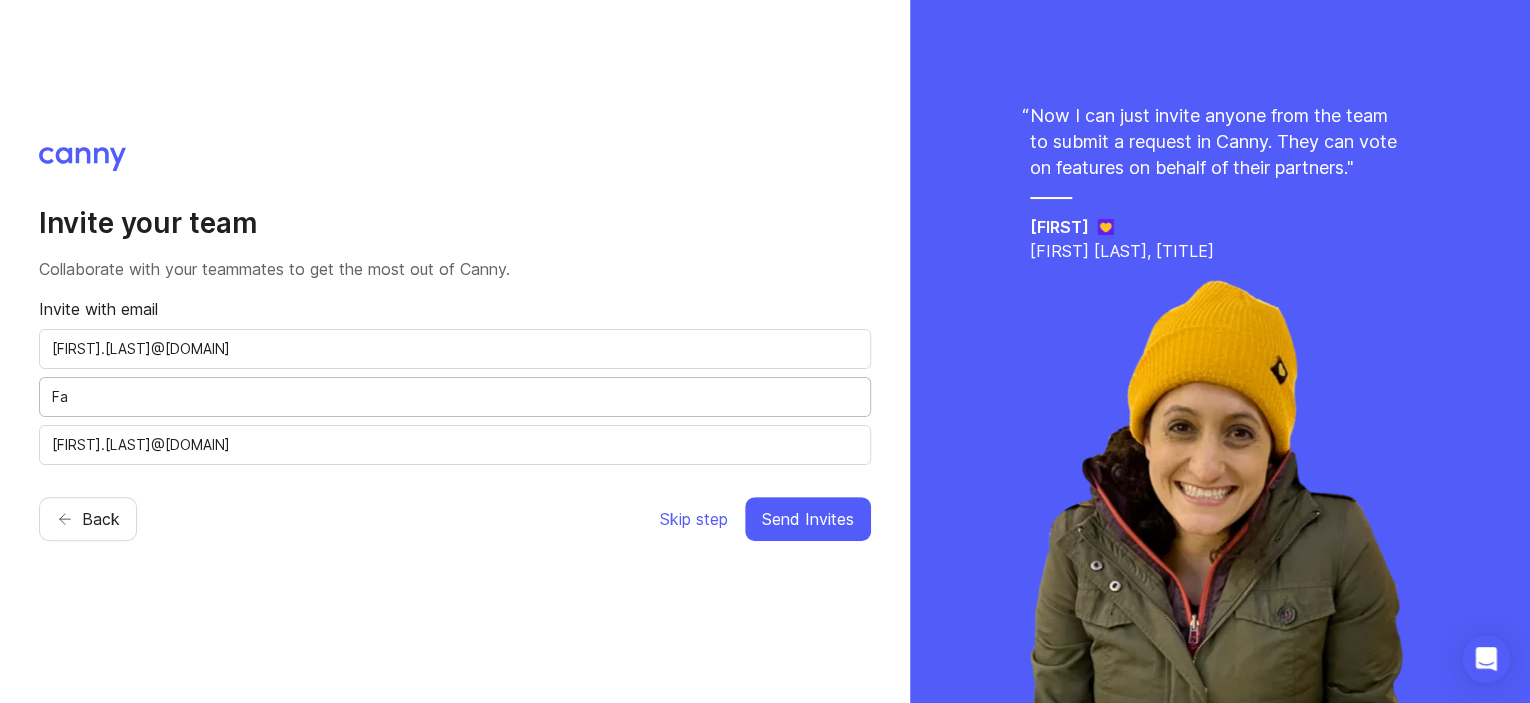 type on "F" 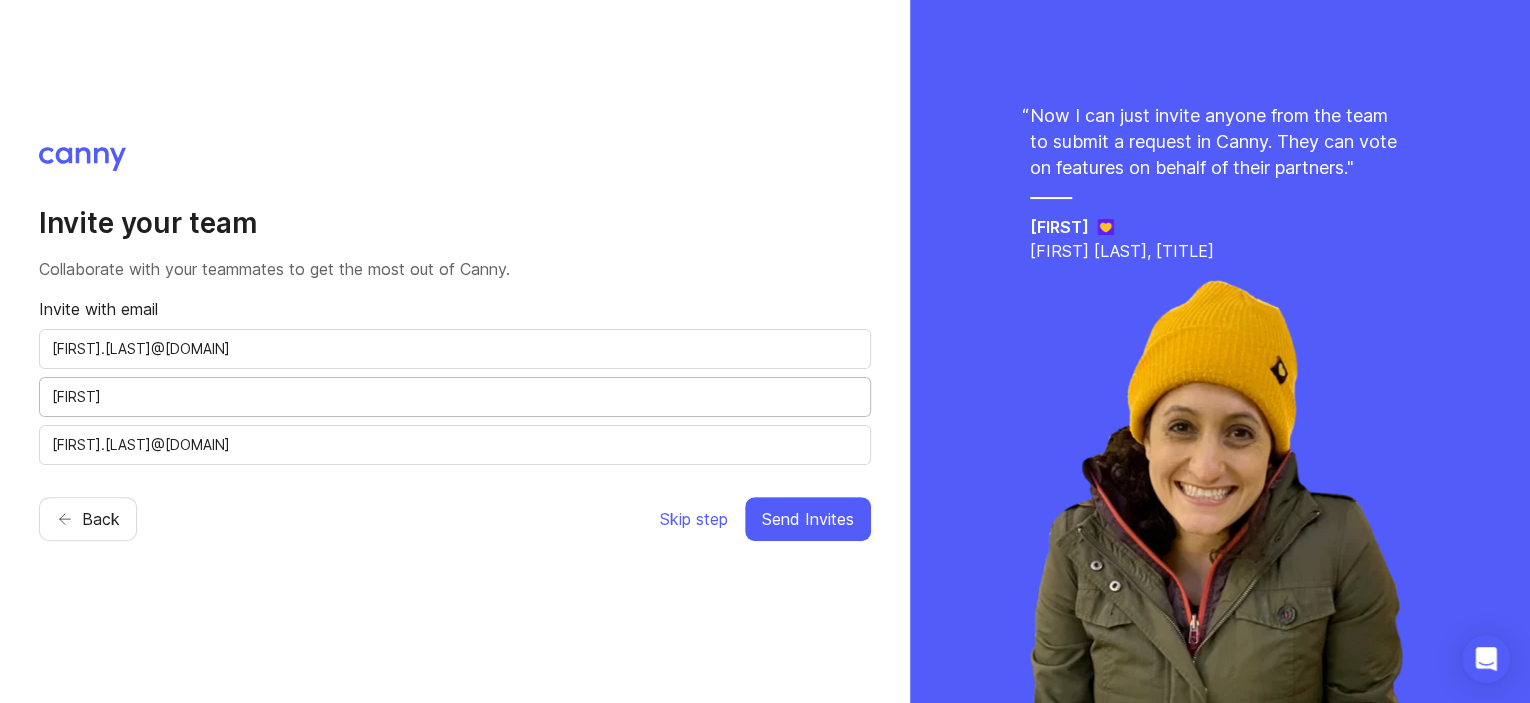 click on "[FIRST]" at bounding box center [455, 397] 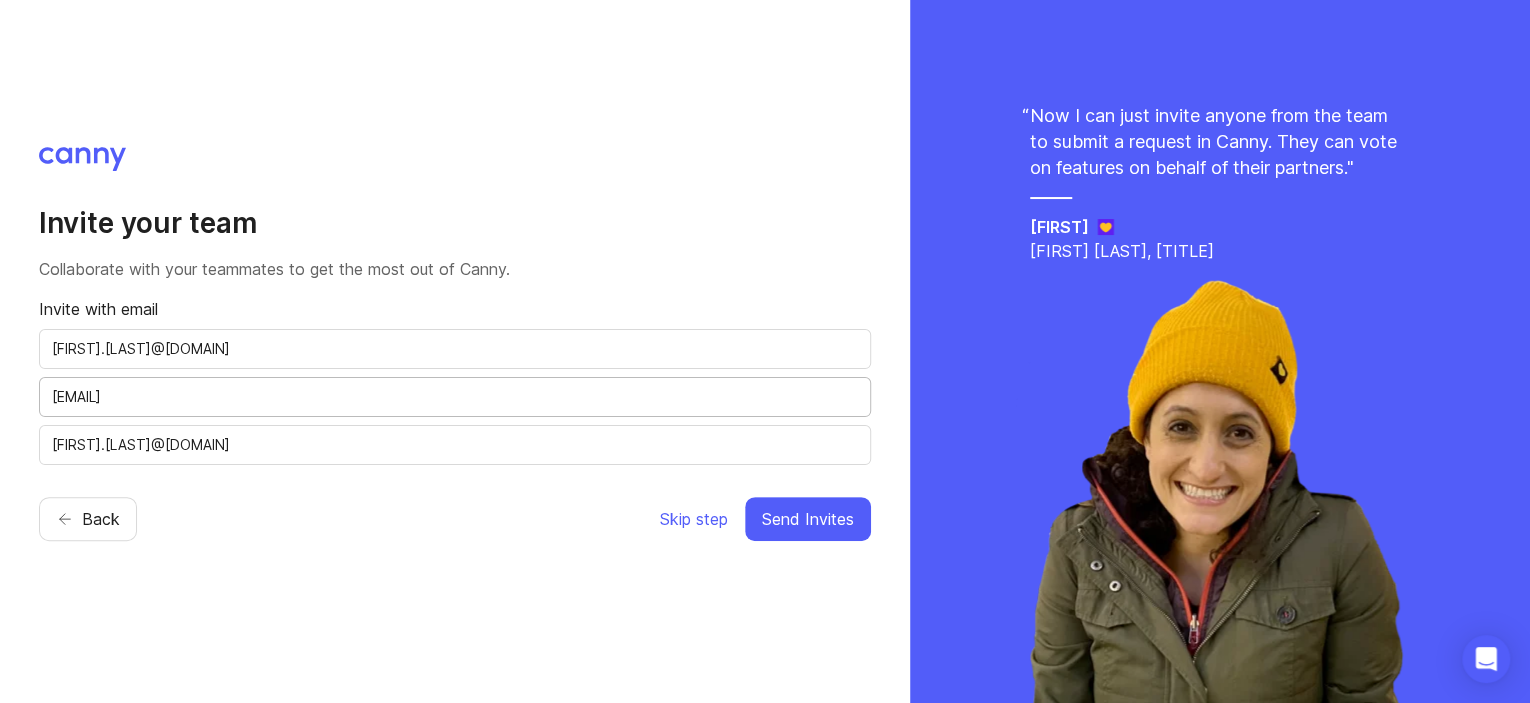 type on "[EMAIL]" 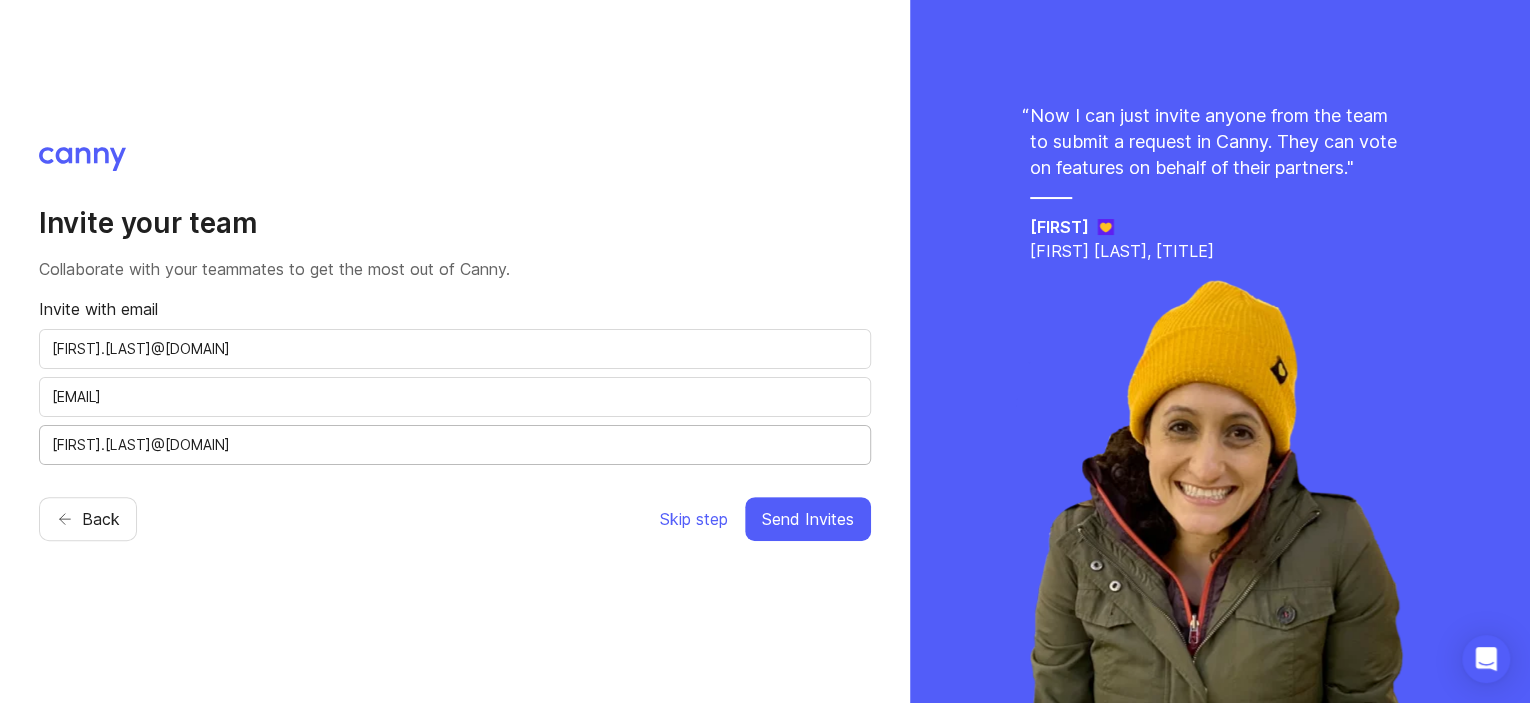 click on "[FIRST].[LAST]@[DOMAIN]" at bounding box center [455, 445] 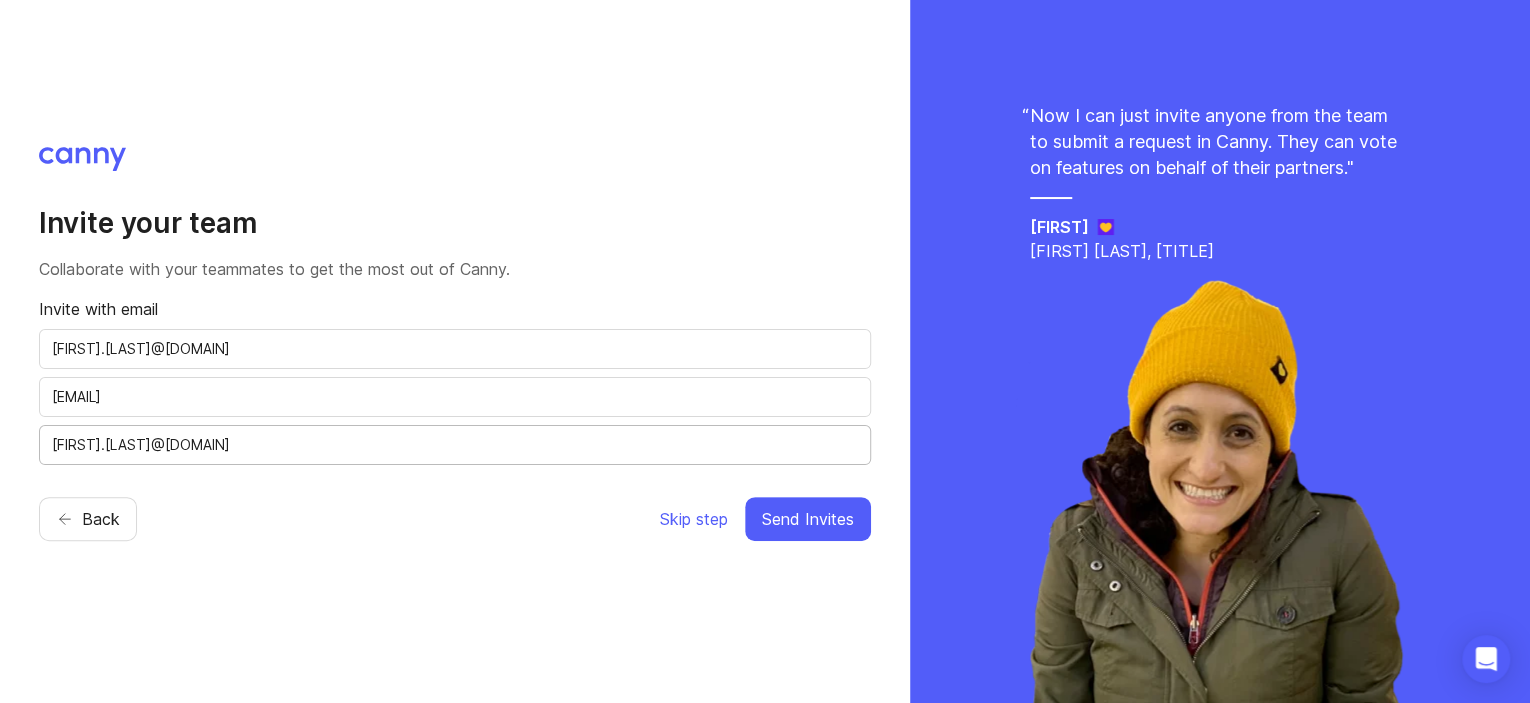 drag, startPoint x: 347, startPoint y: 438, endPoint x: 16, endPoint y: 438, distance: 331 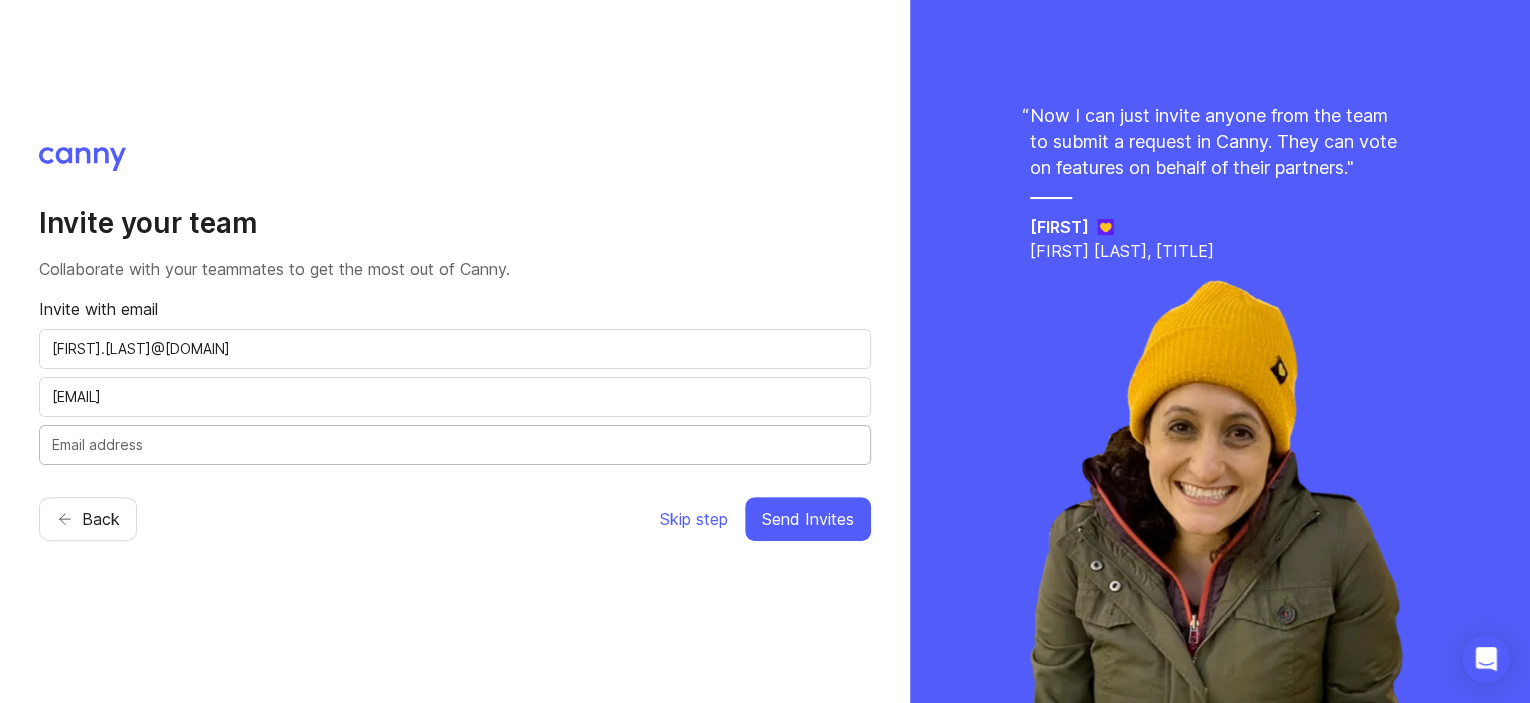 type 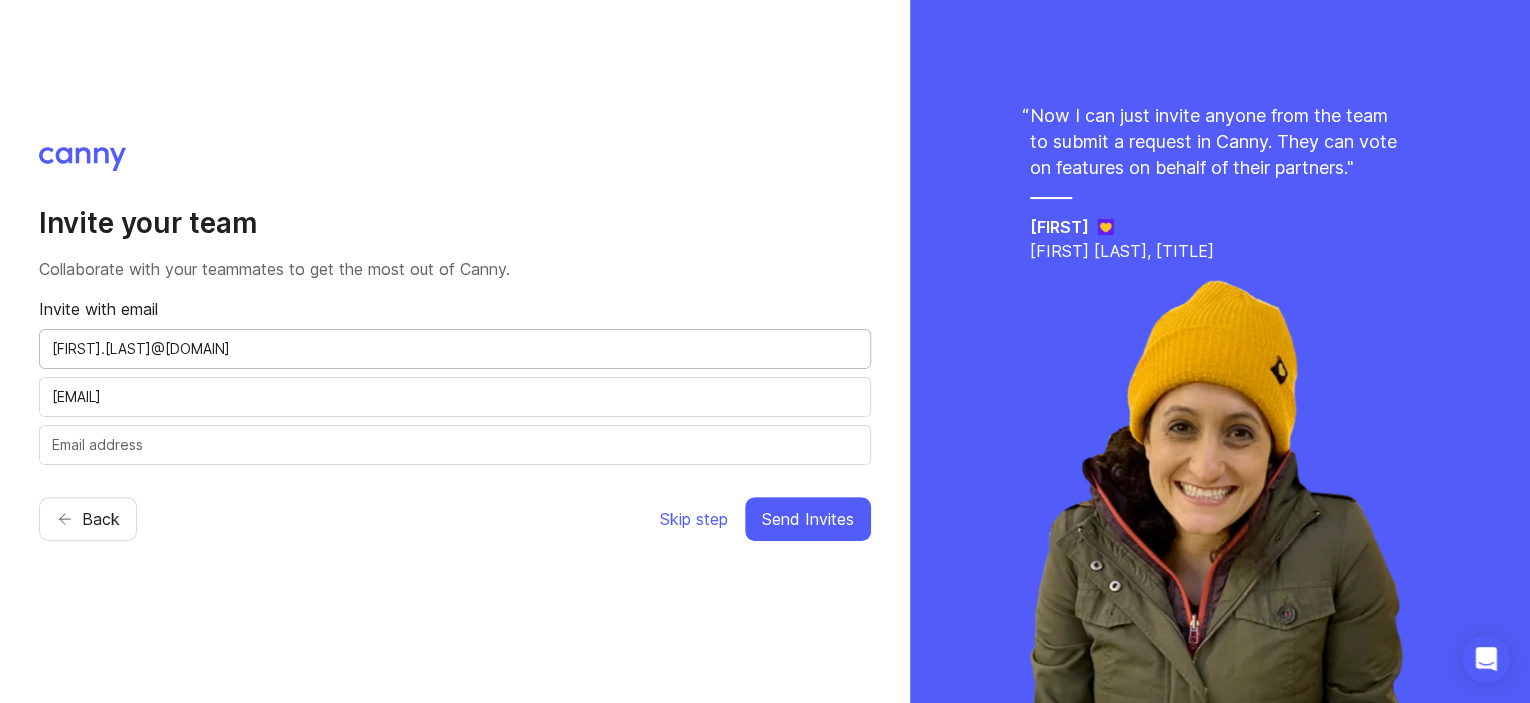 drag, startPoint x: 320, startPoint y: 343, endPoint x: 0, endPoint y: 289, distance: 324.52426 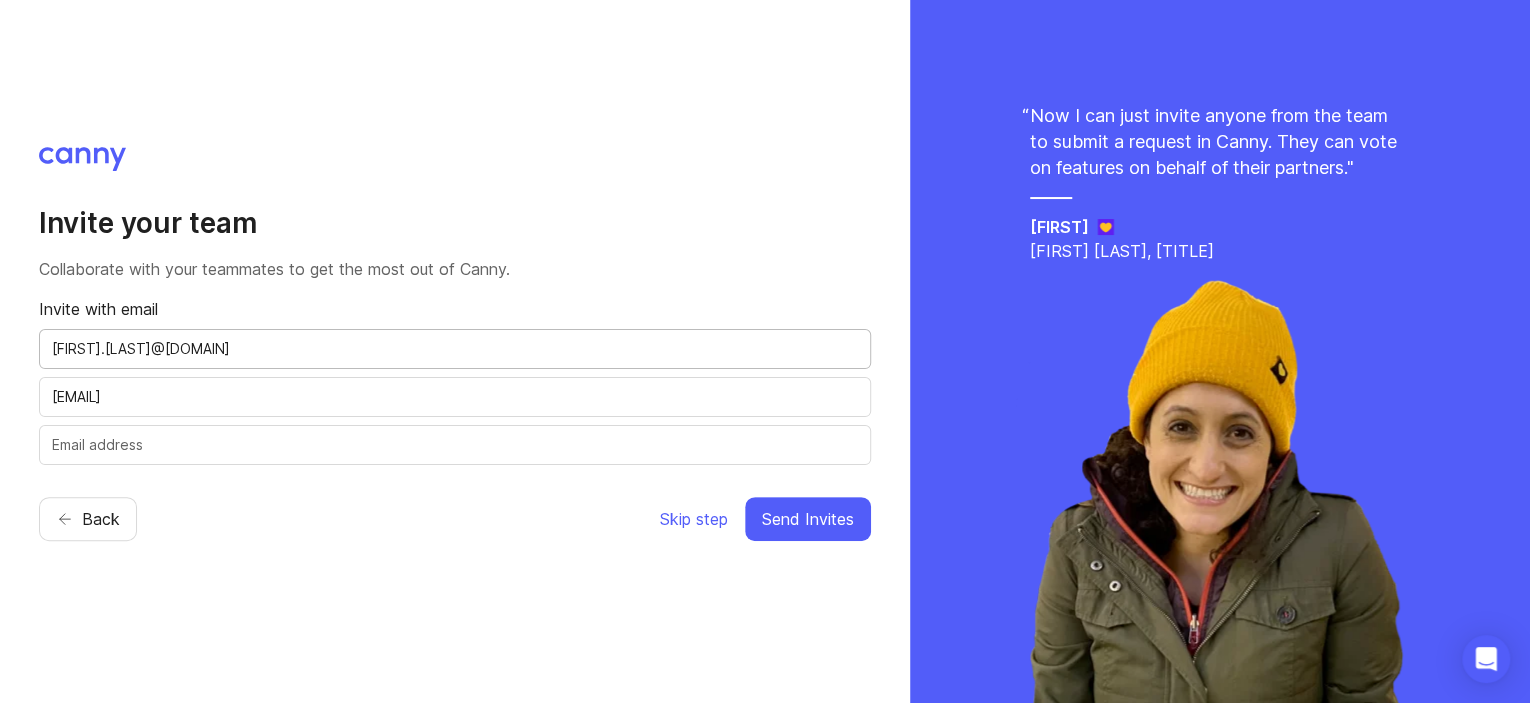 click on "[EMAIL]" at bounding box center (455, 397) 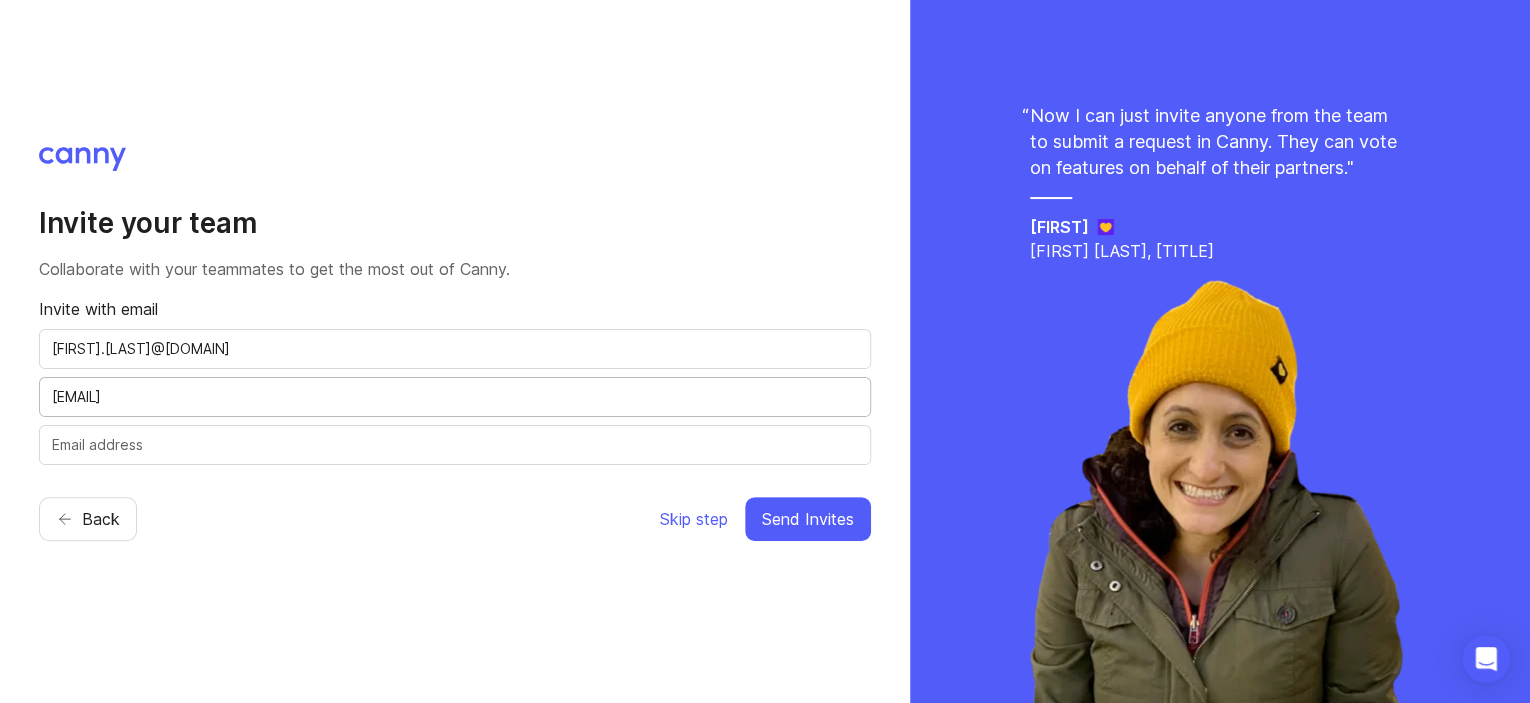 click on "[EMAIL]" at bounding box center (455, 397) 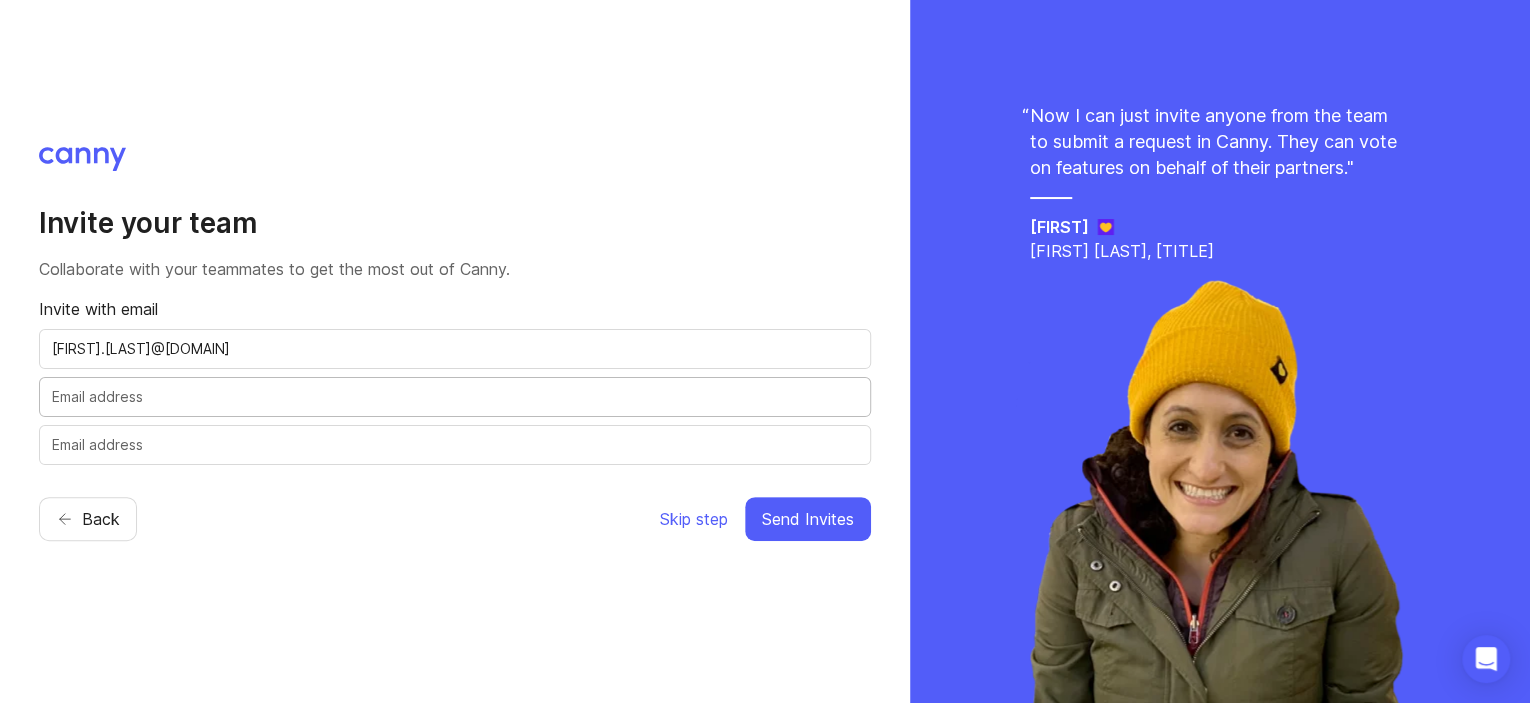 type 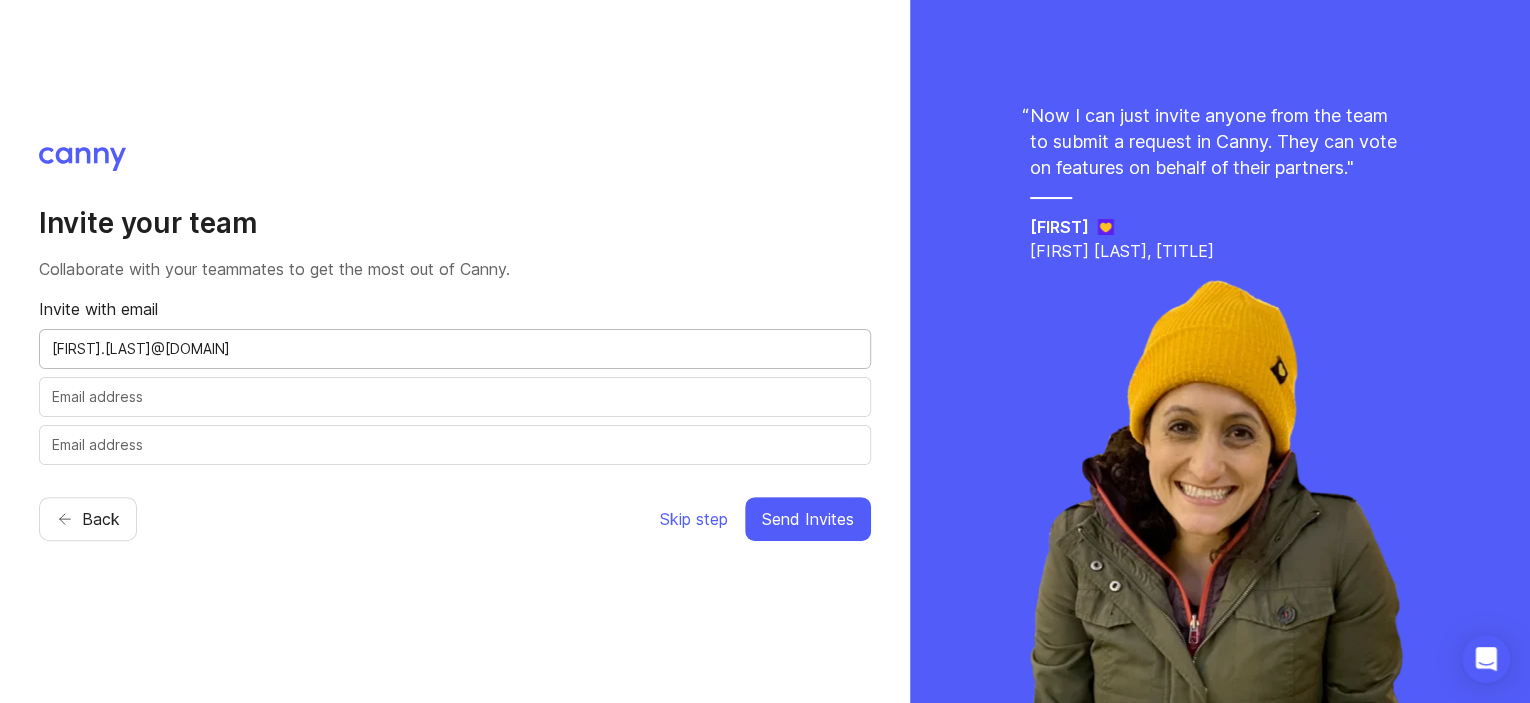 click on "[FIRST].[LAST]@[DOMAIN]" at bounding box center [455, 349] 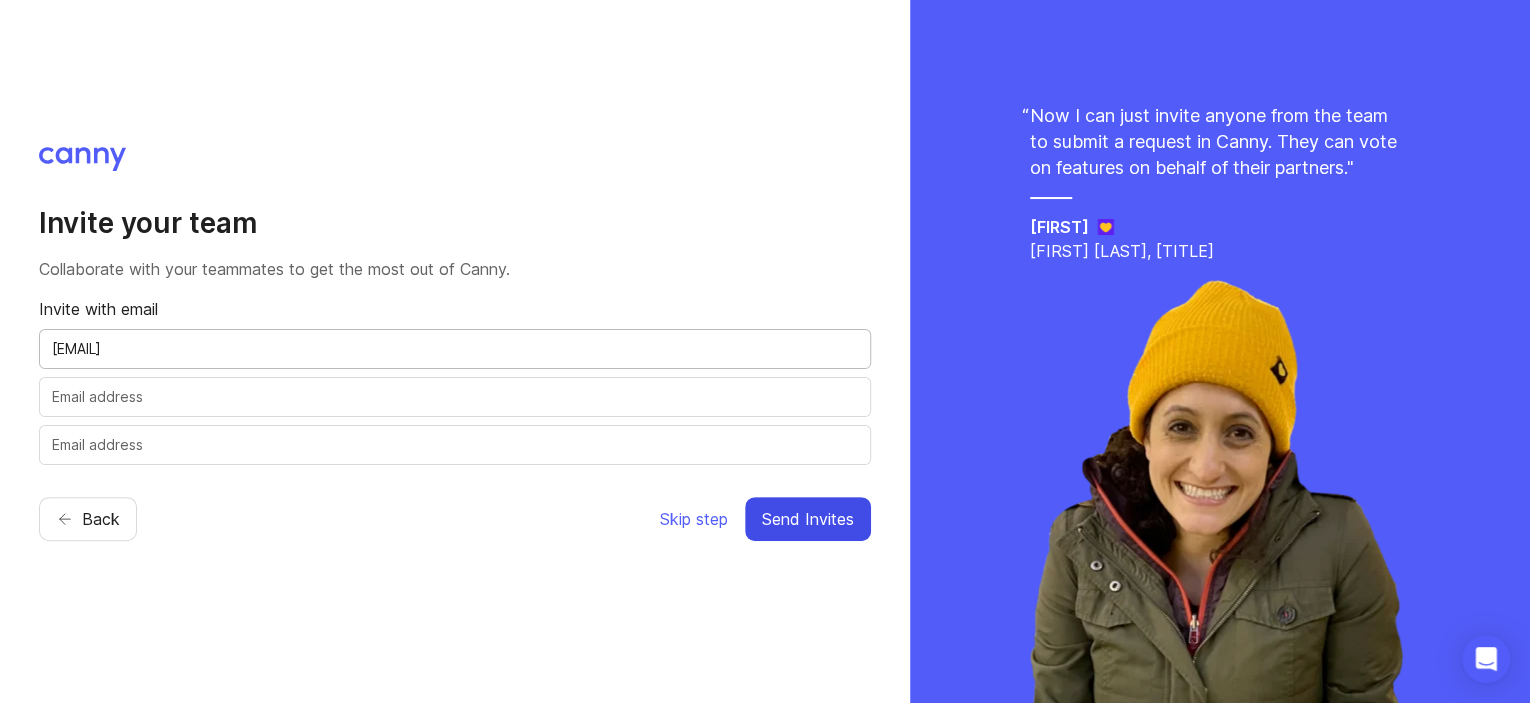 type on "[EMAIL]" 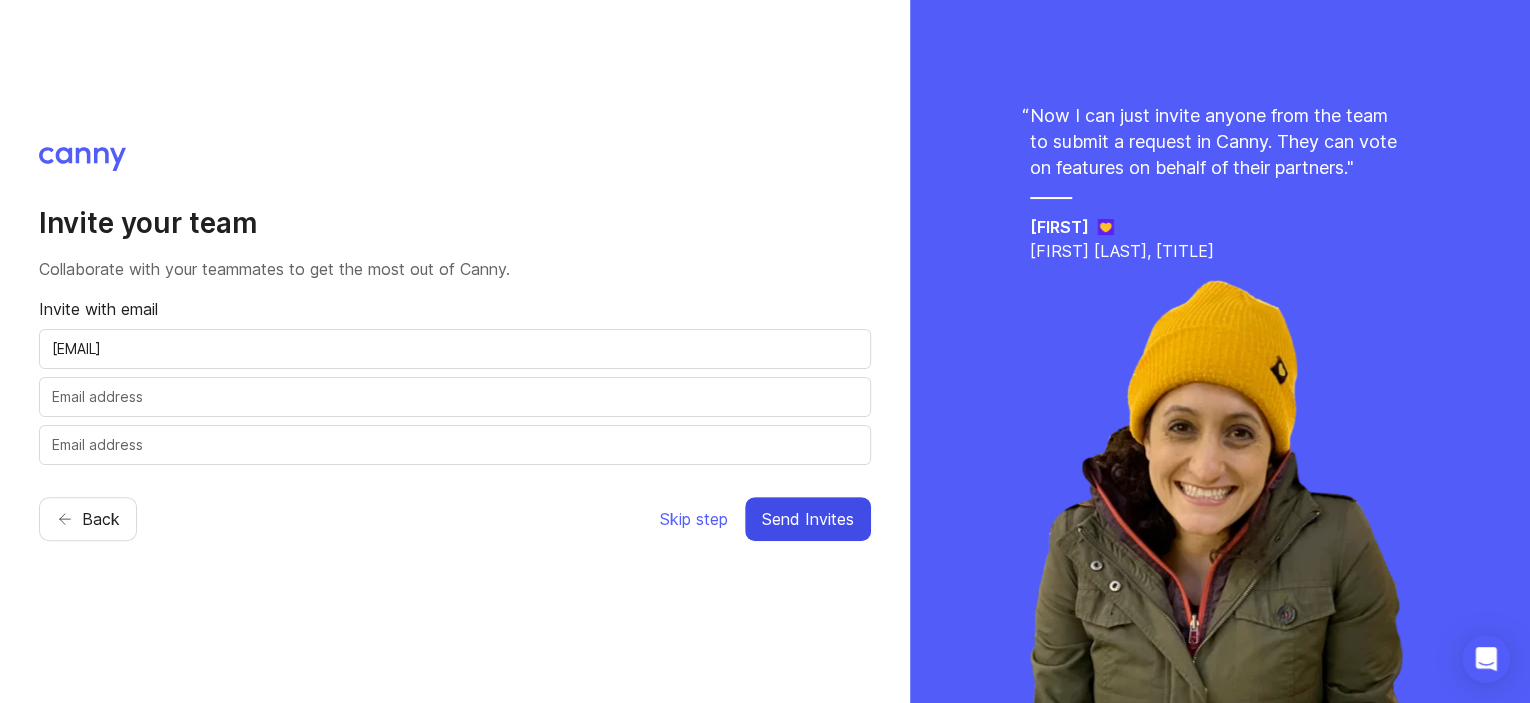 click on "Send Invites" at bounding box center (808, 519) 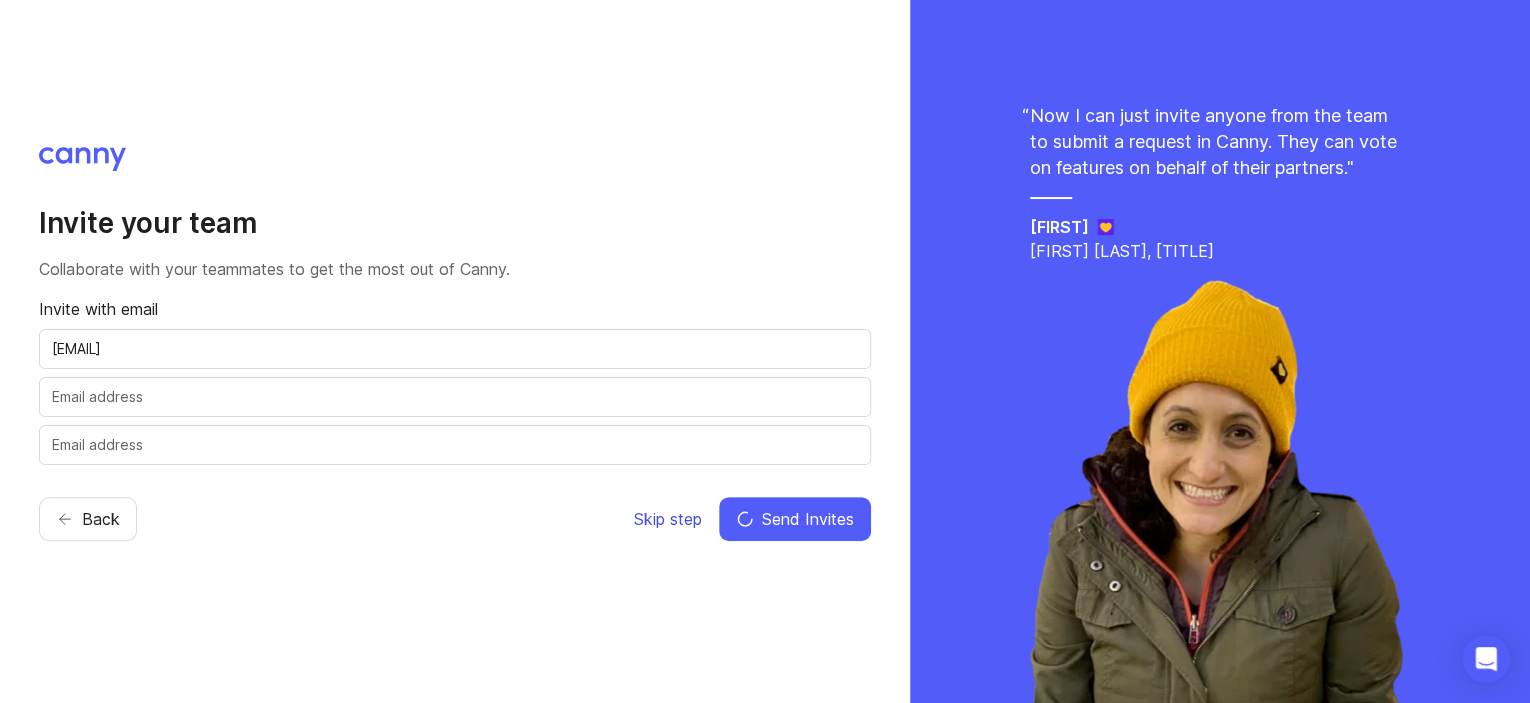 click on "Skip step" at bounding box center [668, 519] 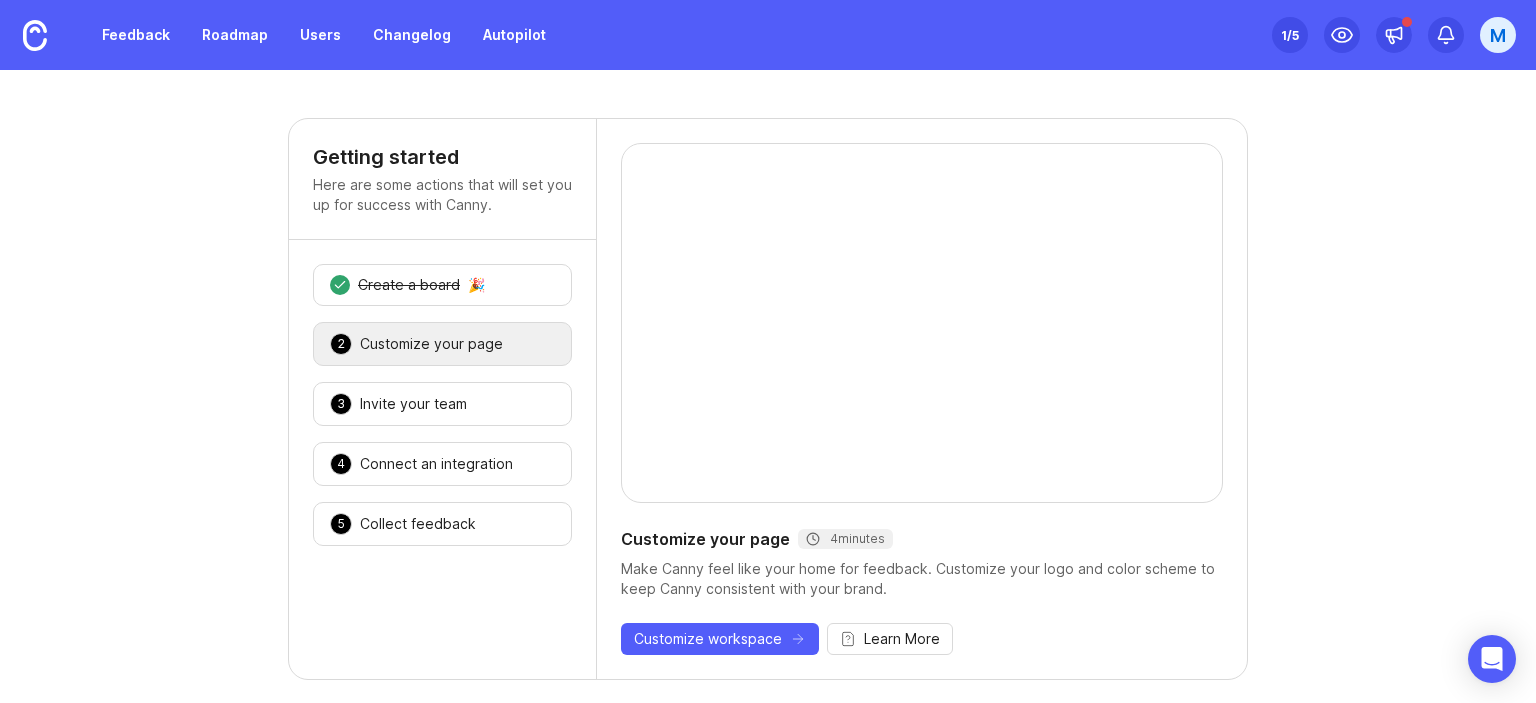 click on "M" at bounding box center [1498, 35] 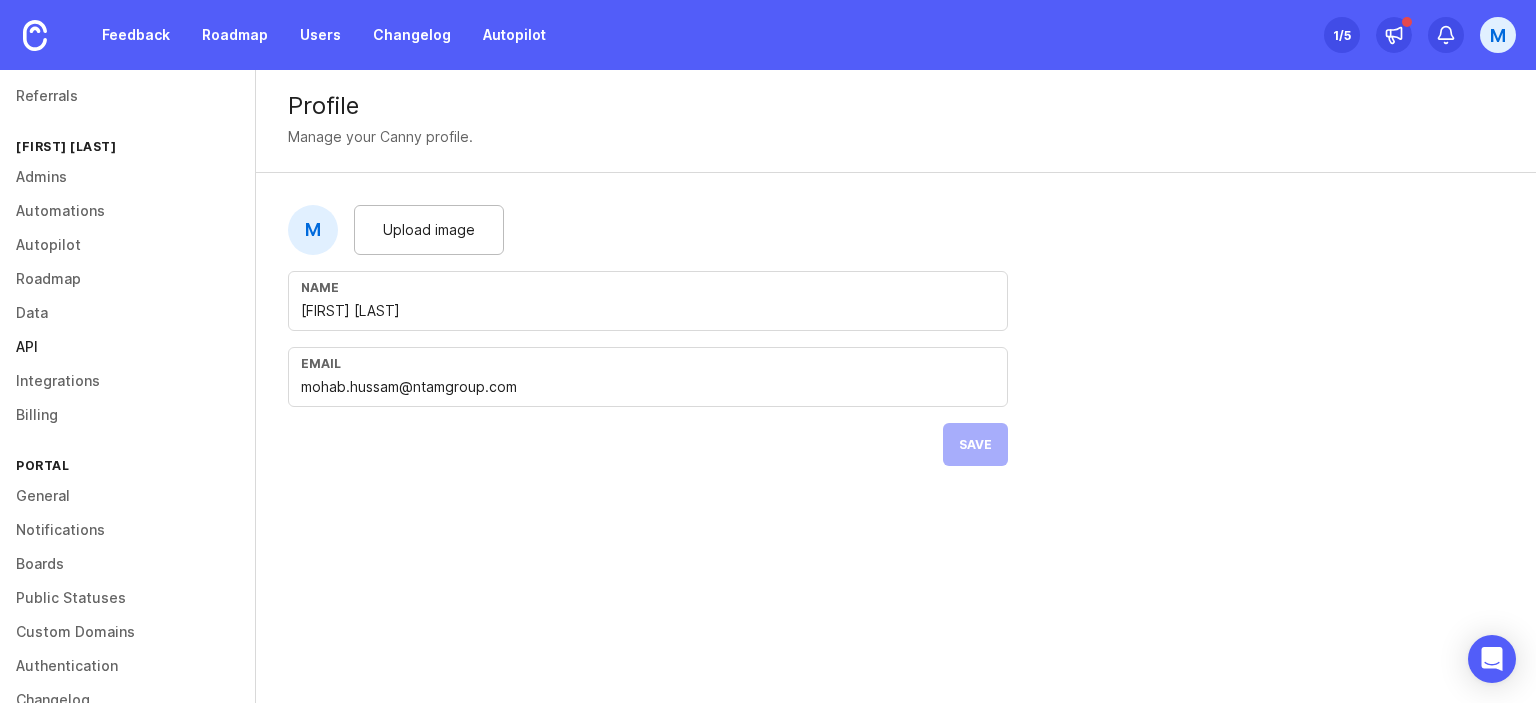 scroll, scrollTop: 183, scrollLeft: 0, axis: vertical 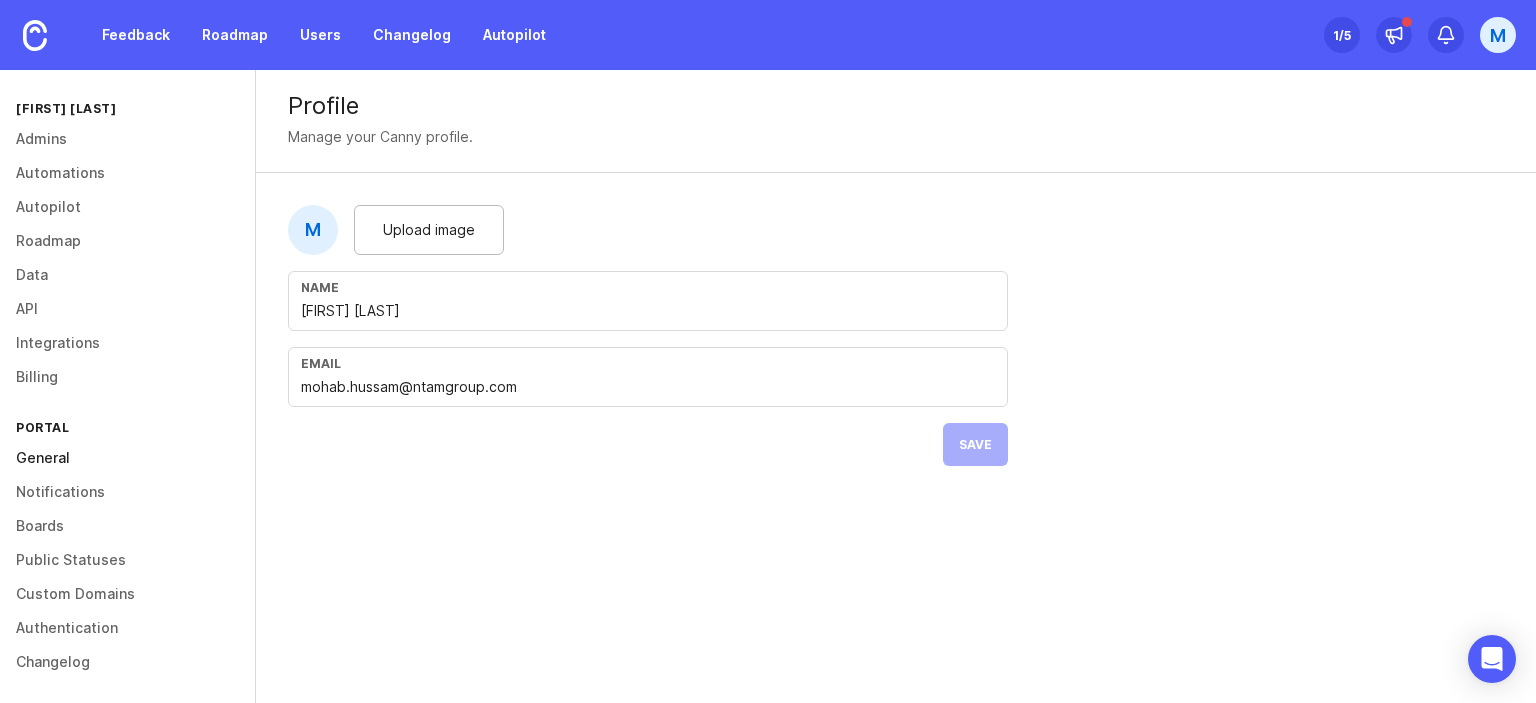 click on "General" at bounding box center (127, 458) 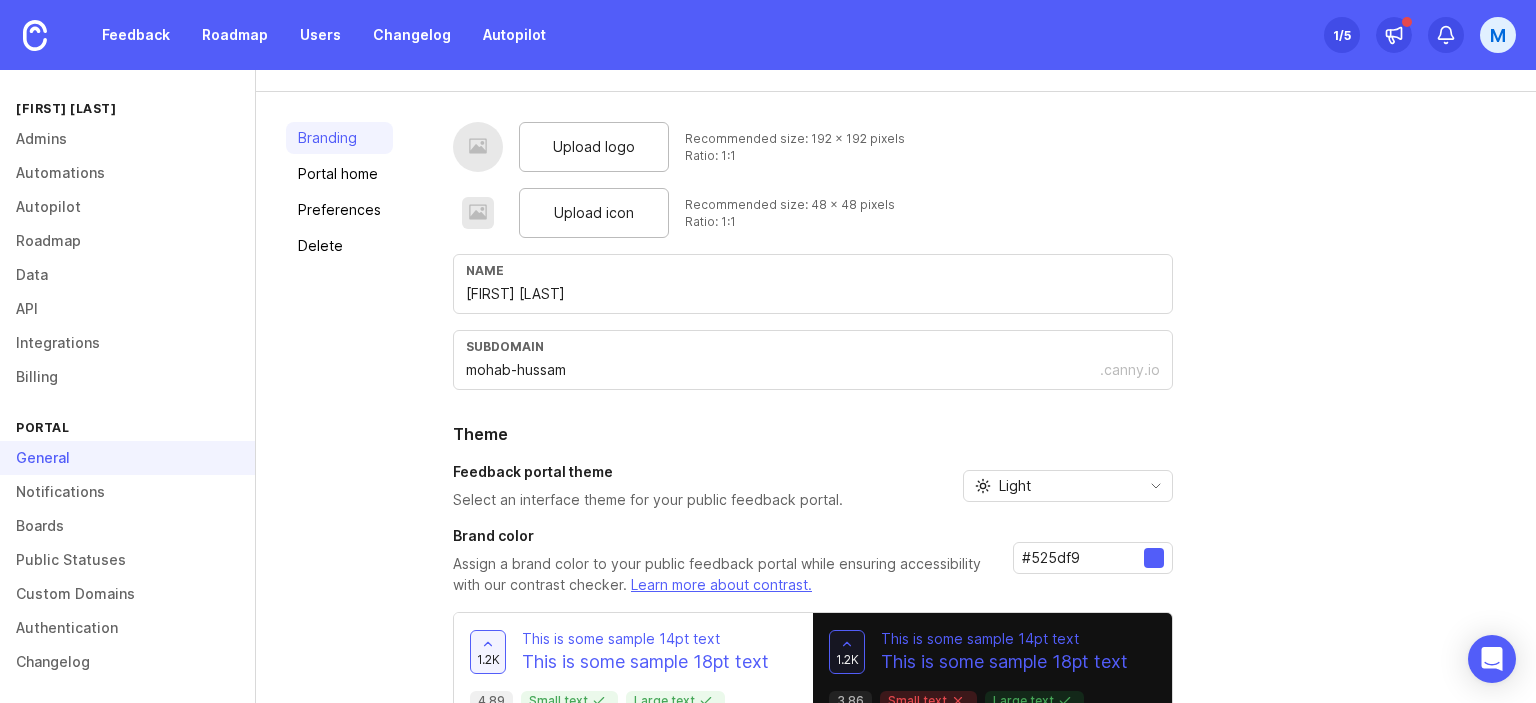 scroll, scrollTop: 0, scrollLeft: 0, axis: both 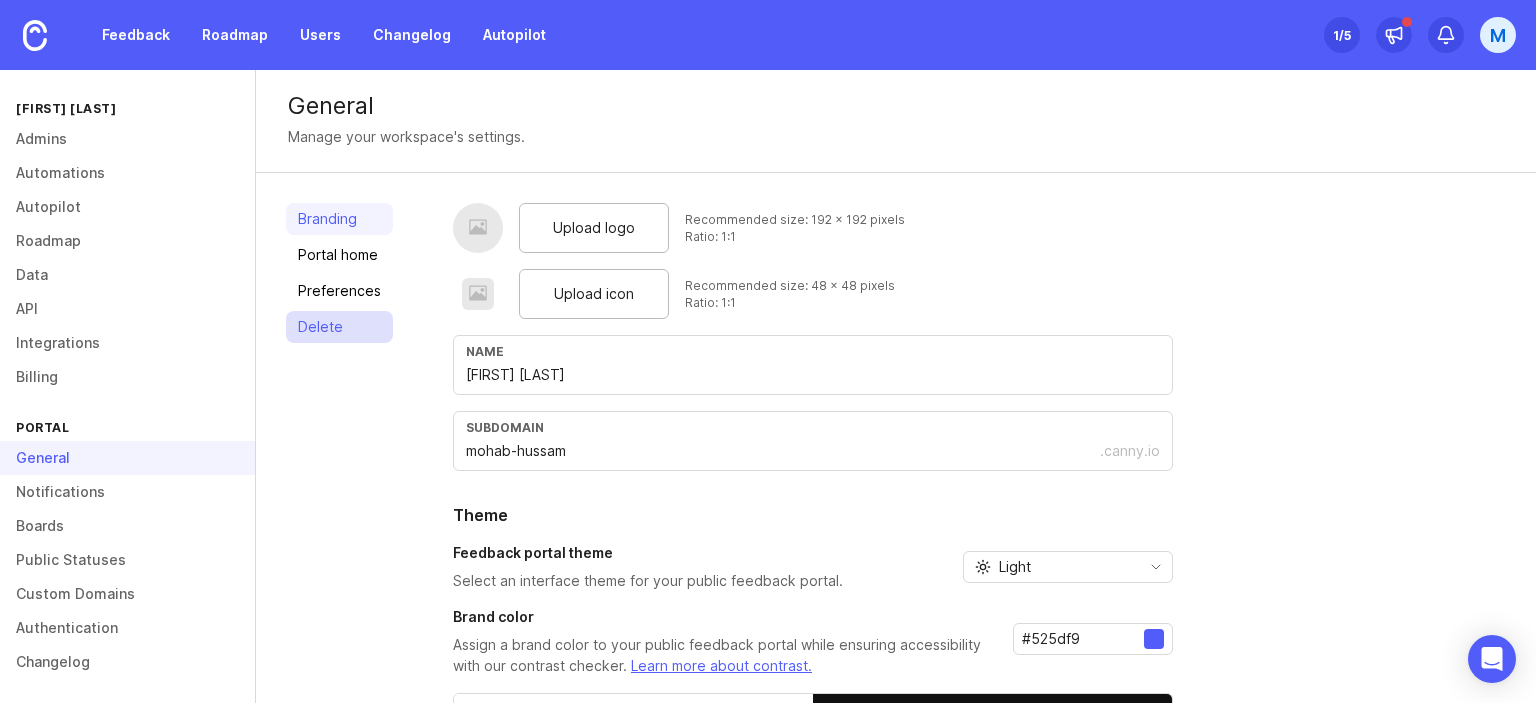 click on "Delete" at bounding box center (339, 327) 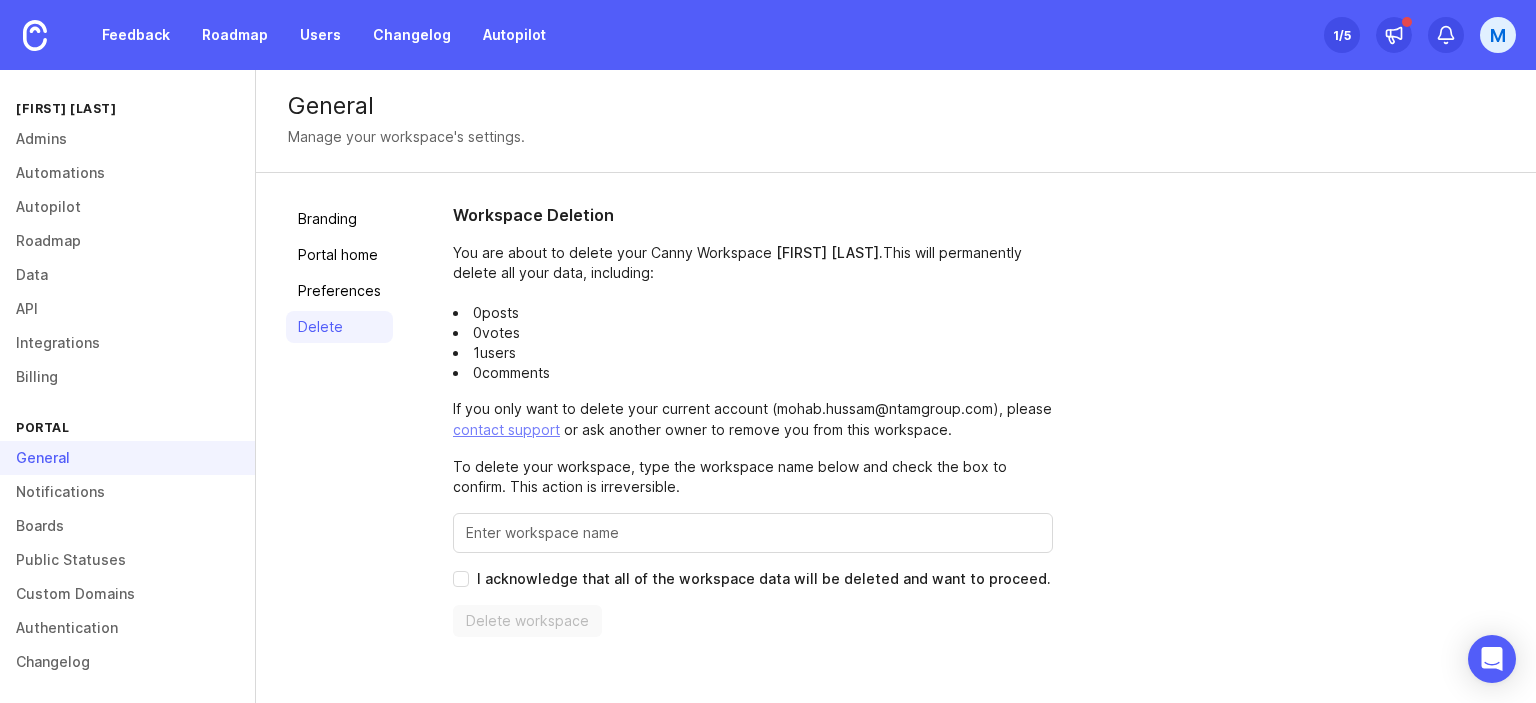 click at bounding box center [753, 533] 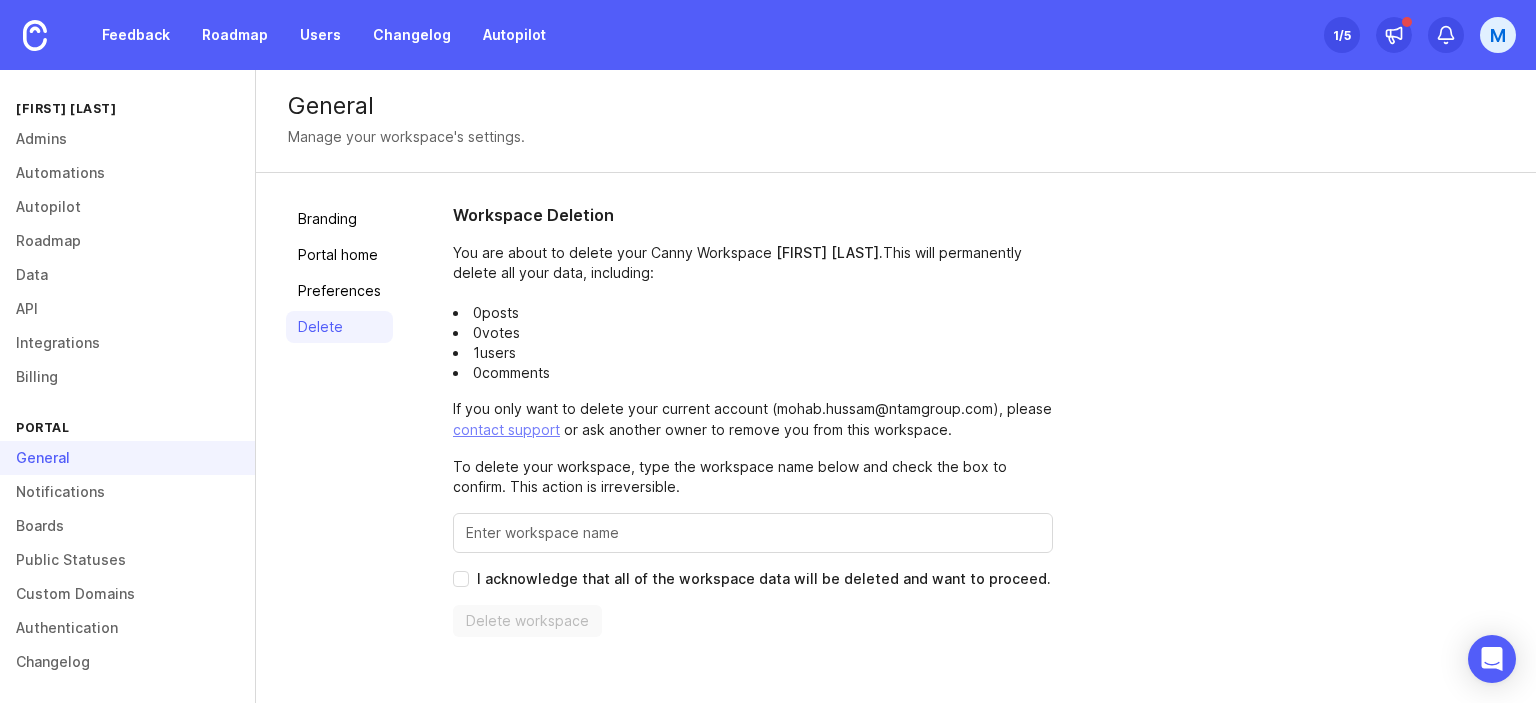 click on "Delete workspace" at bounding box center (527, 621) 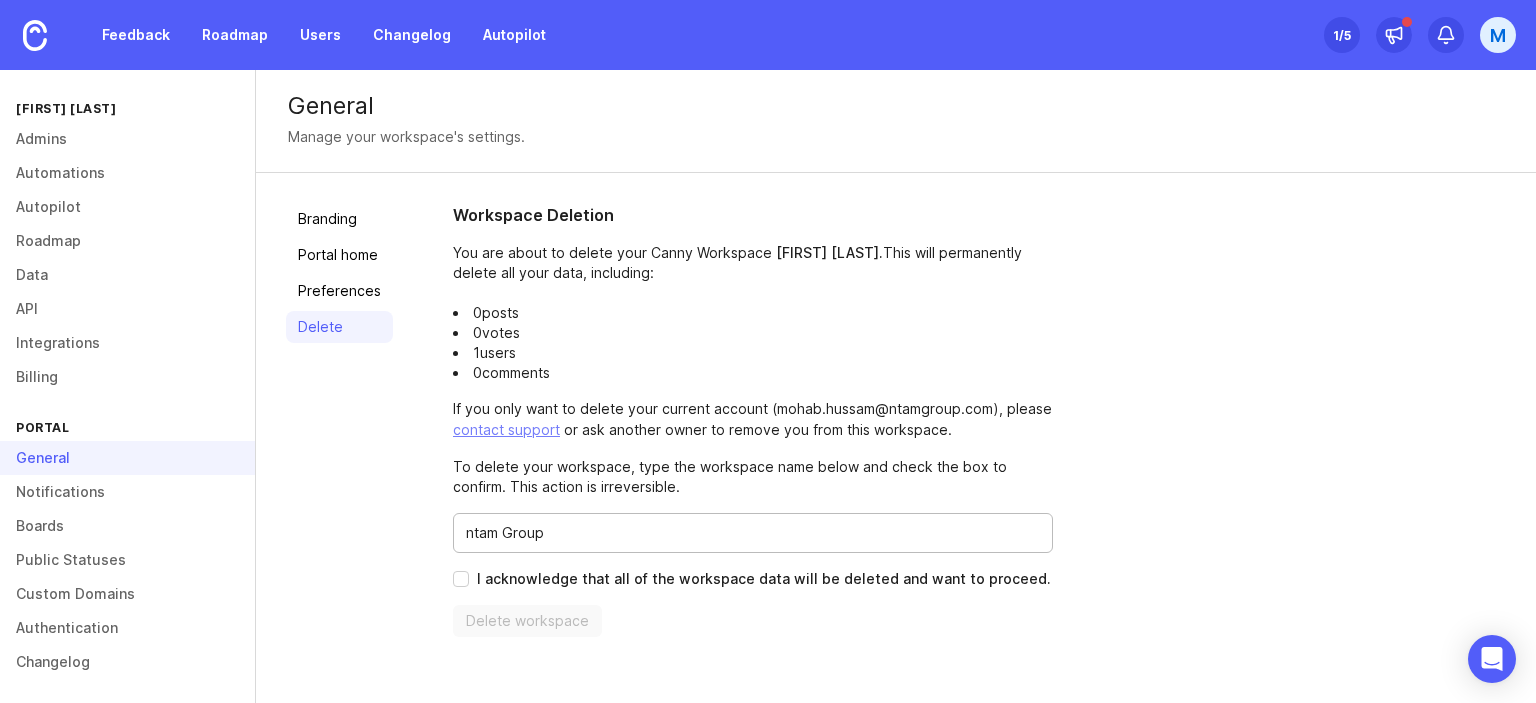 type on "ntam Group" 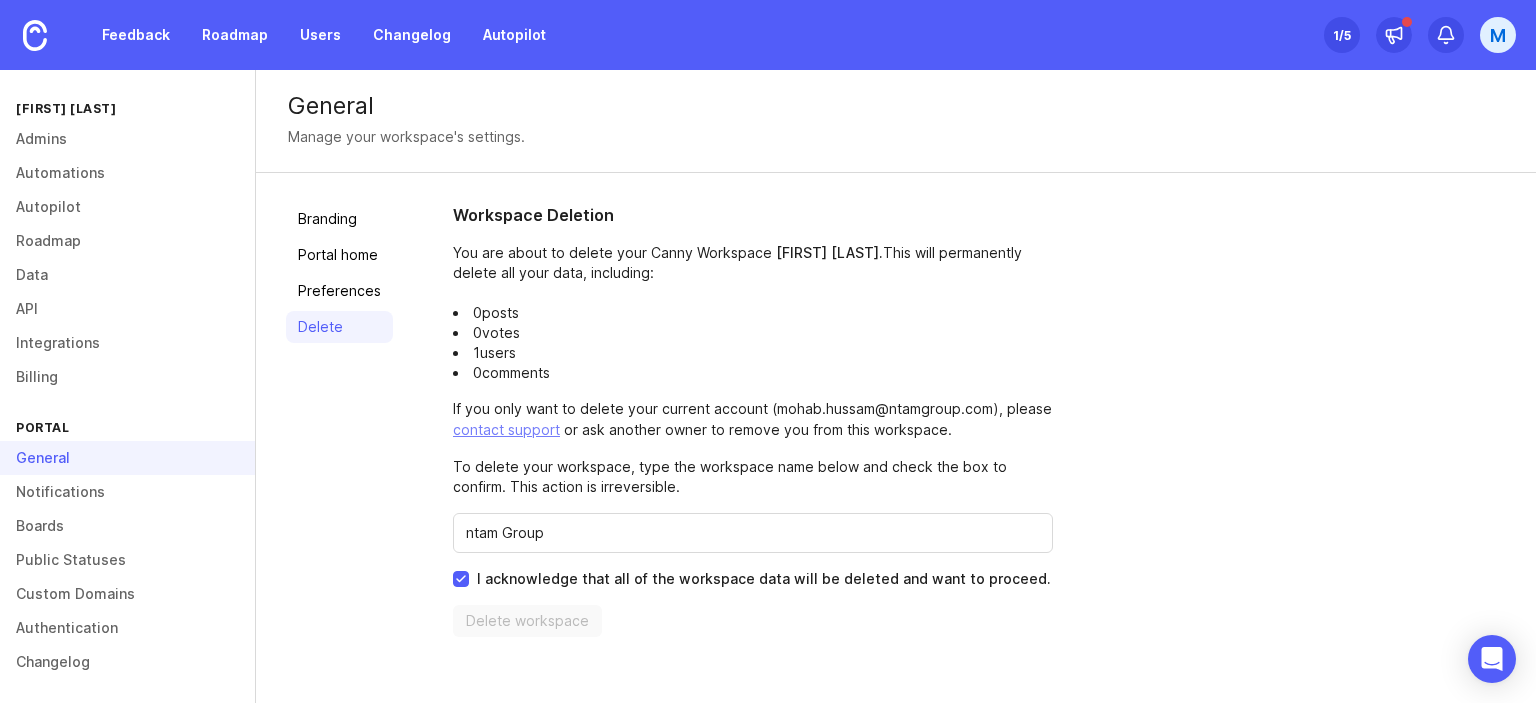 click on "Delete workspace" at bounding box center [527, 621] 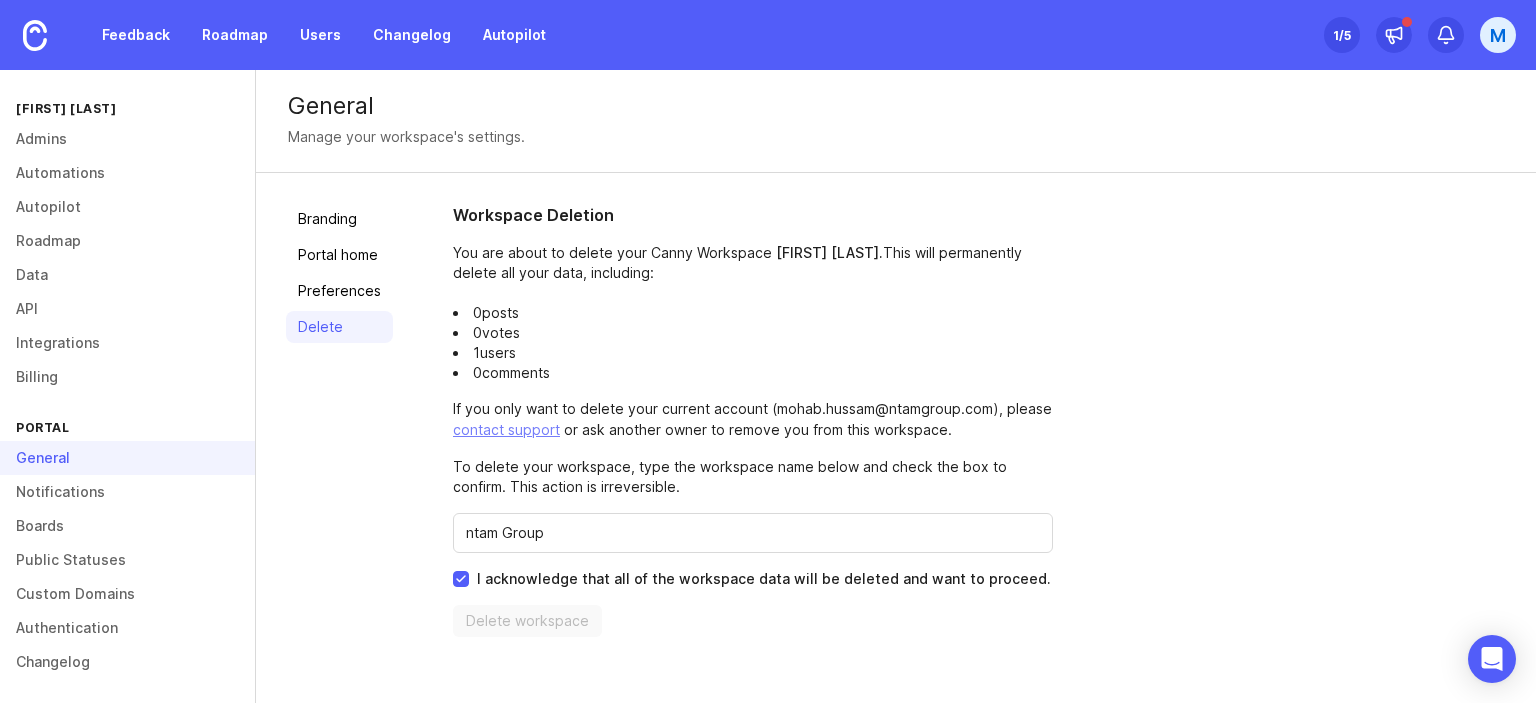 click on "I acknowledge that all of the workspace data will be deleted and want to proceed." at bounding box center (461, 579) 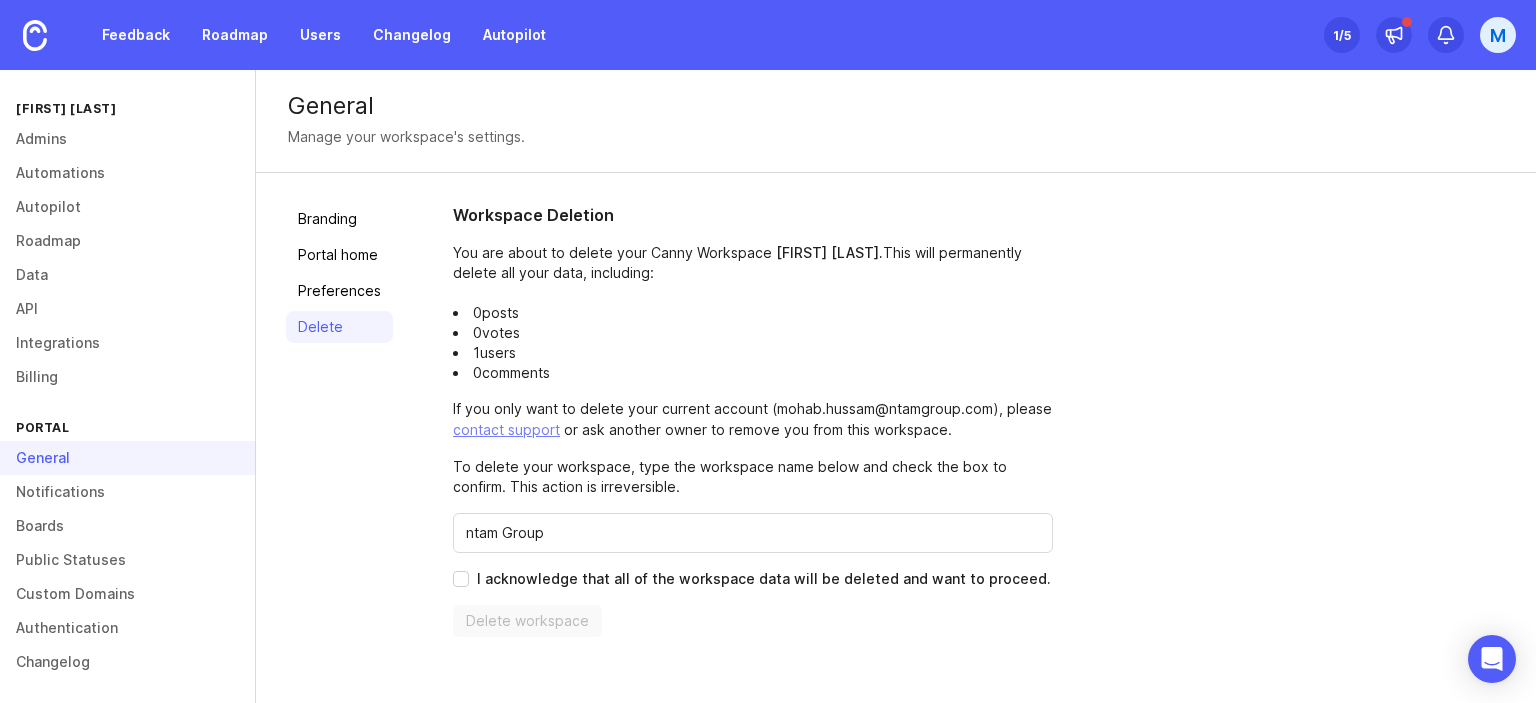 click on "I acknowledge that all of the workspace data will be deleted and want to proceed." at bounding box center (461, 579) 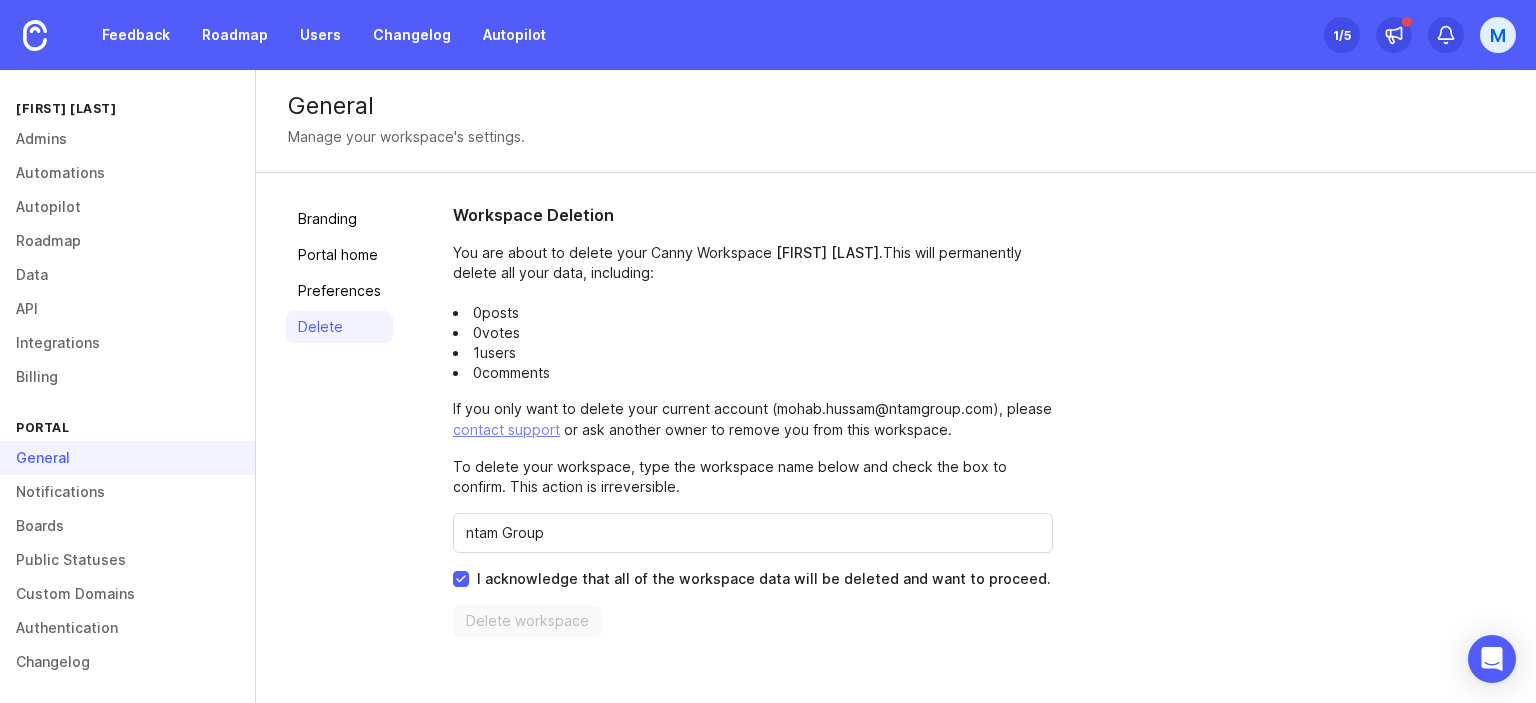 click on "General Manage your workspace's settings. Branding Portal home Preferences Delete Workspace Deletion You are about to delete your Canny Workspace [FIRST] [LAST]. This will permanently delete all your data, including: 0 posts 0 votes 1 users 0 comments If you only want to delete your current account ( mohab.hussam@ntamgroup.com ), please contact support or ask another owner to remove you from this workspace. To delete your workspace, type the workspace name below and check the box to confirm. This action is irreversible. ntam Group I acknowledge that all of the workspace data will be deleted and want to proceed. Delete workspace" at bounding box center [896, 386] 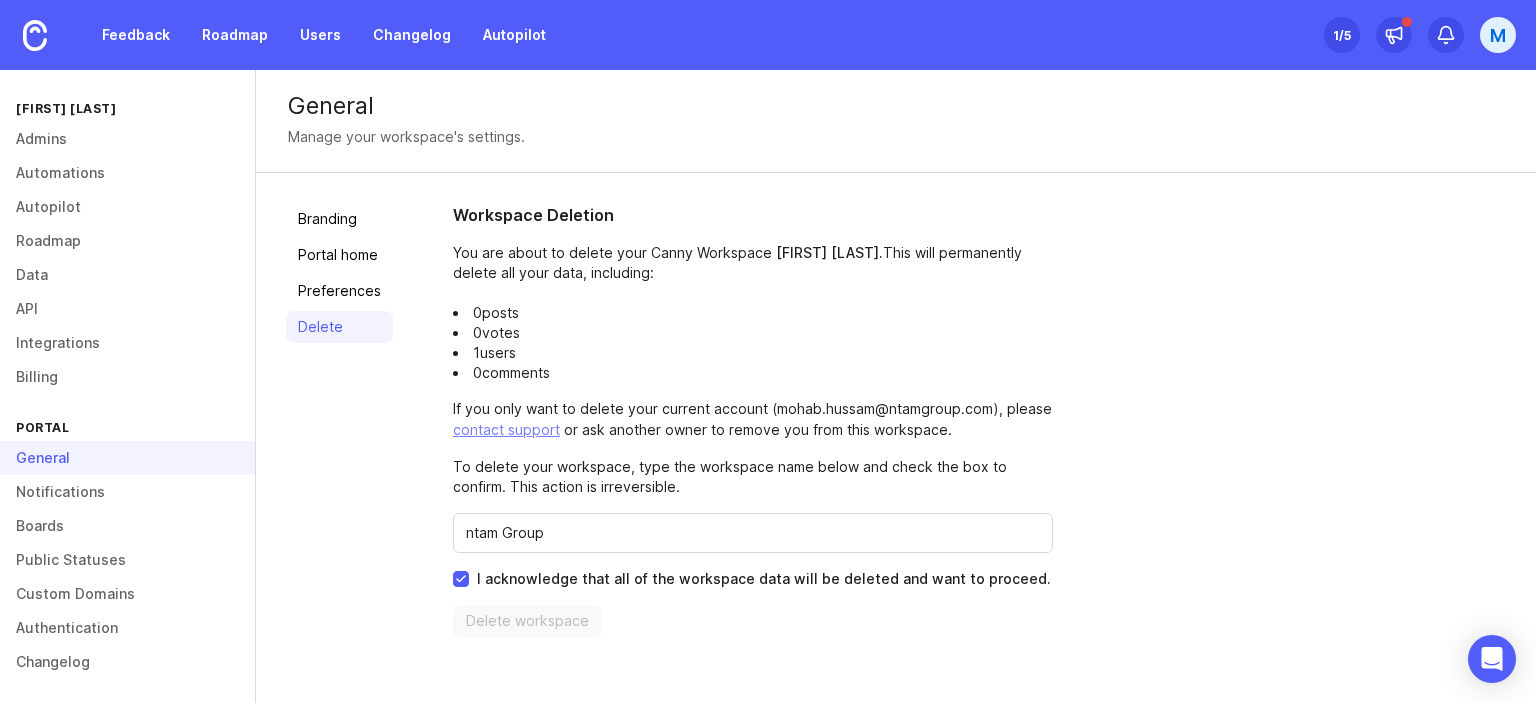 click on "Delete" at bounding box center (339, 327) 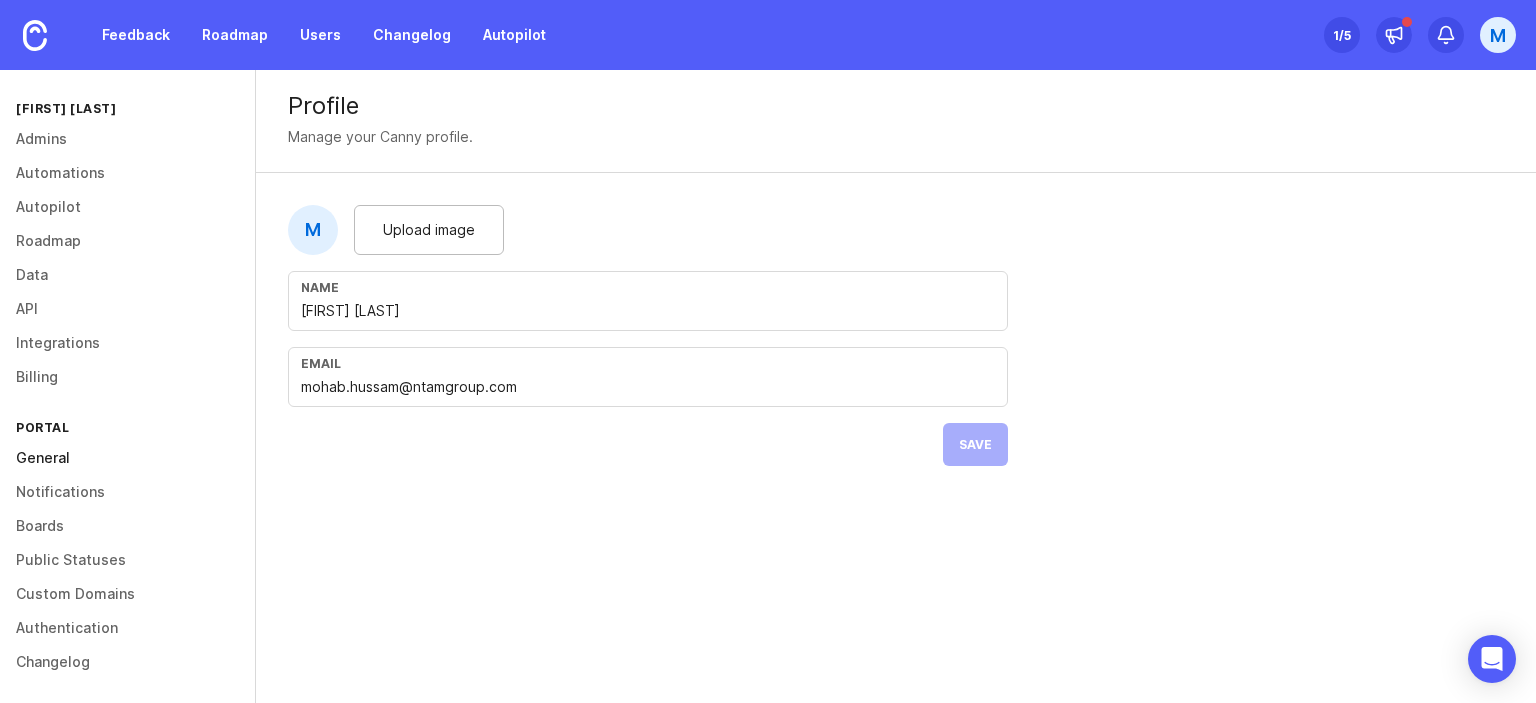 click on "General" at bounding box center [127, 458] 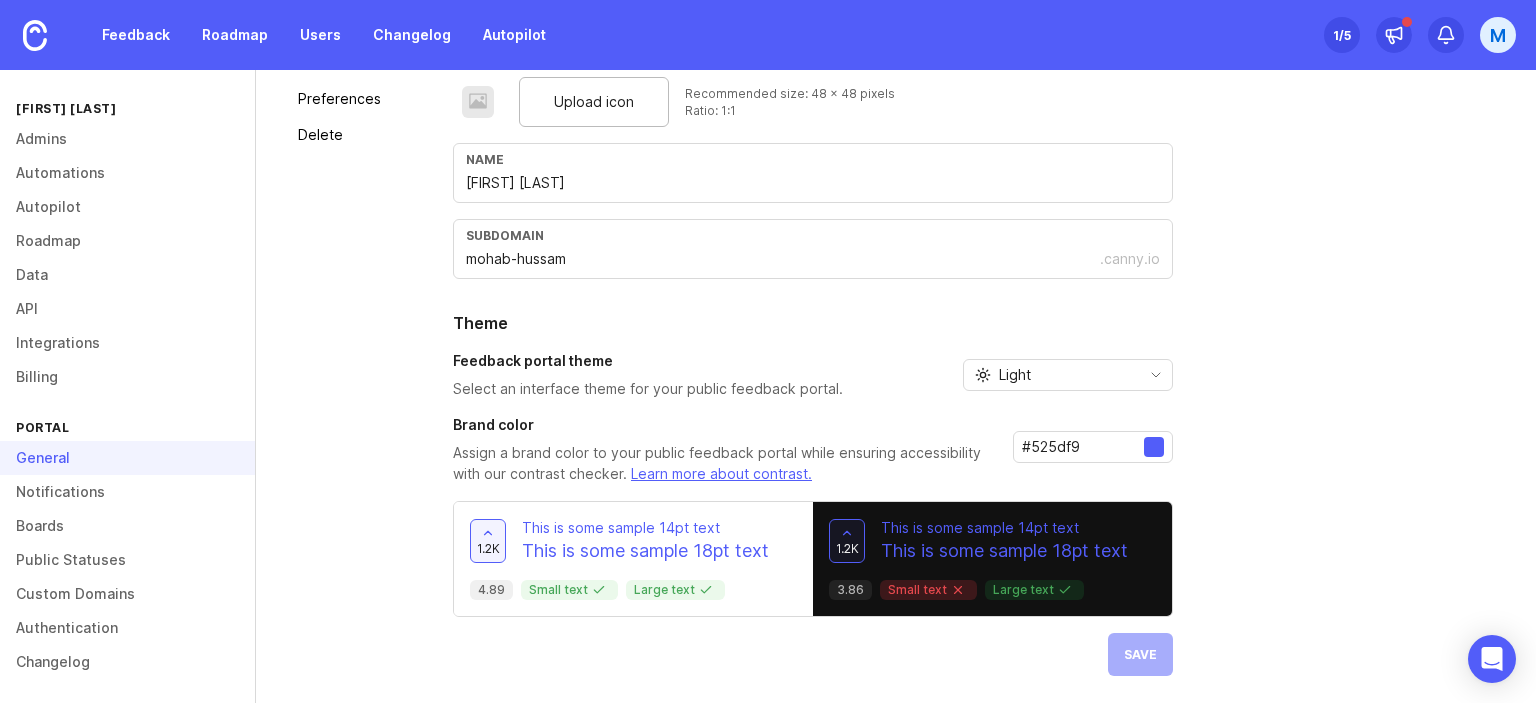 scroll, scrollTop: 193, scrollLeft: 0, axis: vertical 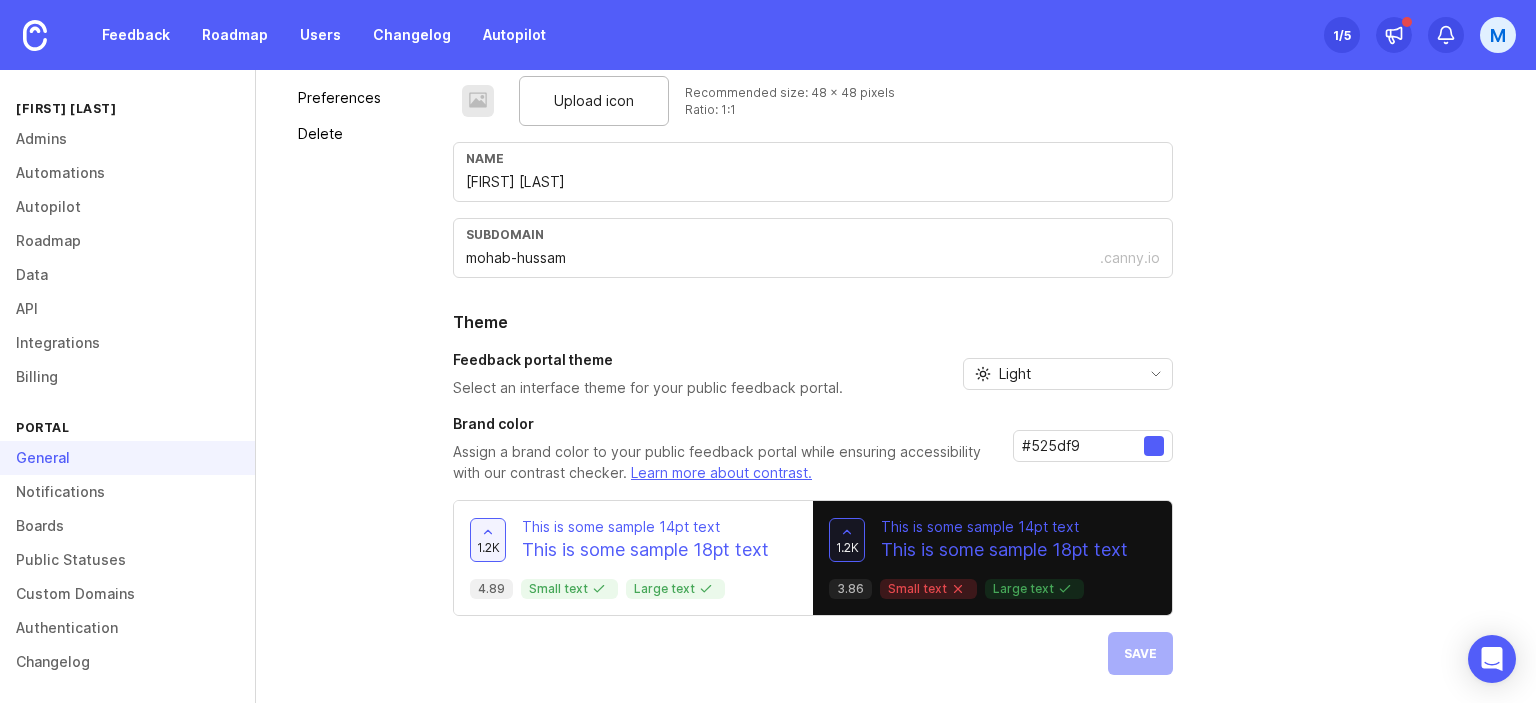click on "Branding Portal home Preferences Delete" at bounding box center (339, 342) 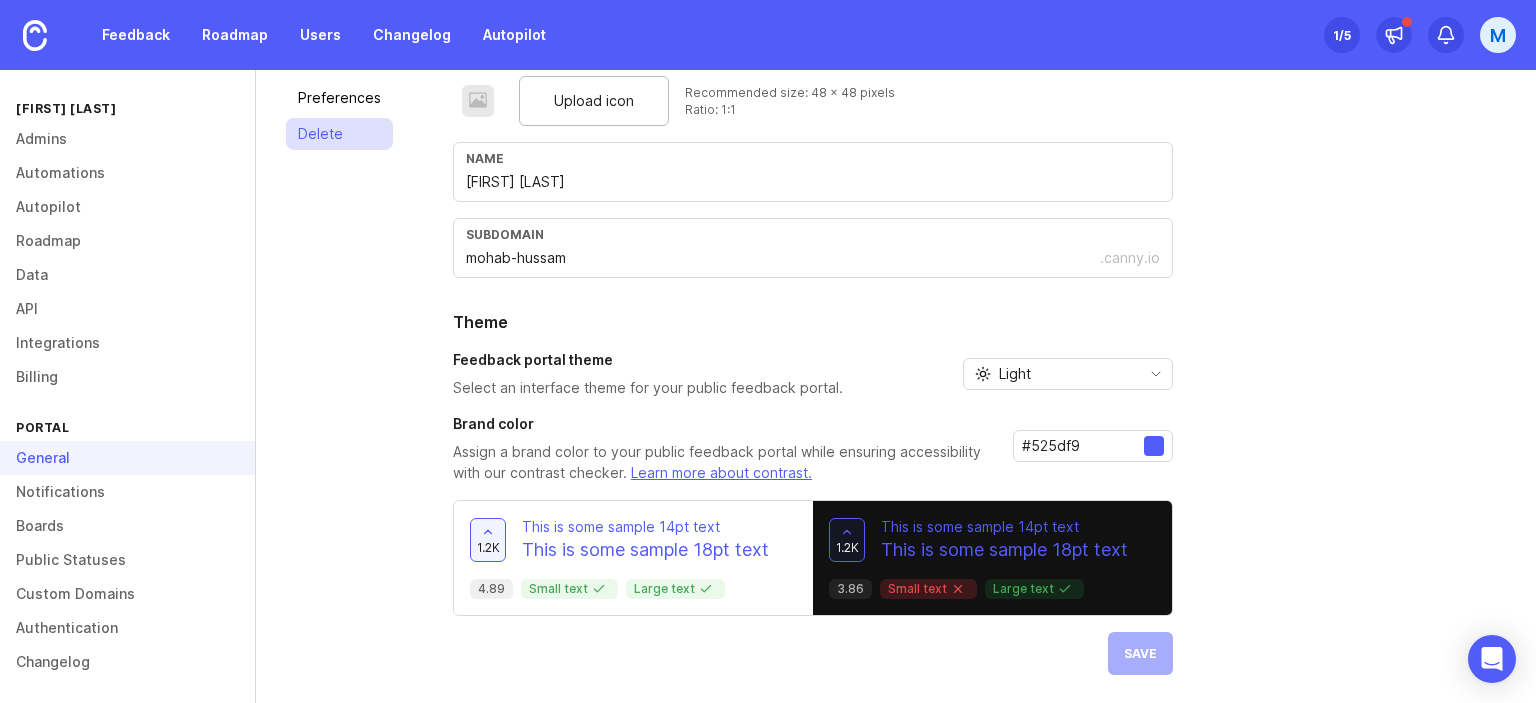 click on "Delete" at bounding box center (339, 134) 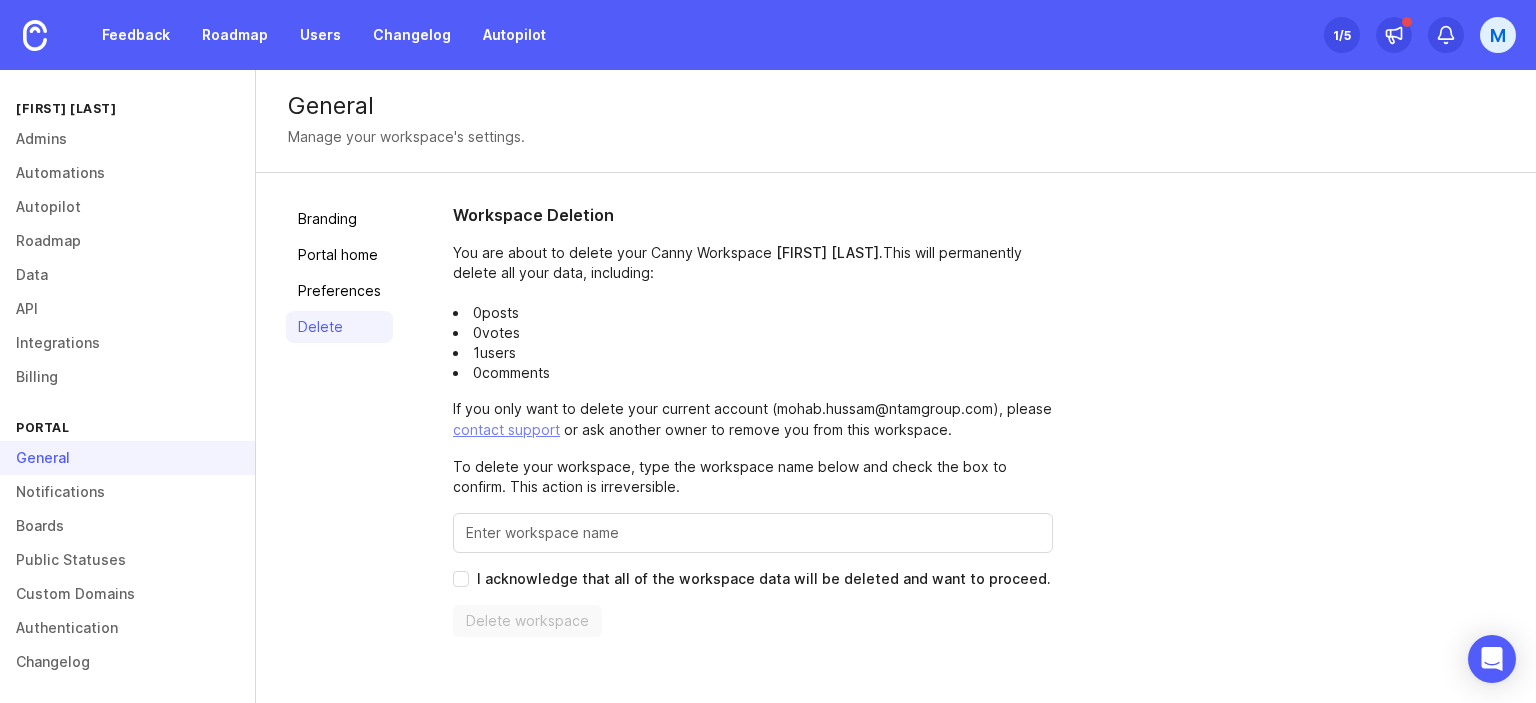 scroll, scrollTop: 0, scrollLeft: 0, axis: both 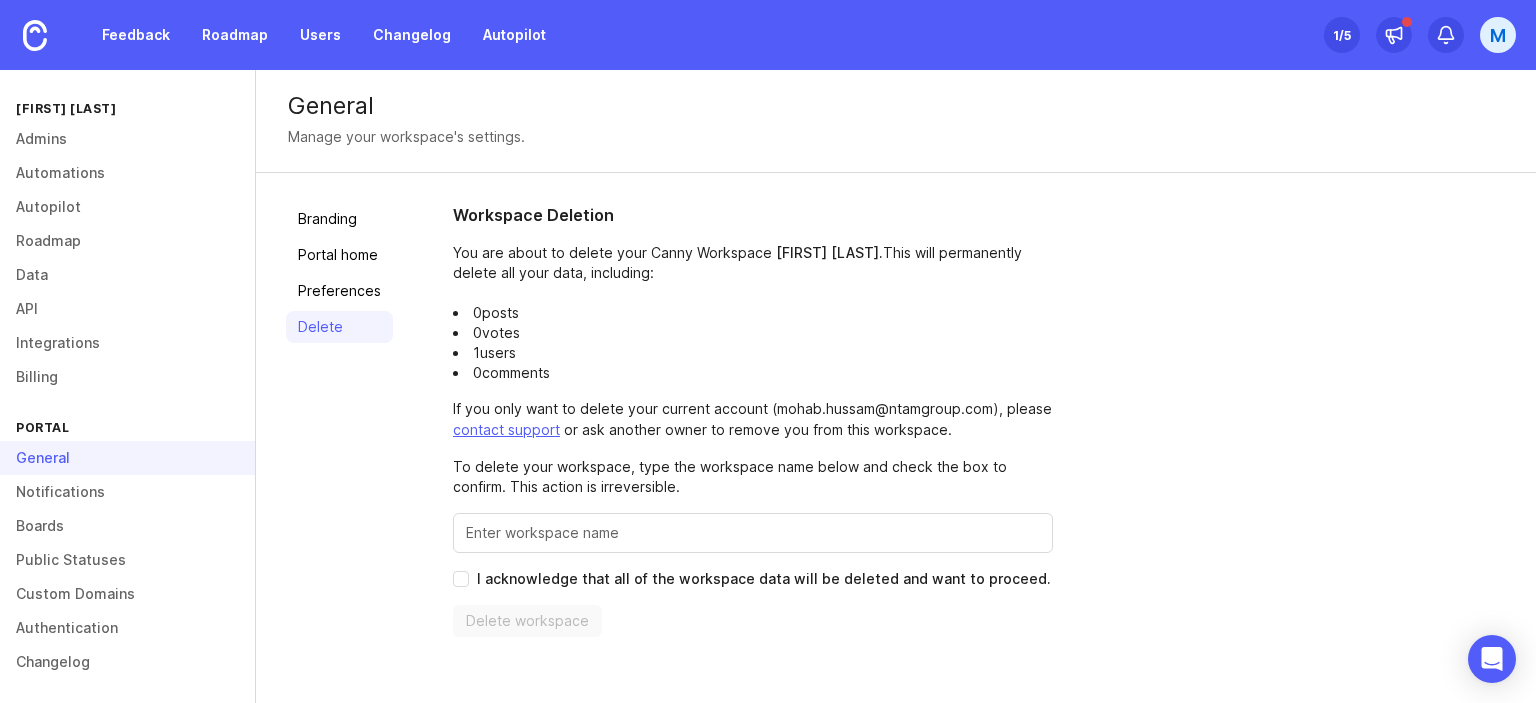 click on "contact support" at bounding box center [506, 429] 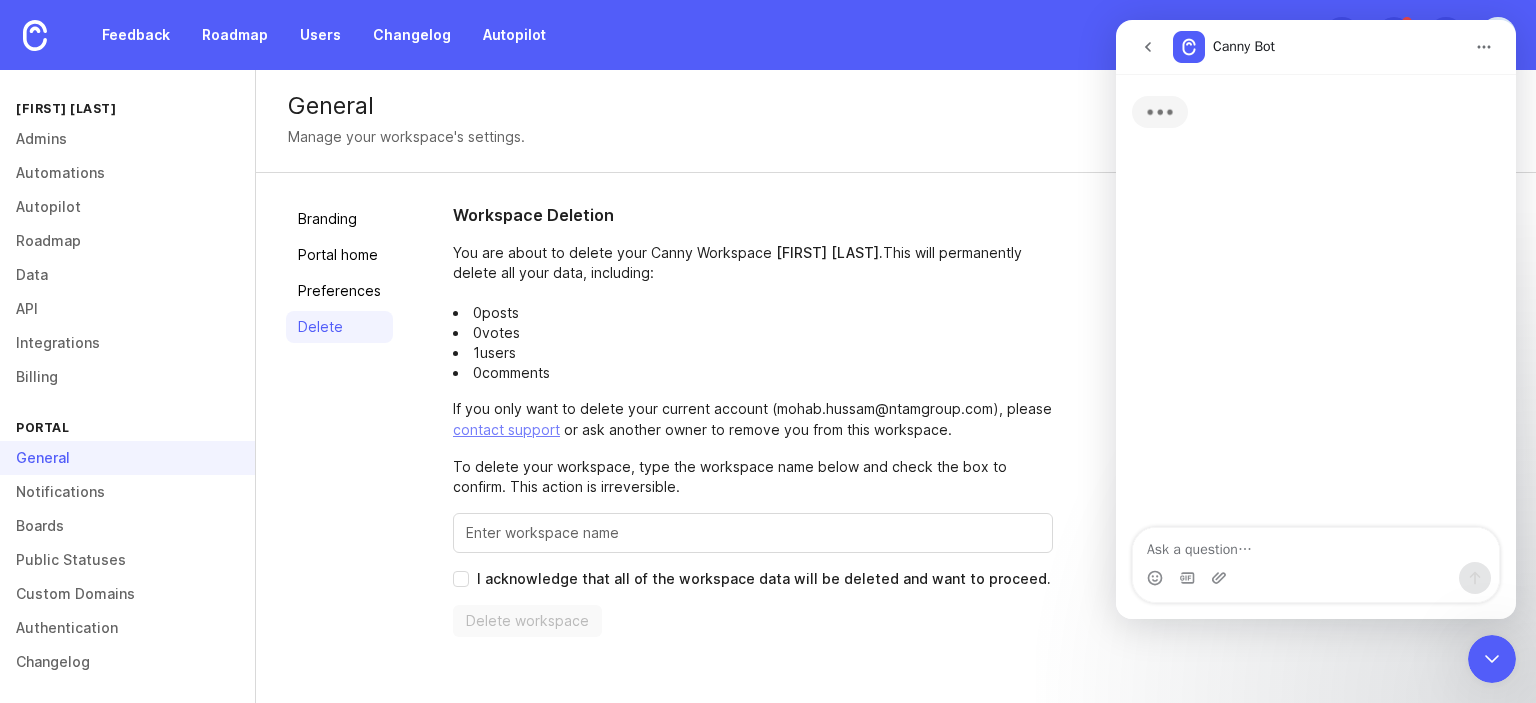 scroll, scrollTop: 0, scrollLeft: 0, axis: both 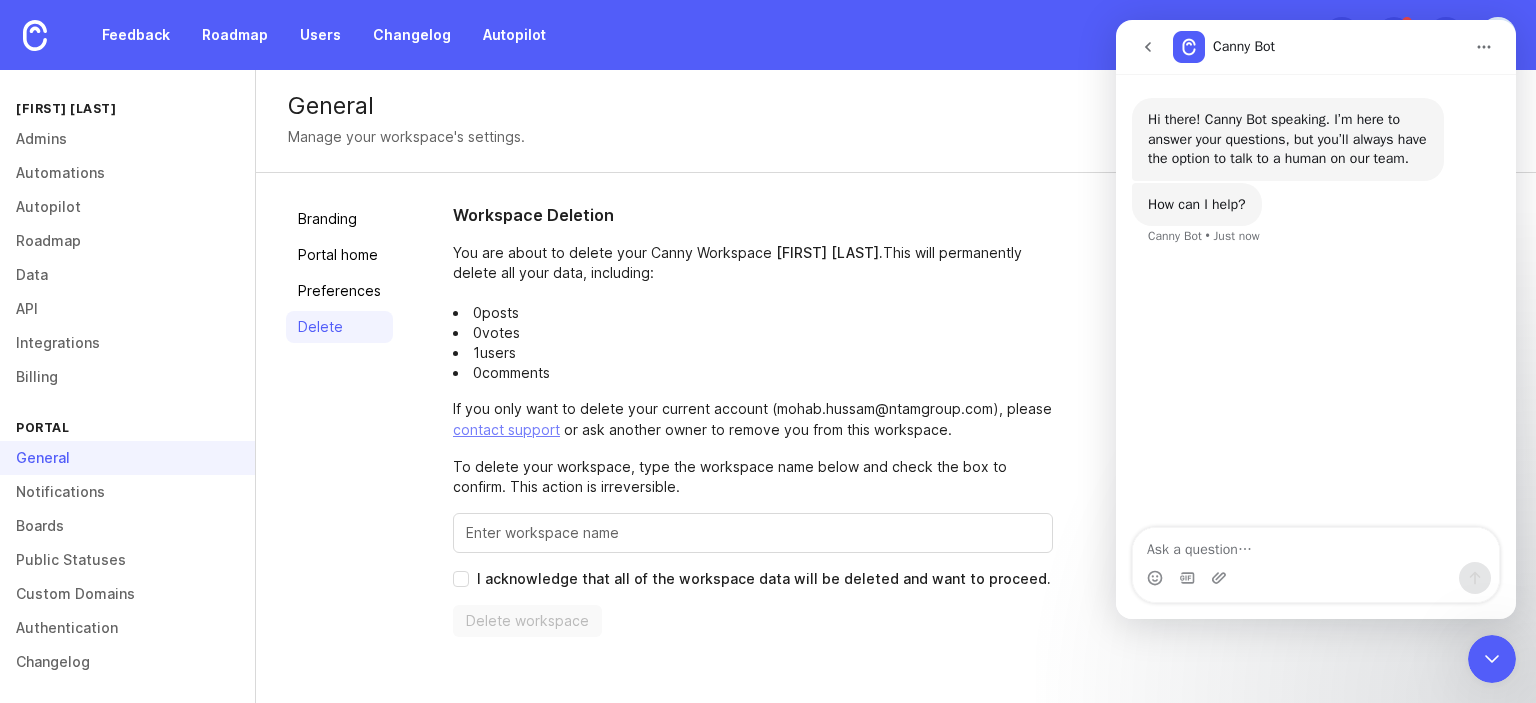 click at bounding box center (1316, 545) 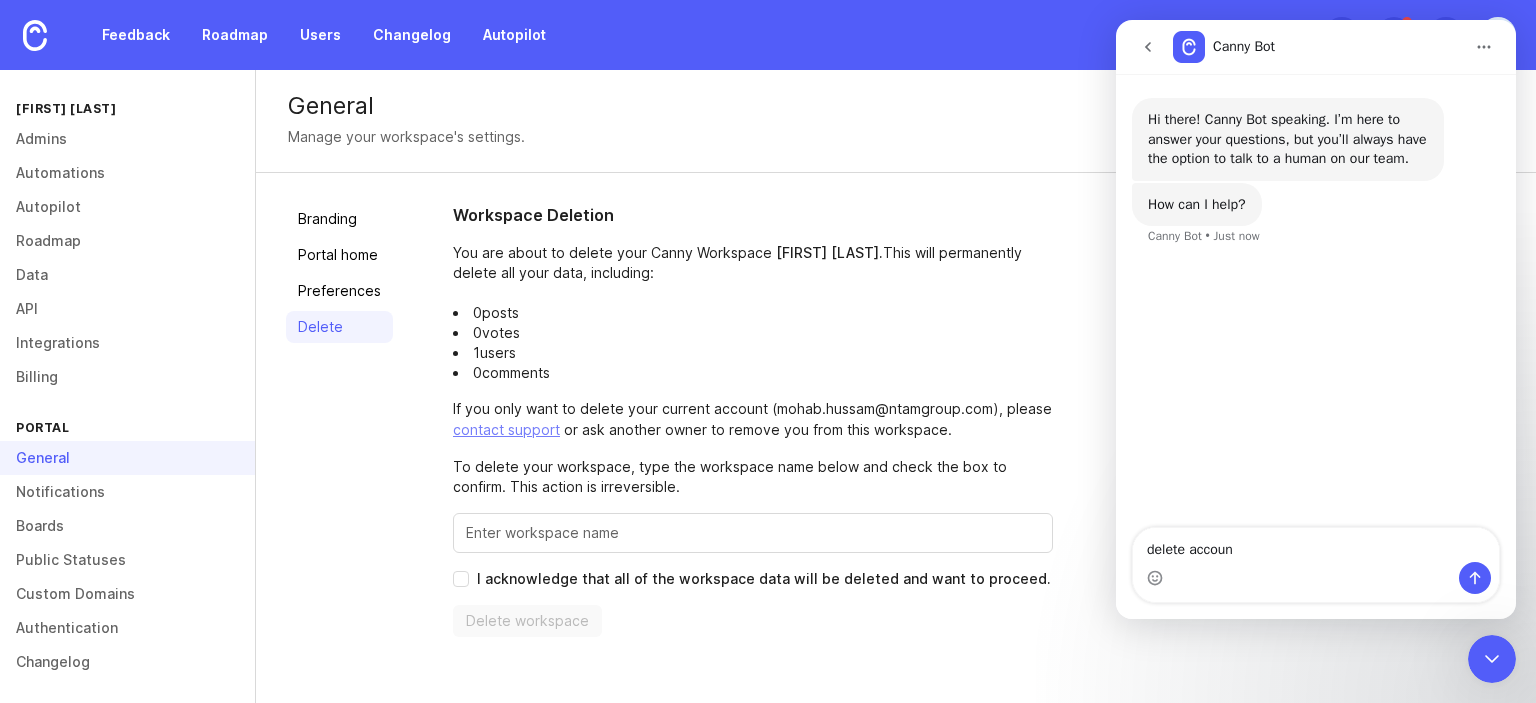 type on "delete account" 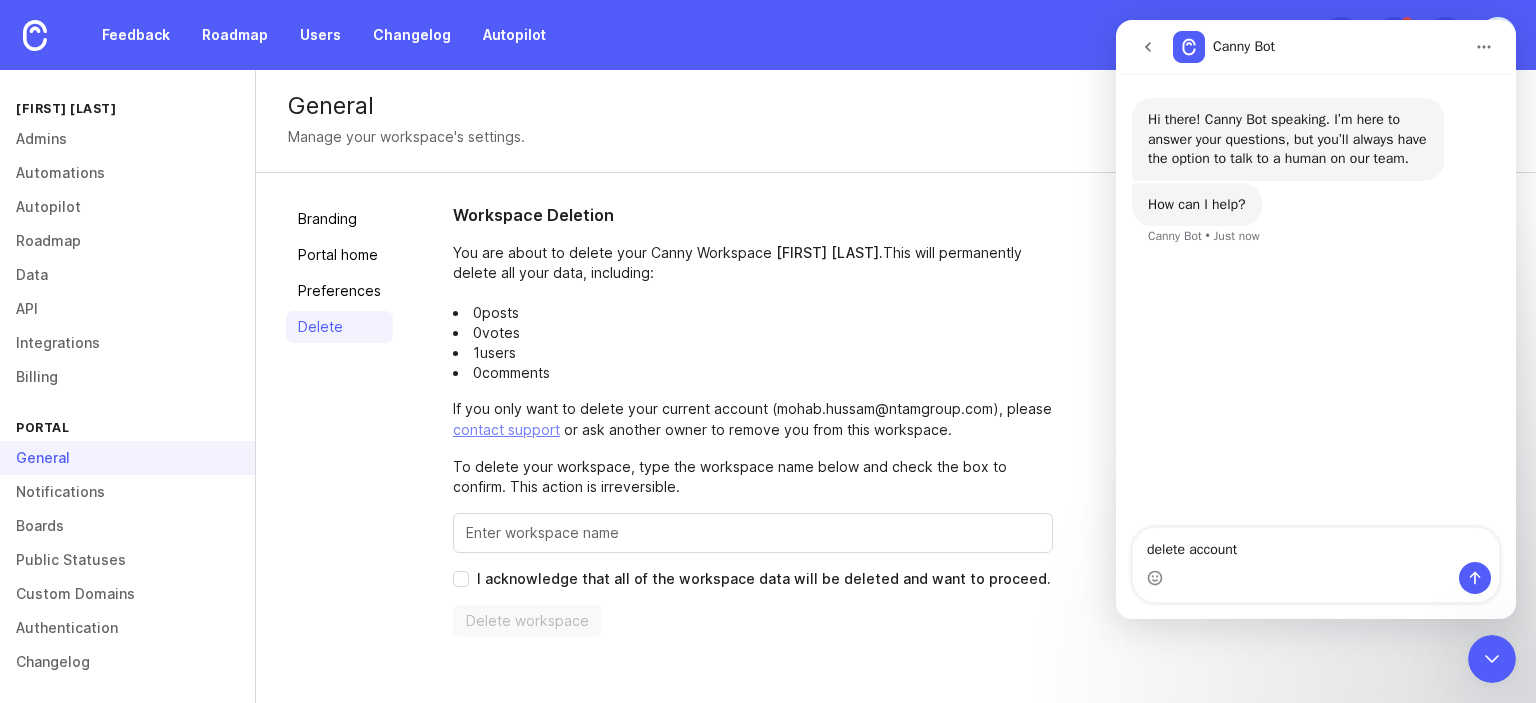 type 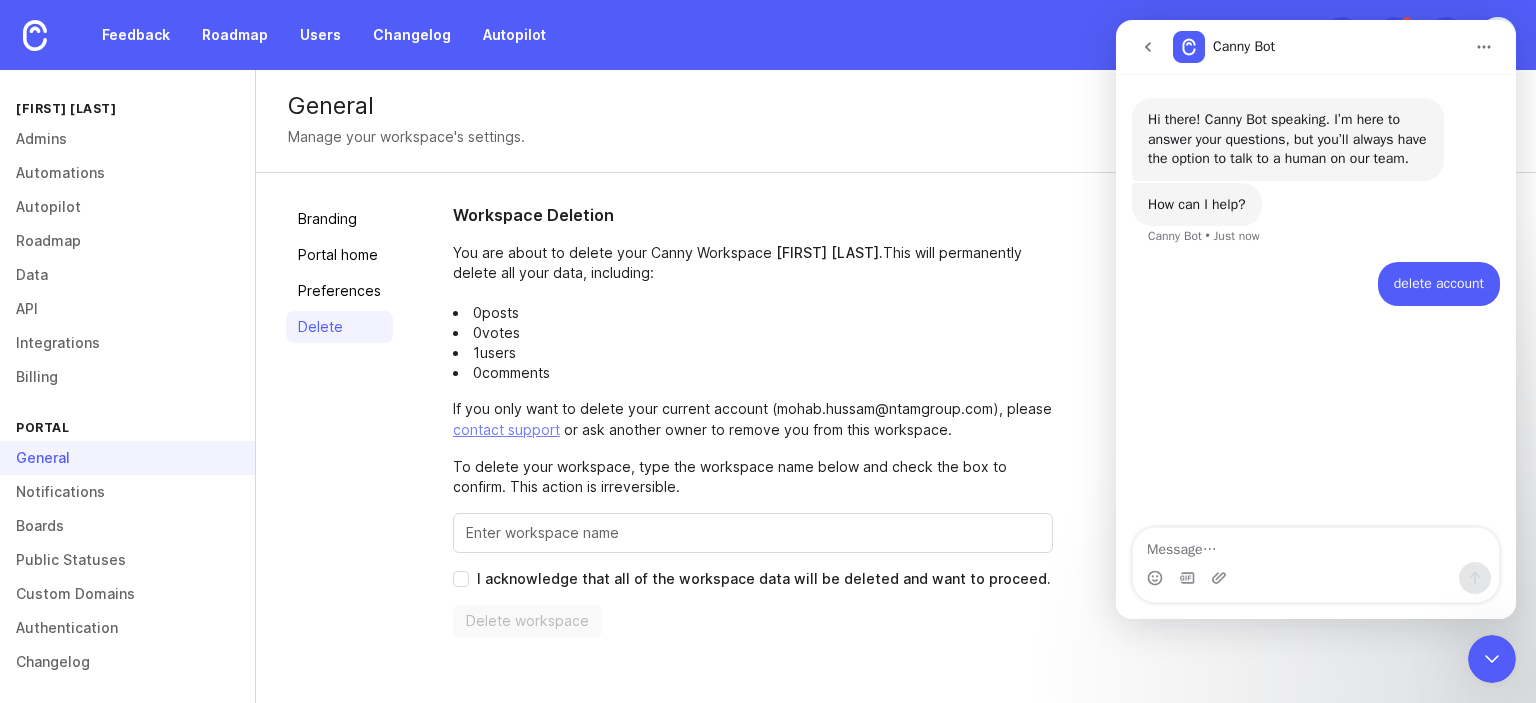 click on "delete account" at bounding box center [1439, 284] 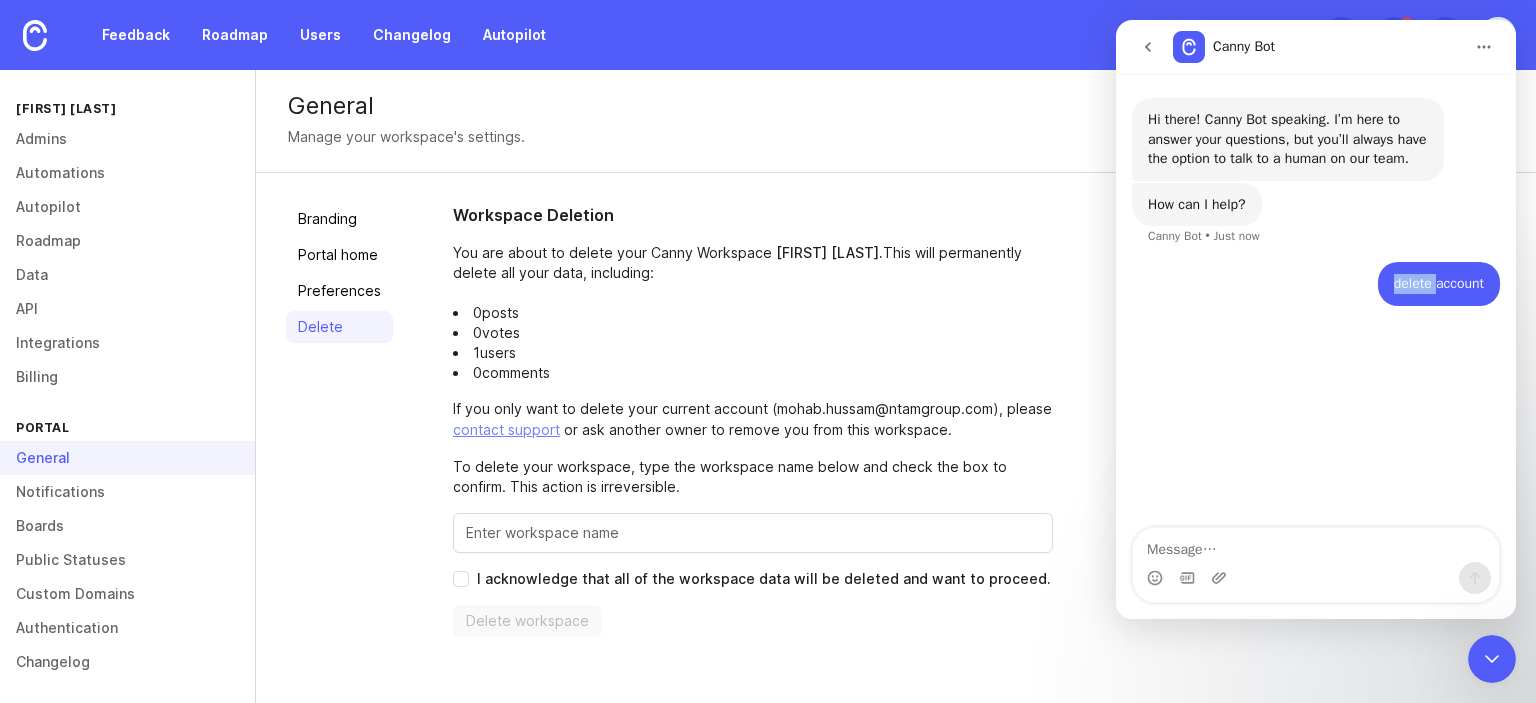 click on "delete account" at bounding box center (1439, 284) 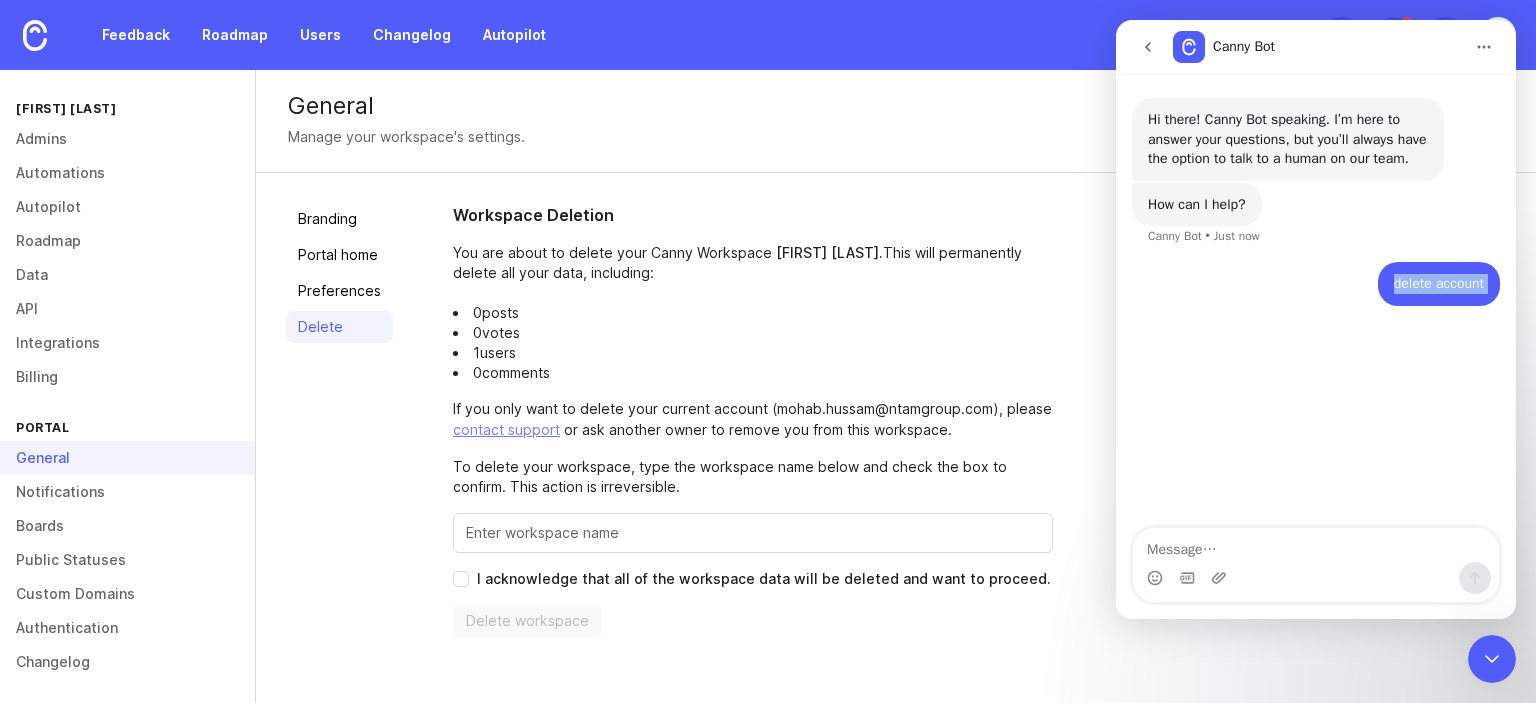 click on "delete account" at bounding box center [1439, 284] 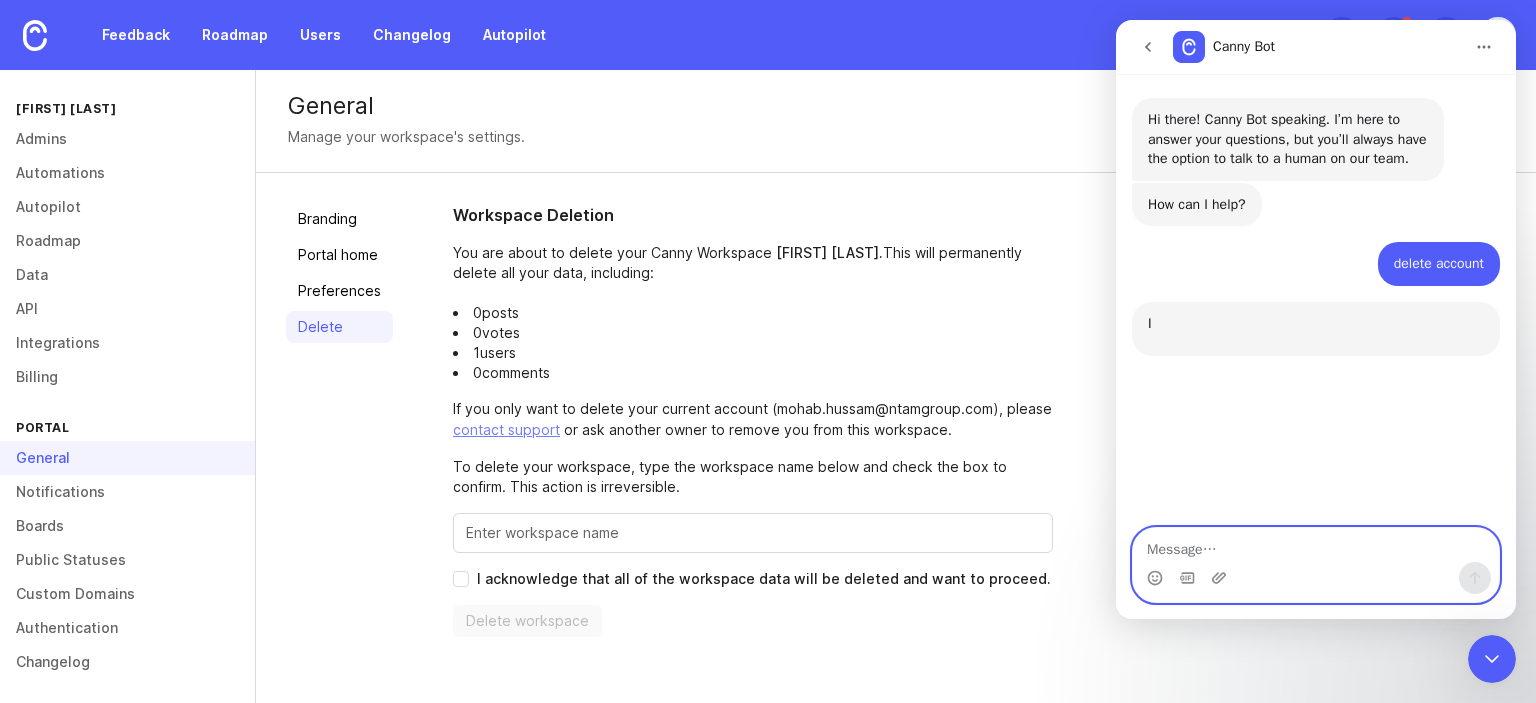 click at bounding box center [1316, 545] 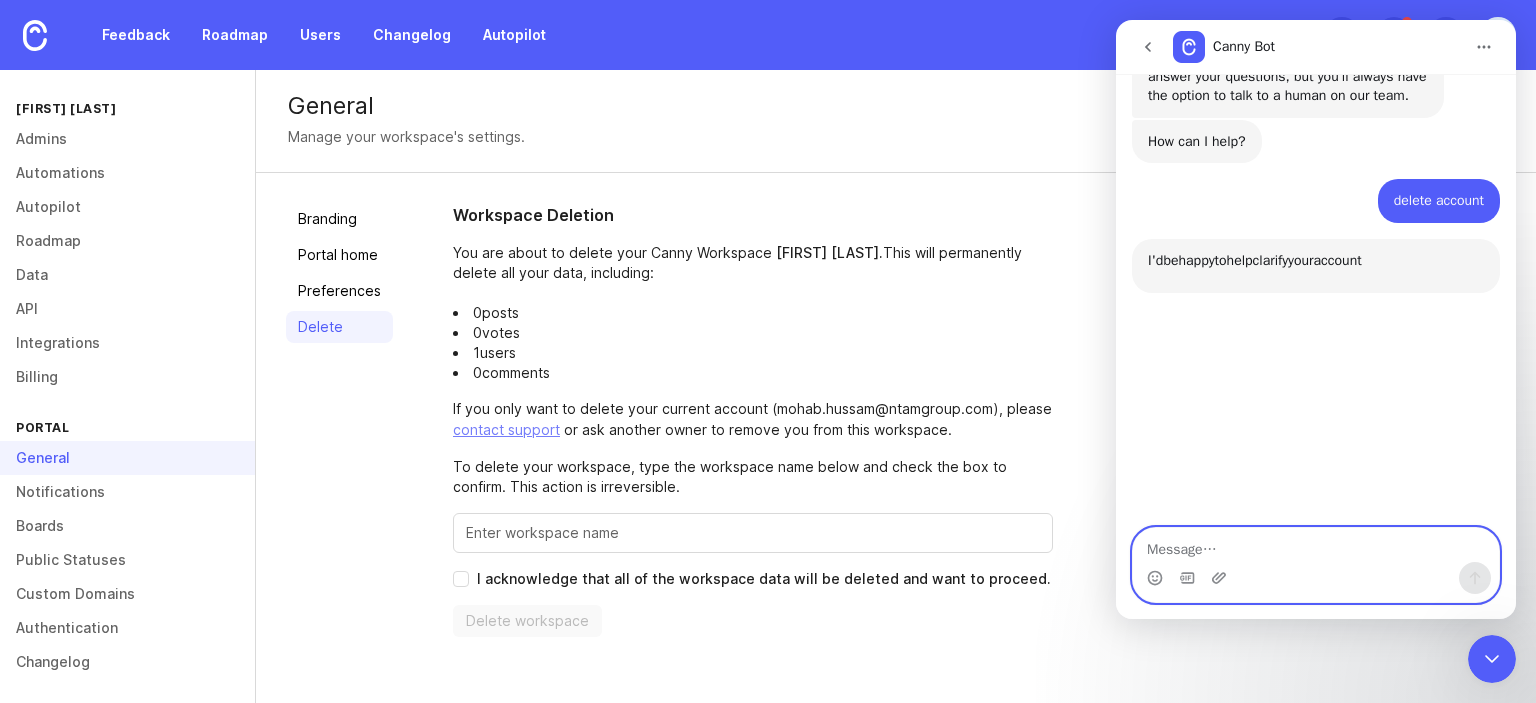 scroll, scrollTop: 193, scrollLeft: 0, axis: vertical 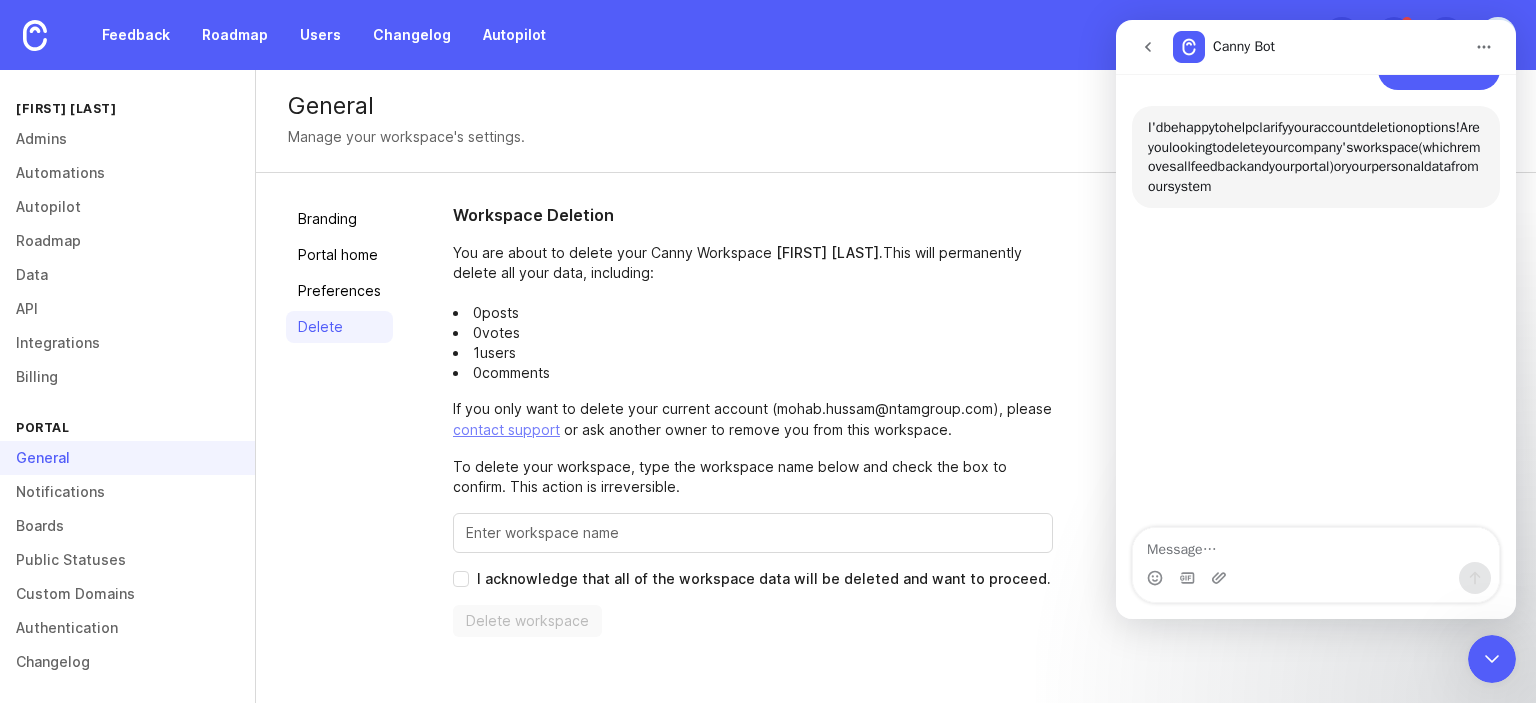 click on "Hi there! Canny Bot speaking. I’m here to answer your questions, but you’ll always have the option to talk to a human on our team. Canny Bot AI Agent Just now How can I help? Canny Bot Just now delete account Muhab Just now I'd be happy to help clarify your account deletion options! Are you looking to delete your company's workspace (which removes all feedback and your portal) or your personal data from our system Canny Bot AI Agent Just now" at bounding box center (1316, 203) 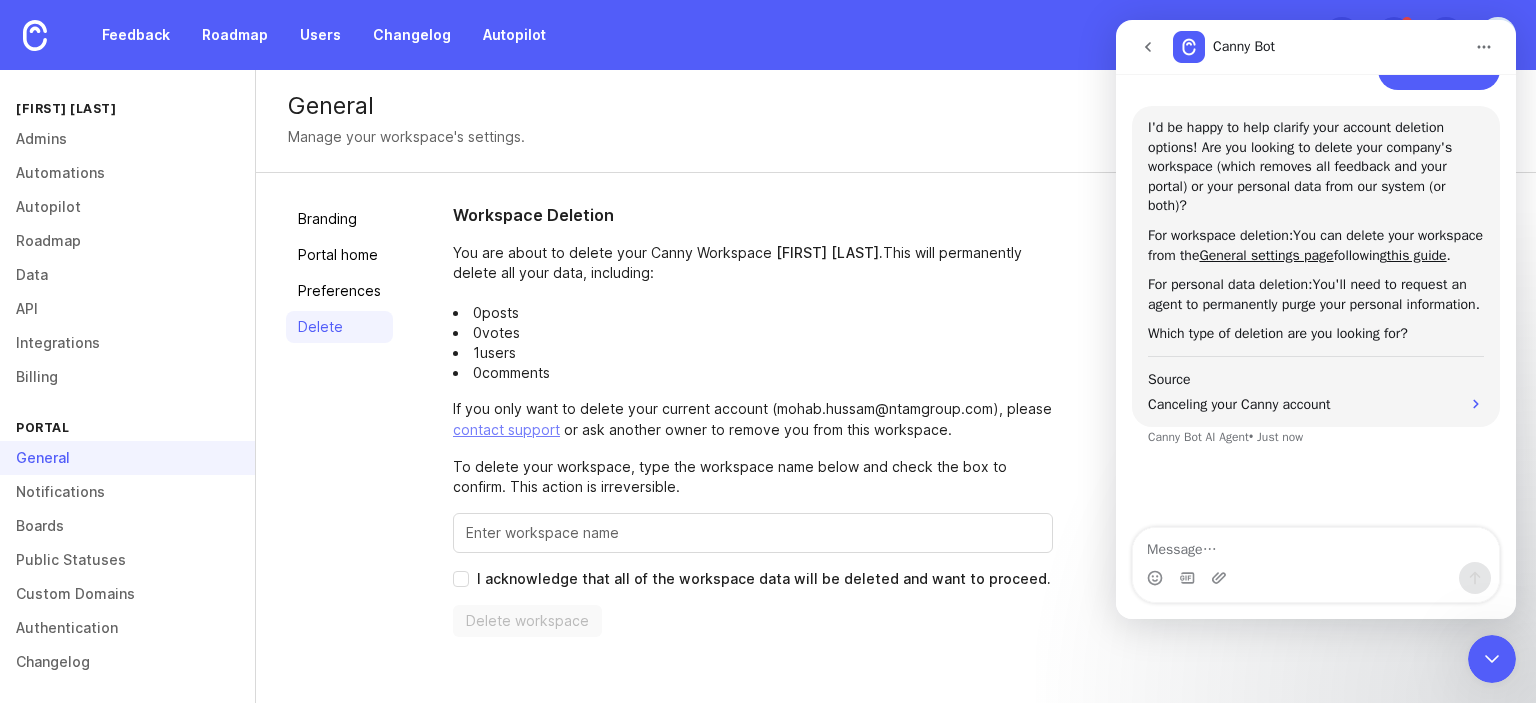 scroll, scrollTop: 2, scrollLeft: 0, axis: vertical 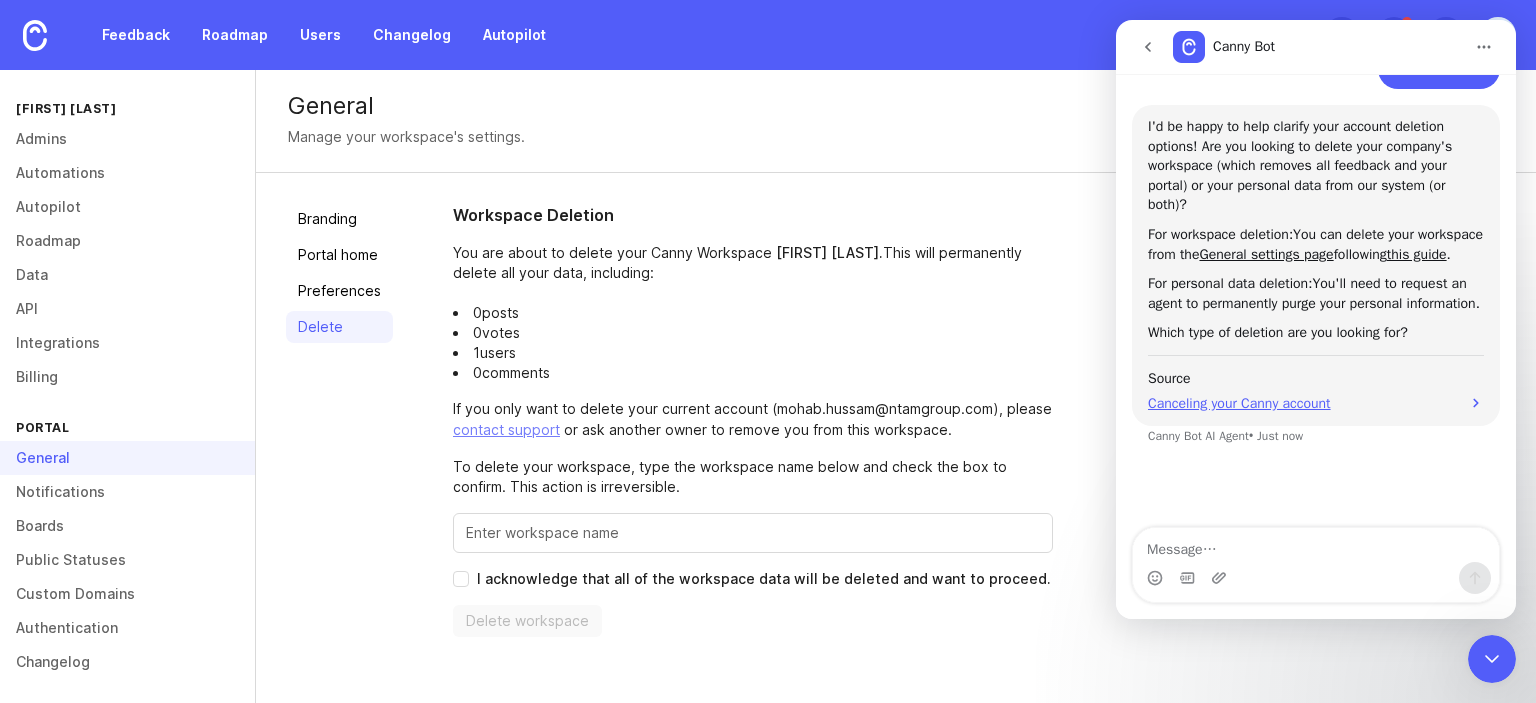 click on "Canceling your Canny account" at bounding box center (1239, 403) 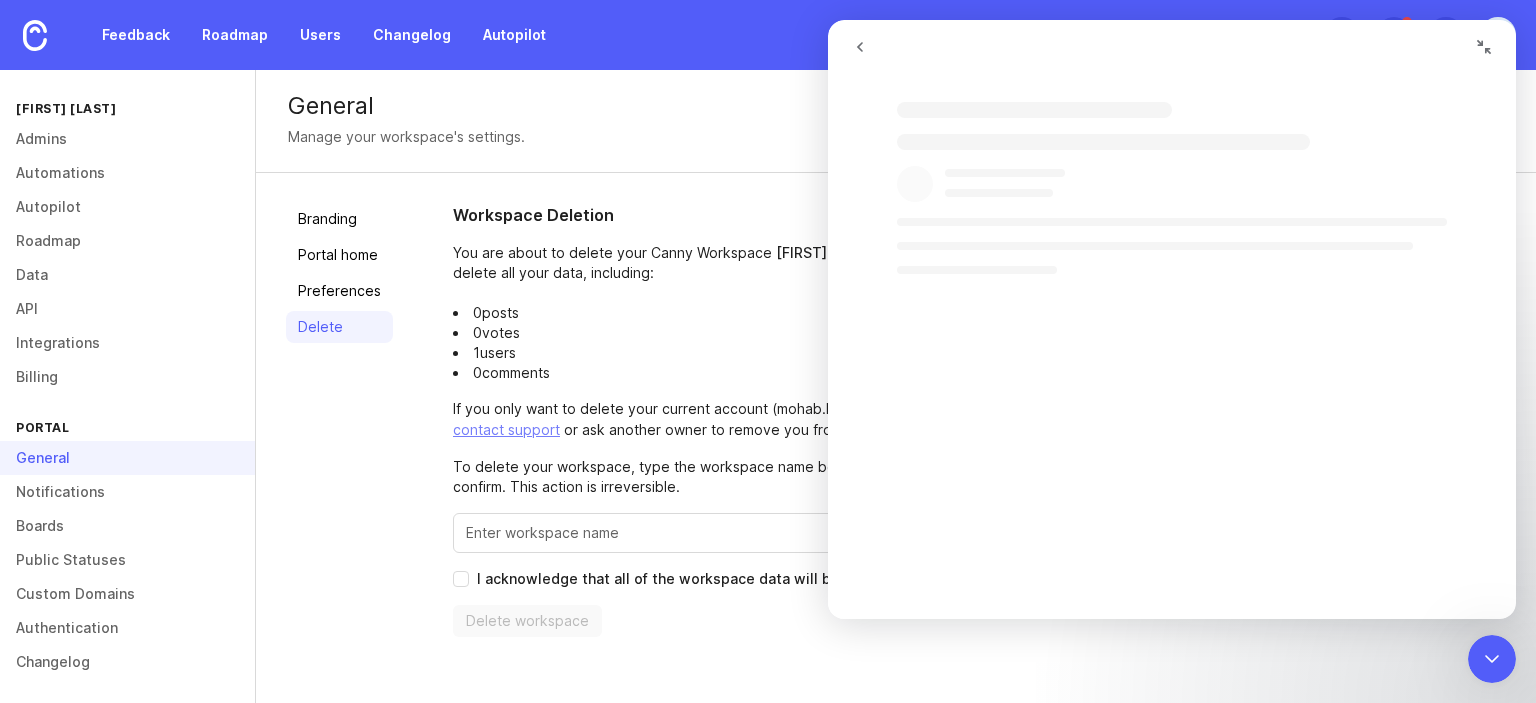 scroll, scrollTop: 193, scrollLeft: 0, axis: vertical 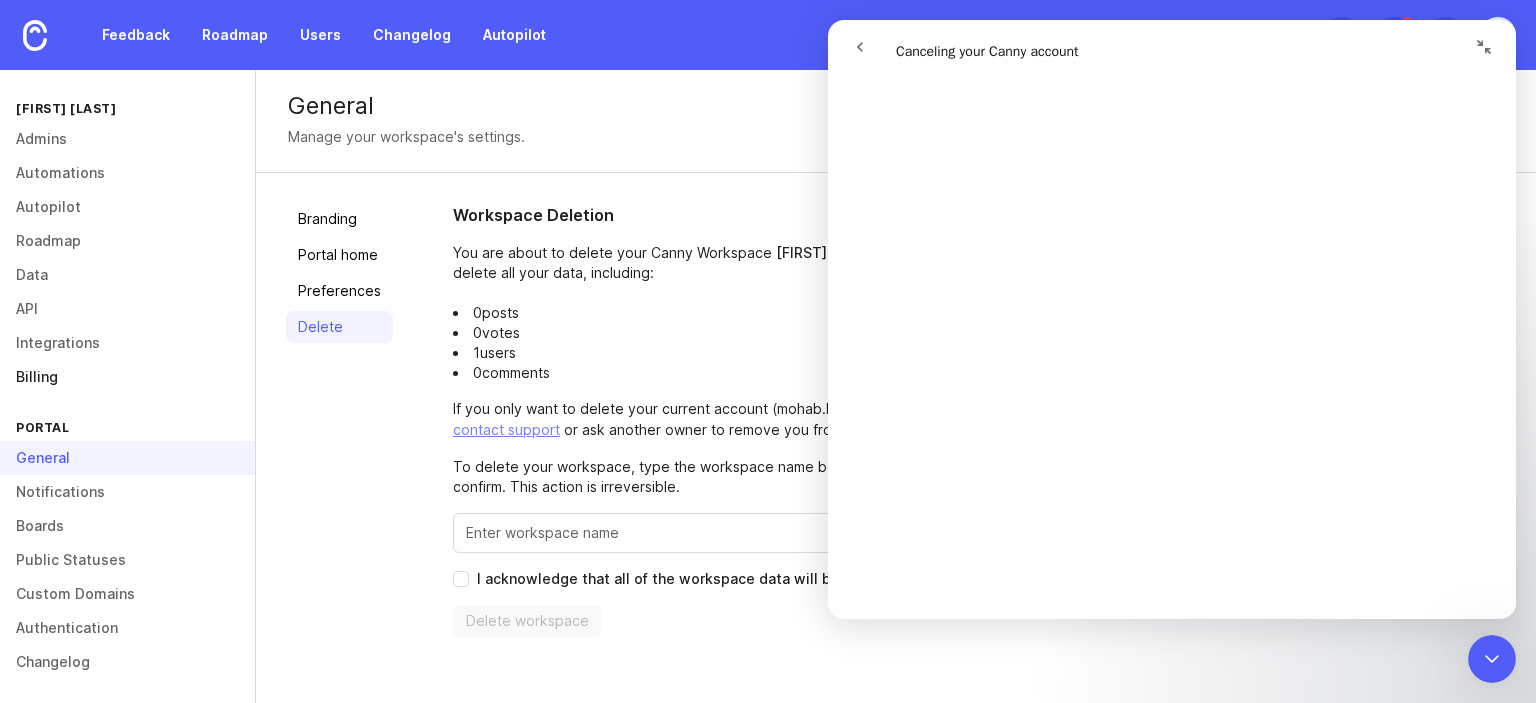 click on "Billing" at bounding box center [127, 377] 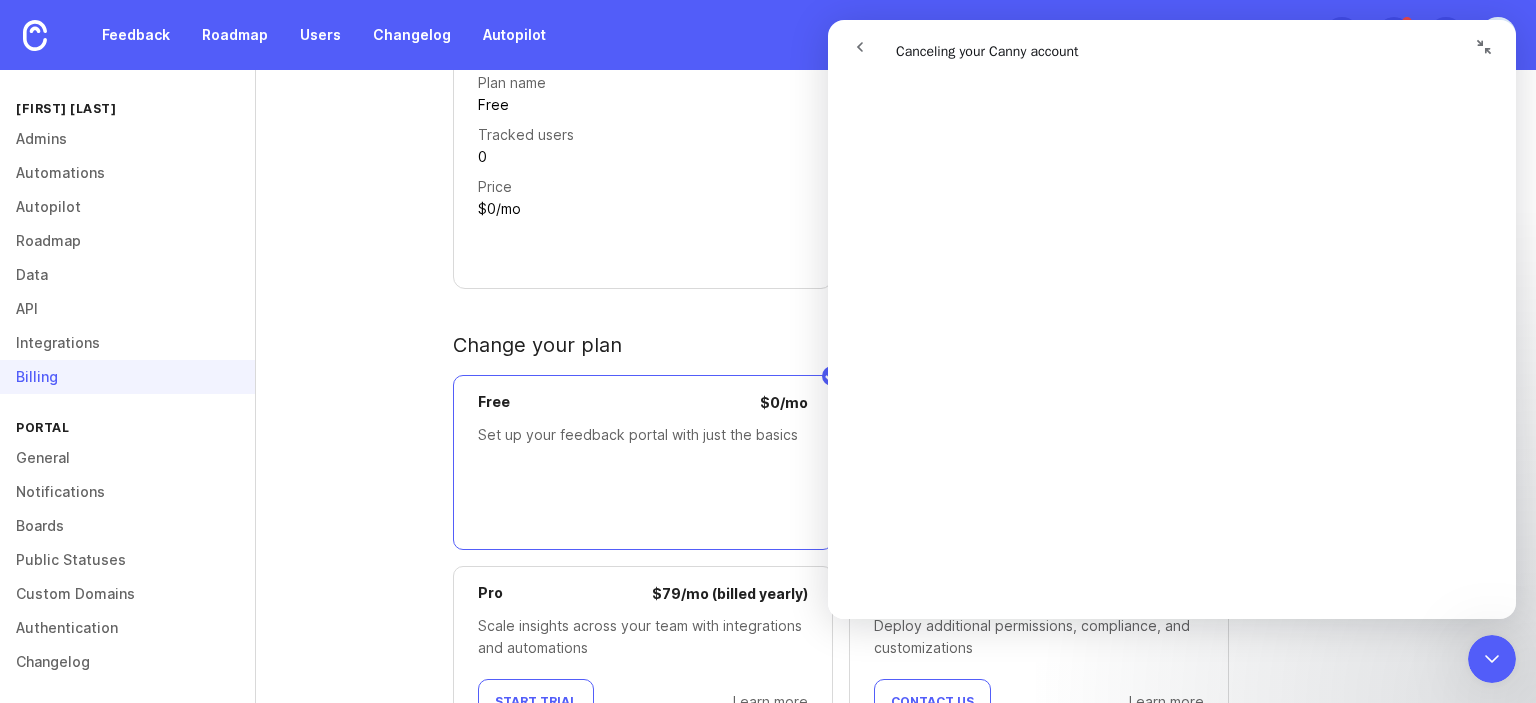 scroll, scrollTop: 280, scrollLeft: 0, axis: vertical 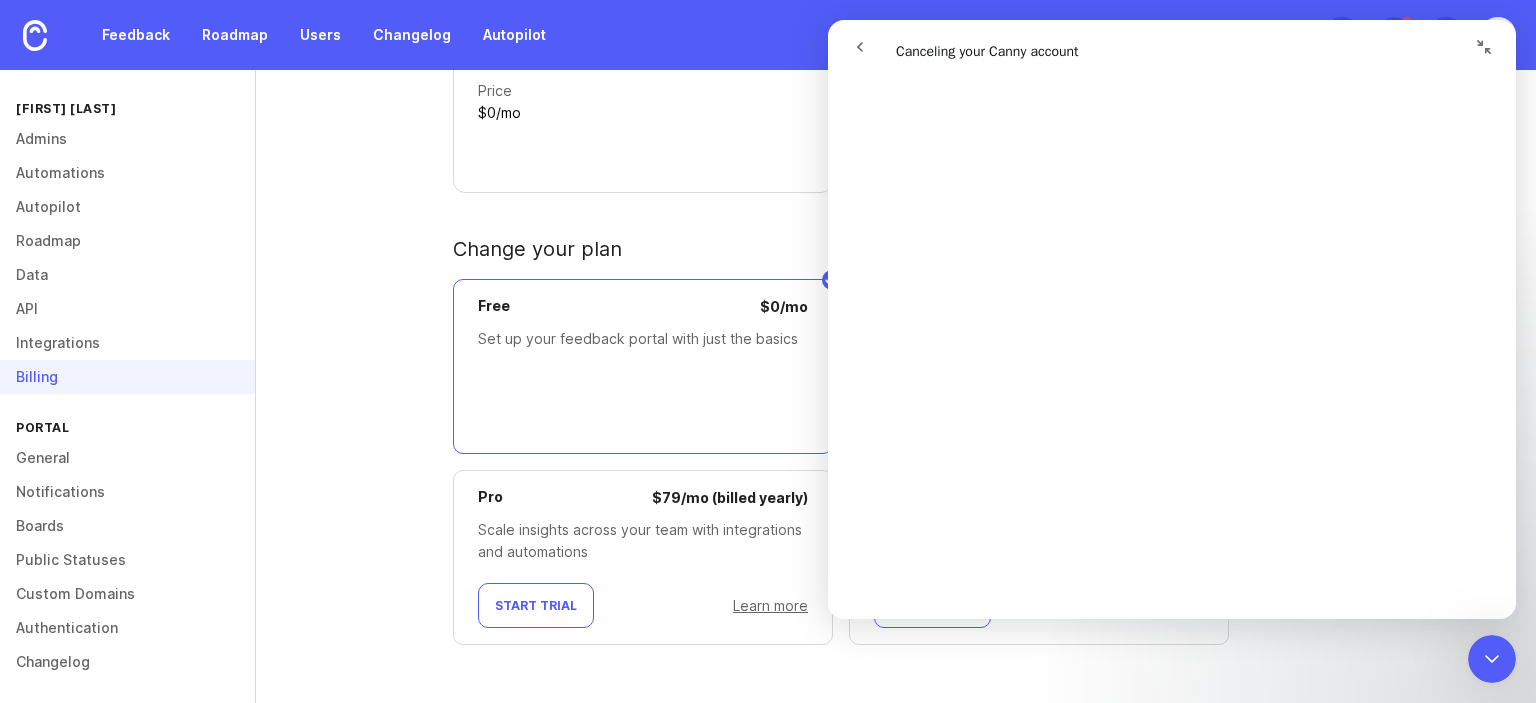 click at bounding box center (1484, 47) 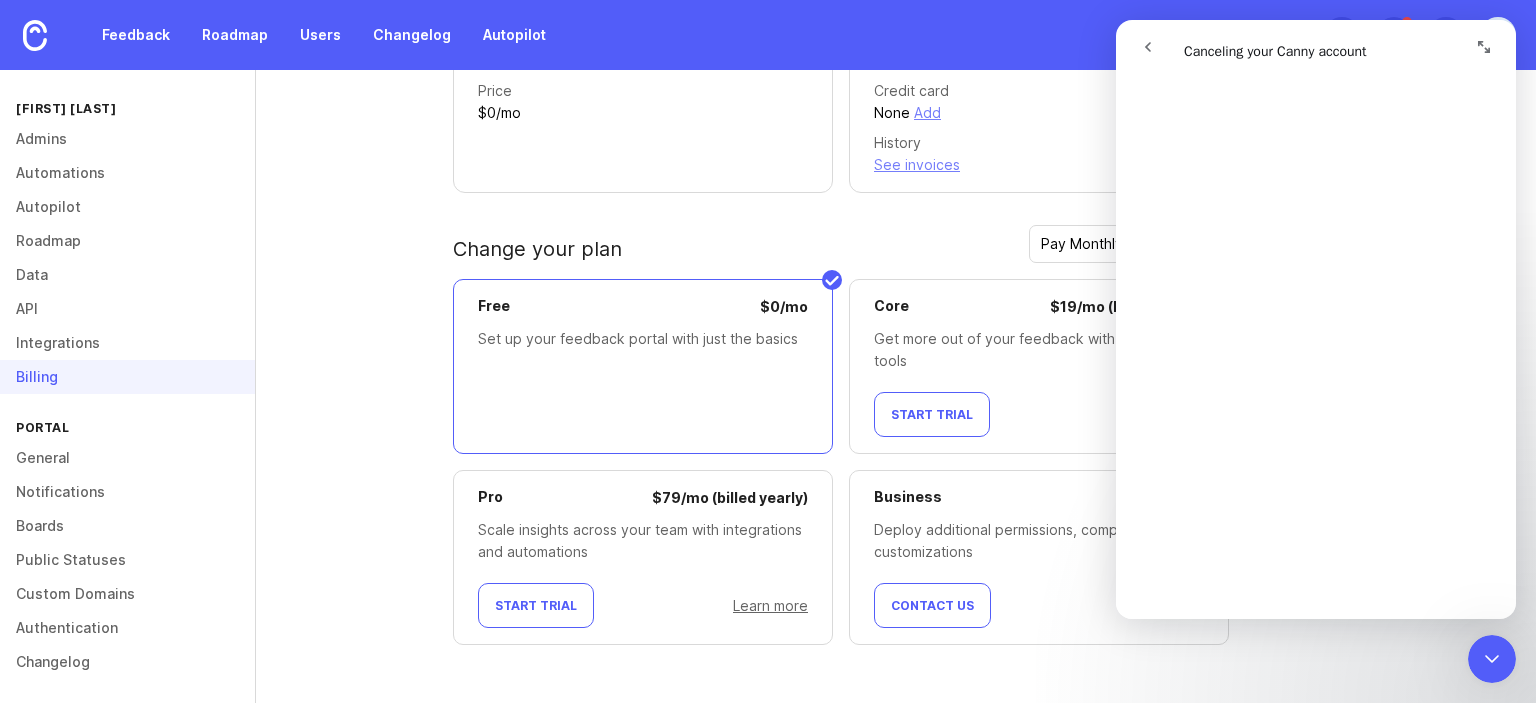 scroll, scrollTop: 1116, scrollLeft: 0, axis: vertical 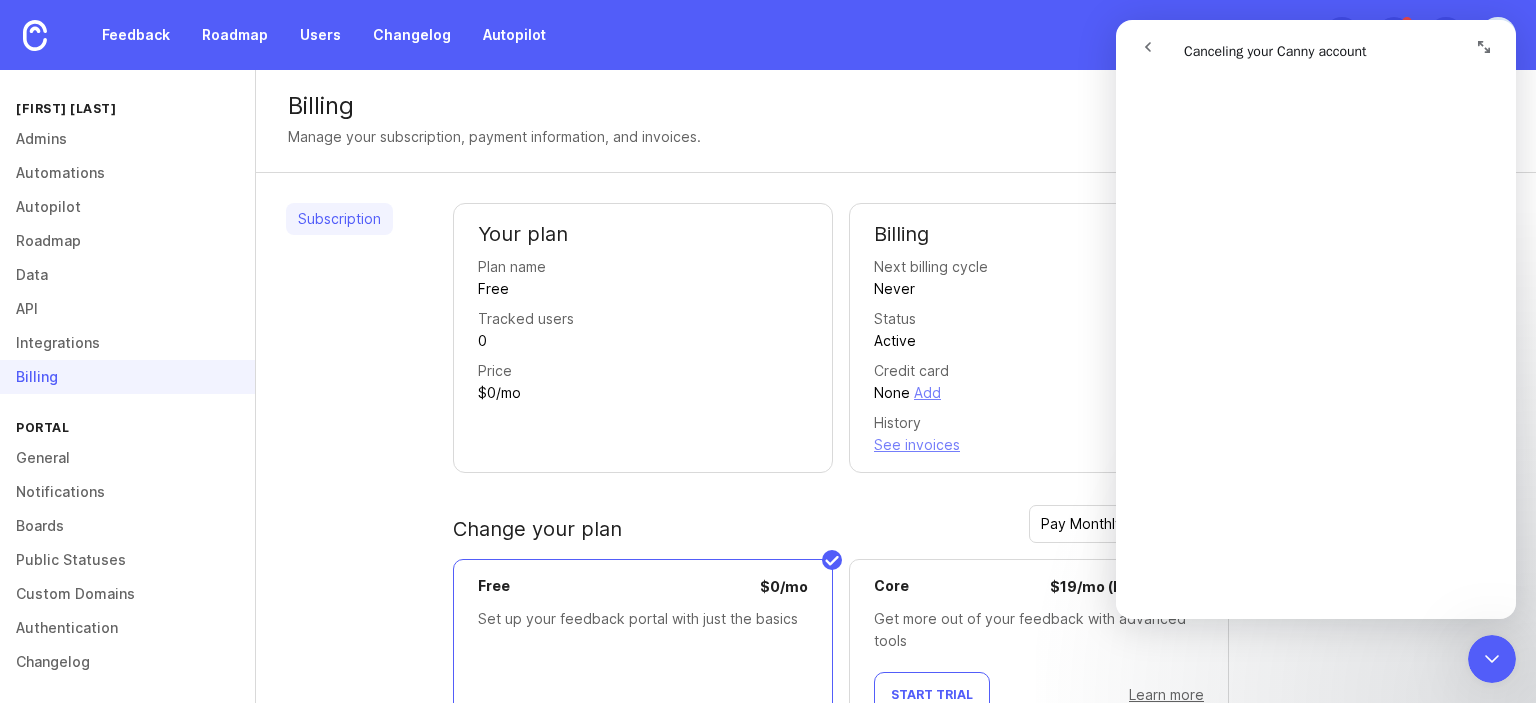 click on "Subscription" at bounding box center [339, 219] 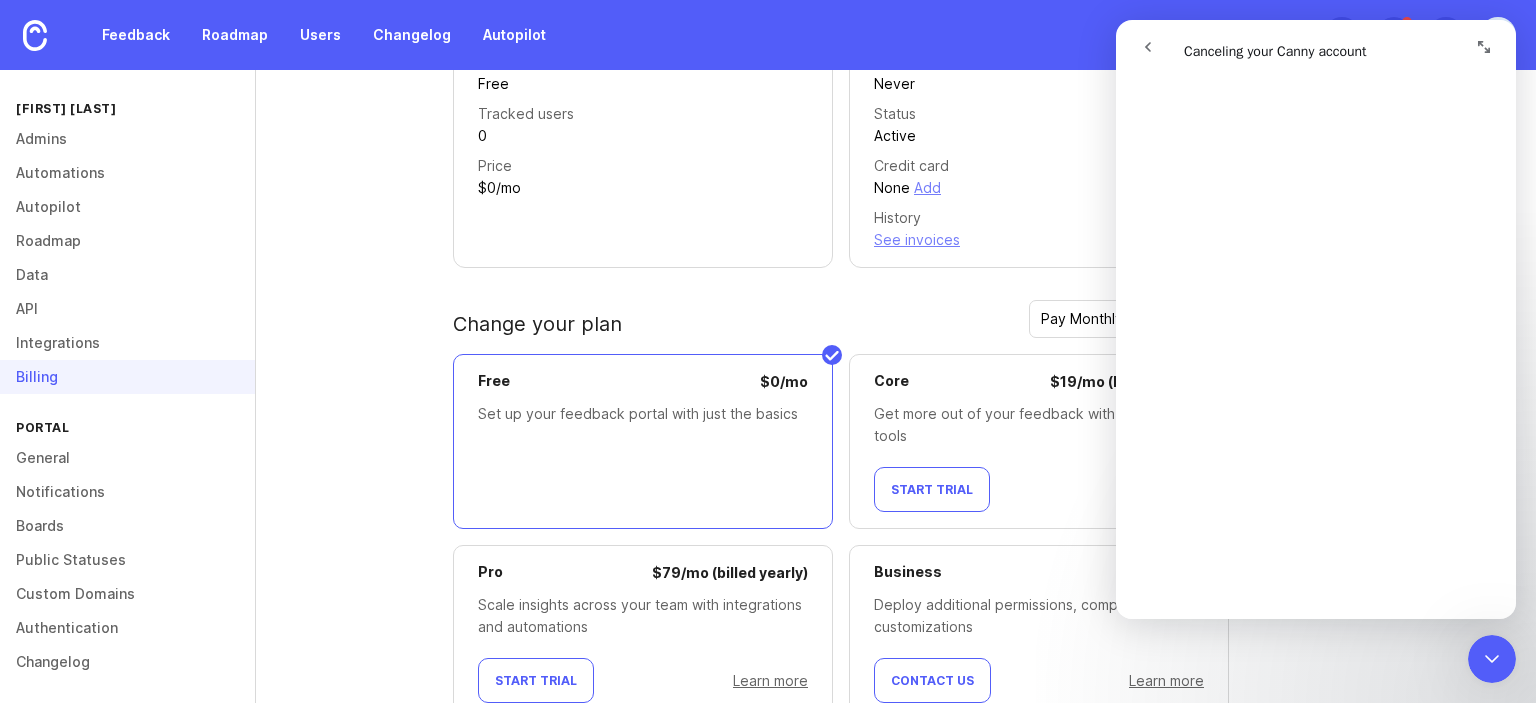scroll, scrollTop: 280, scrollLeft: 0, axis: vertical 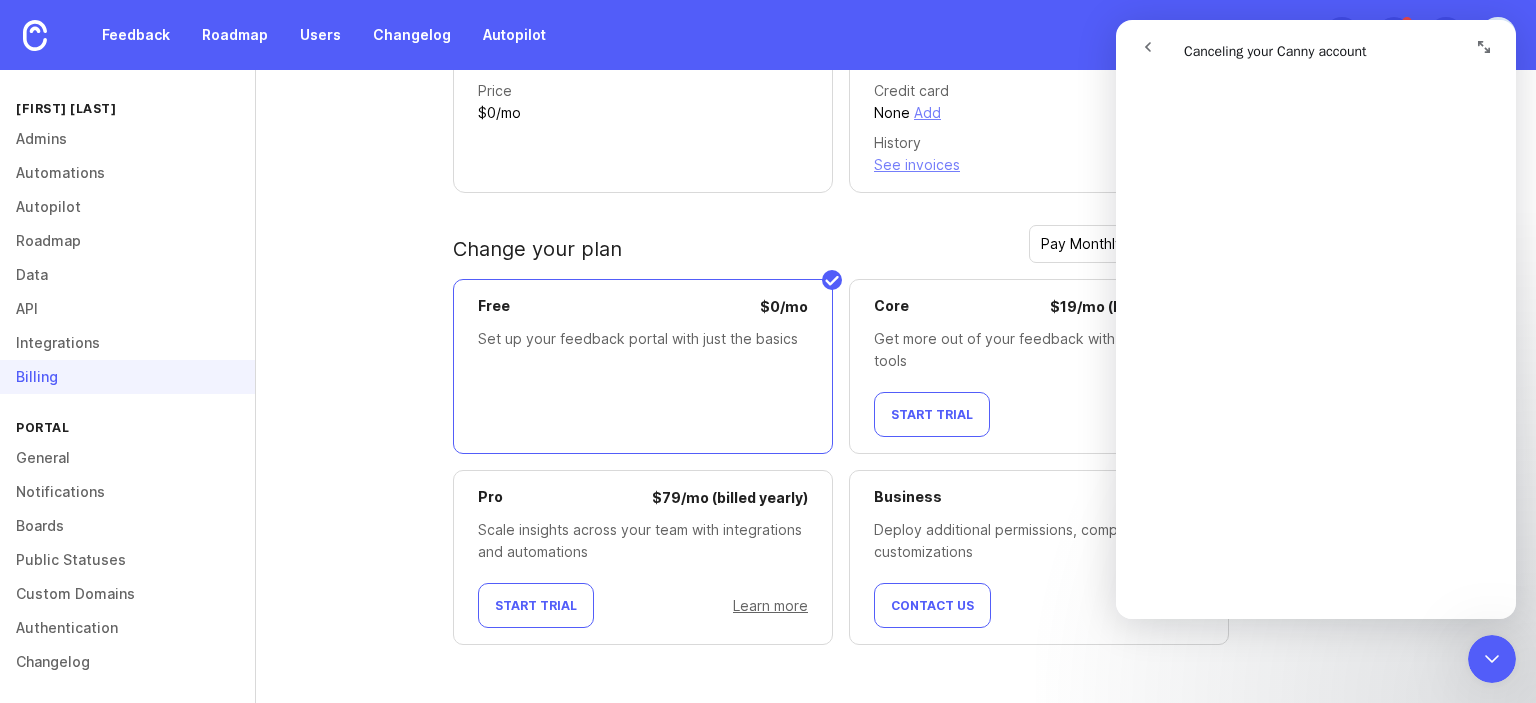 click on "[FIRST] [LAST], [TITLE]" at bounding box center (979, 300) 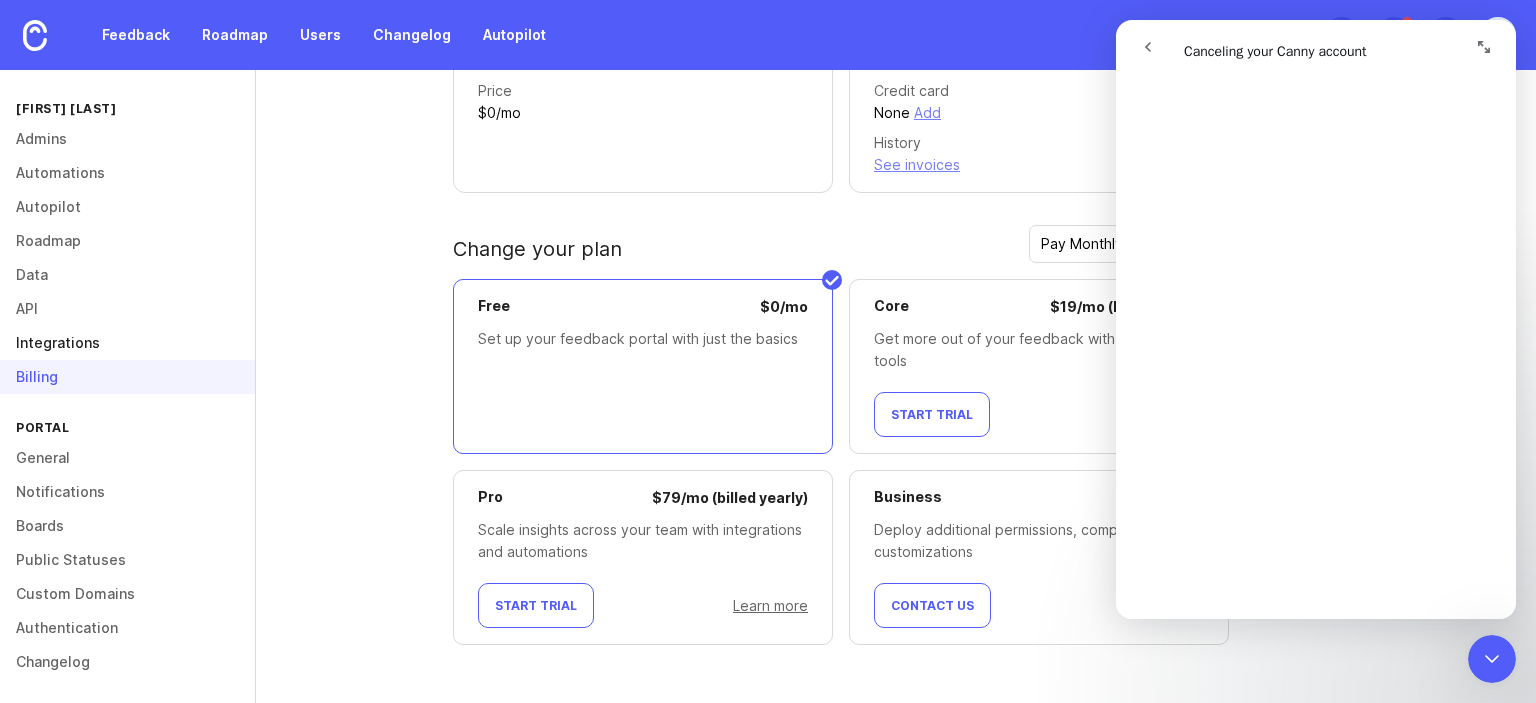 click on "Integrations" at bounding box center (127, 343) 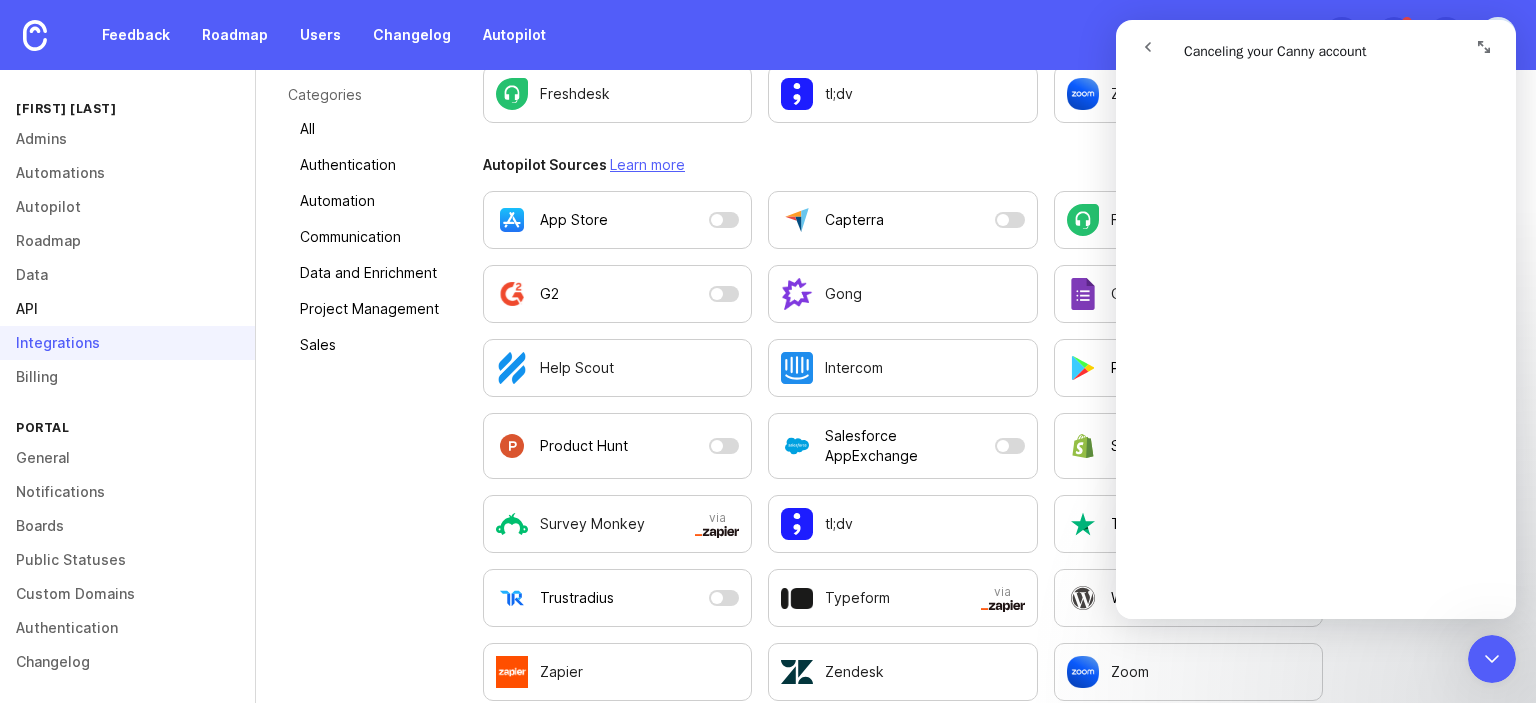 scroll, scrollTop: 0, scrollLeft: 0, axis: both 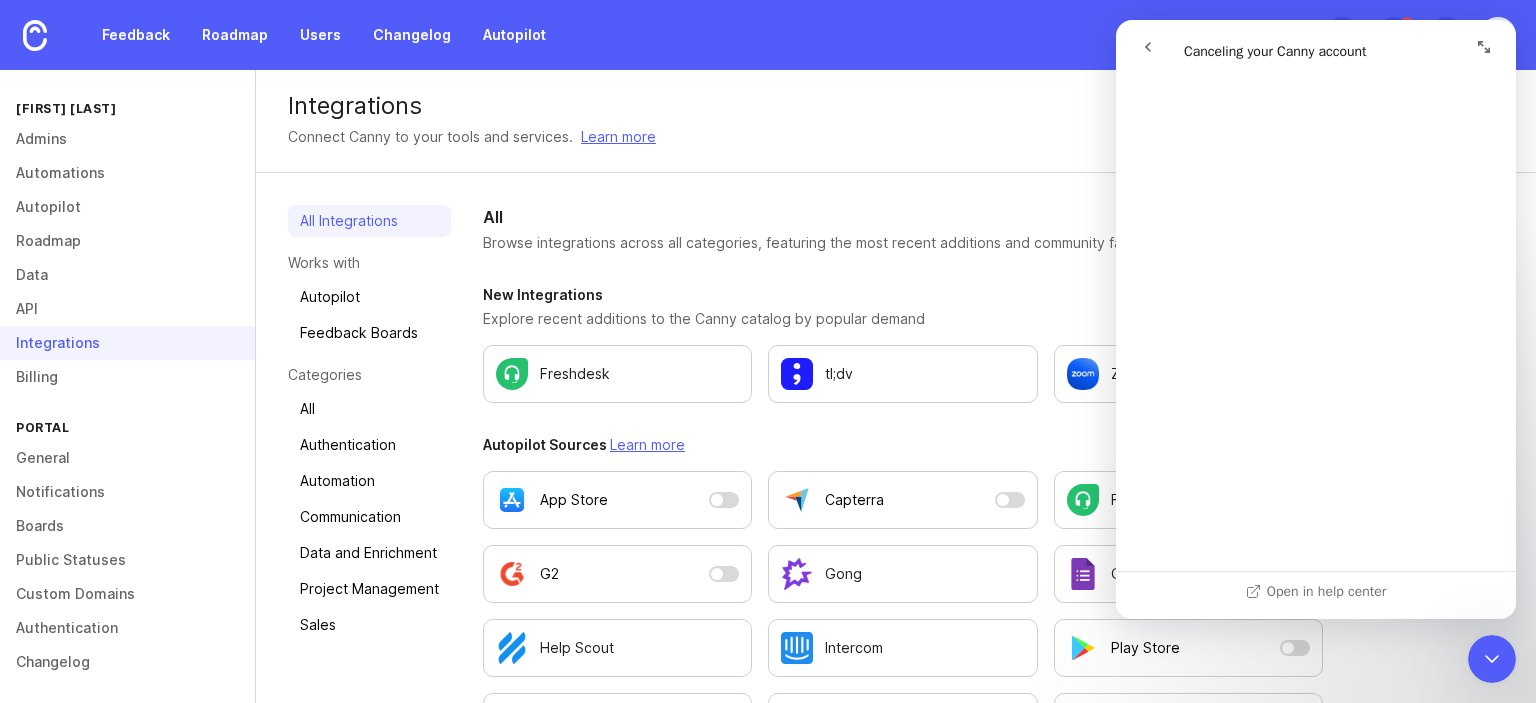 click on "All" at bounding box center [903, 217] 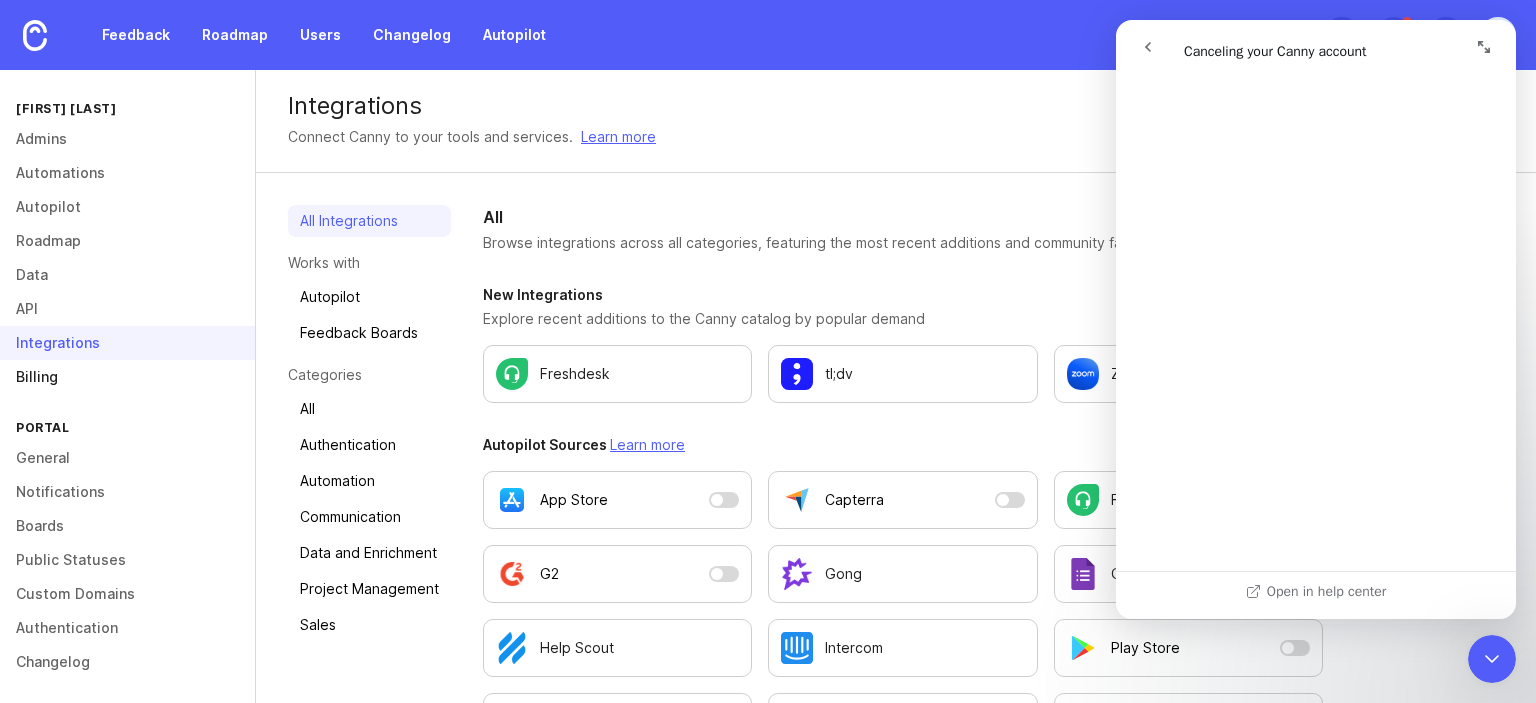 click on "Billing" at bounding box center [127, 377] 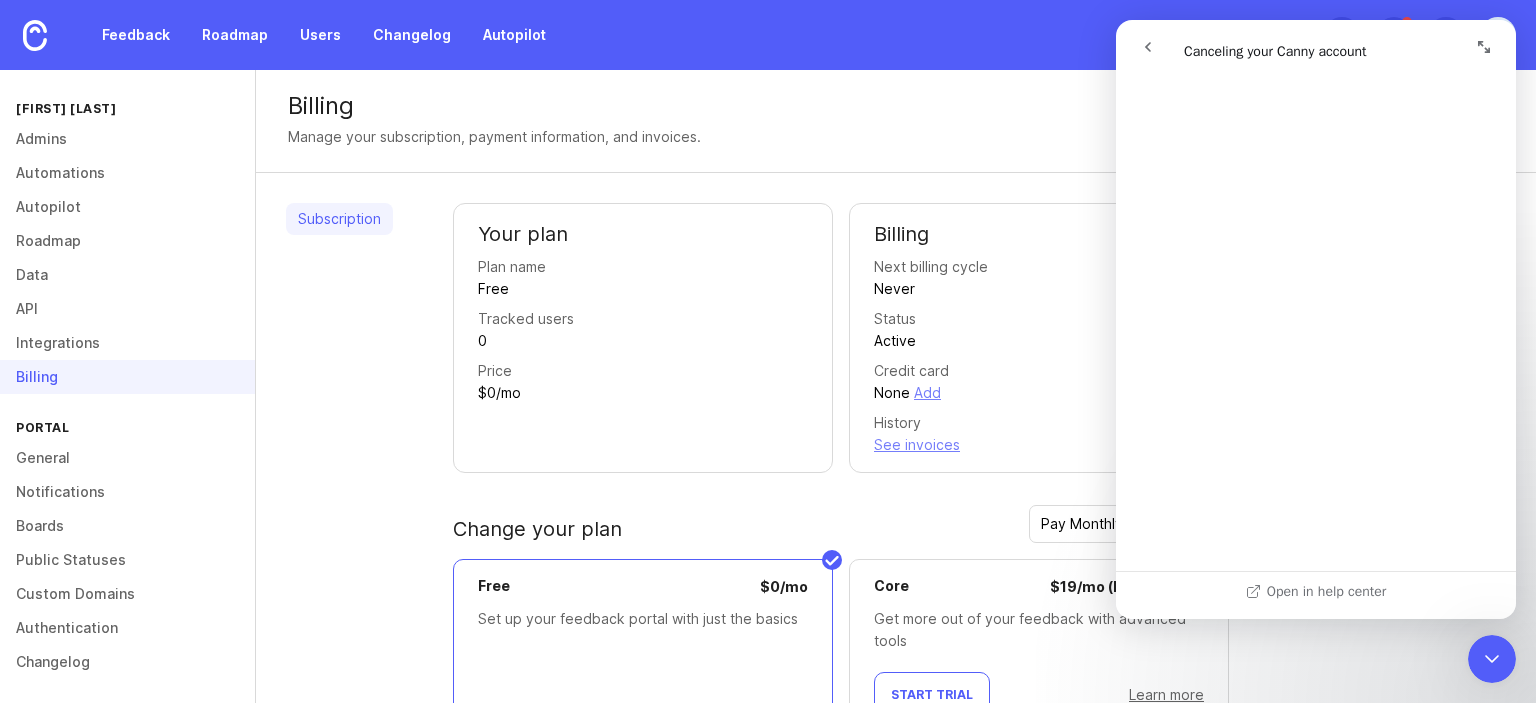 scroll, scrollTop: 280, scrollLeft: 0, axis: vertical 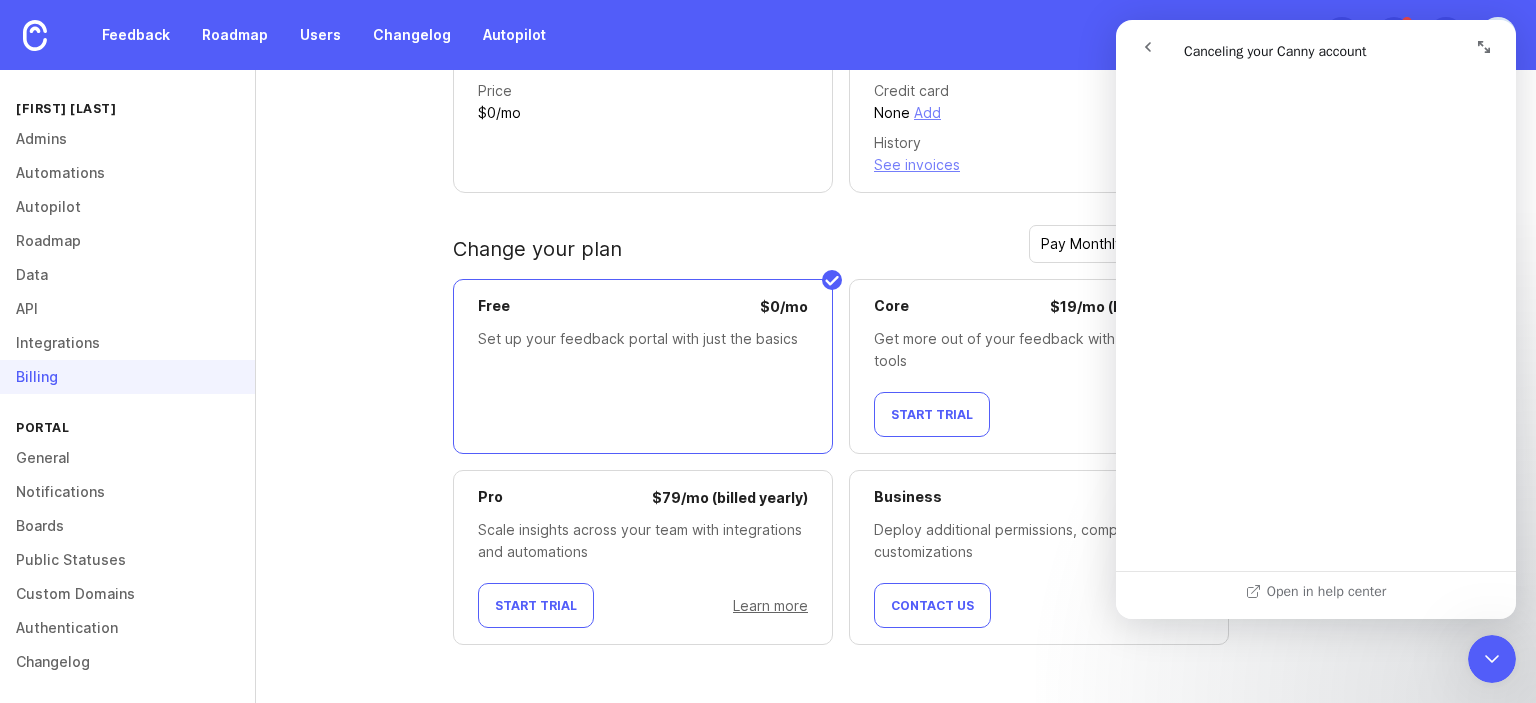 click 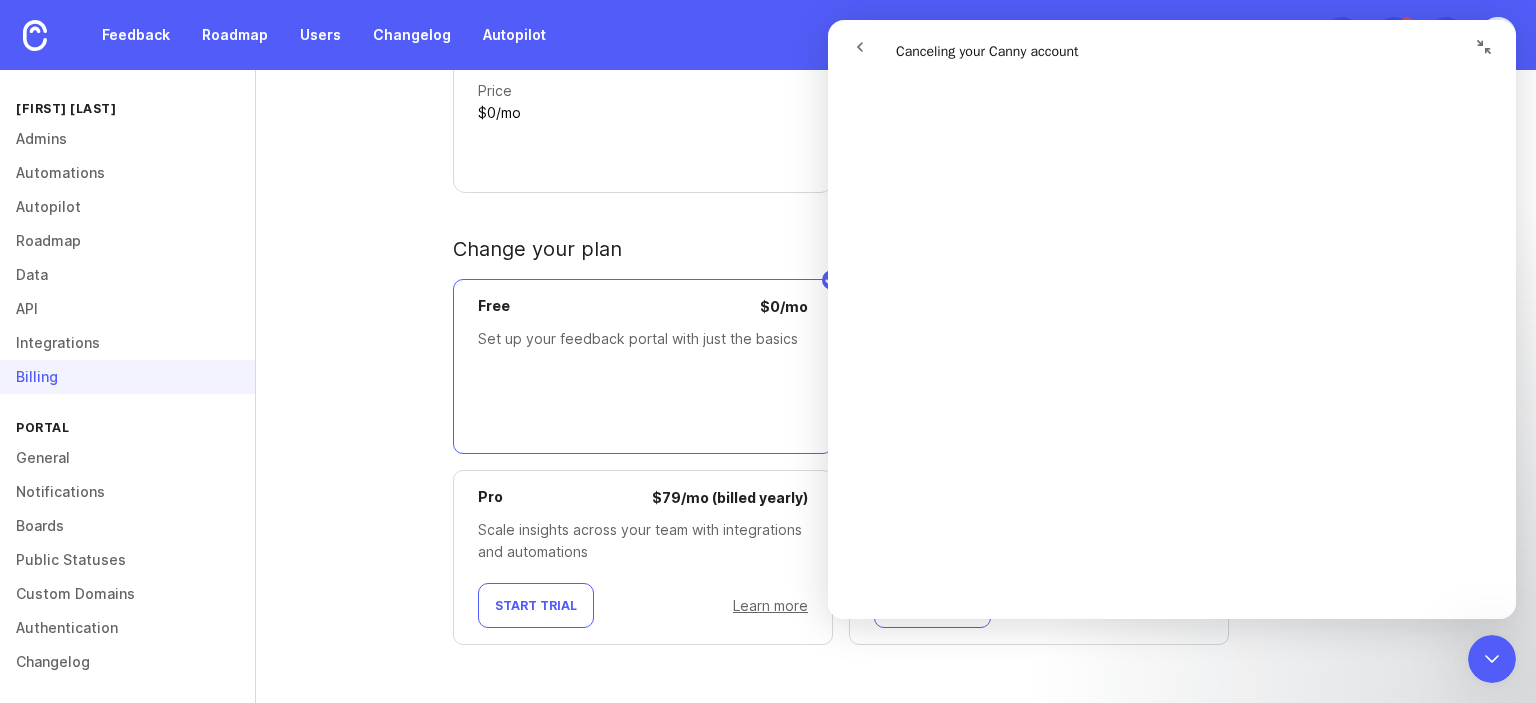 scroll, scrollTop: 1350, scrollLeft: 0, axis: vertical 